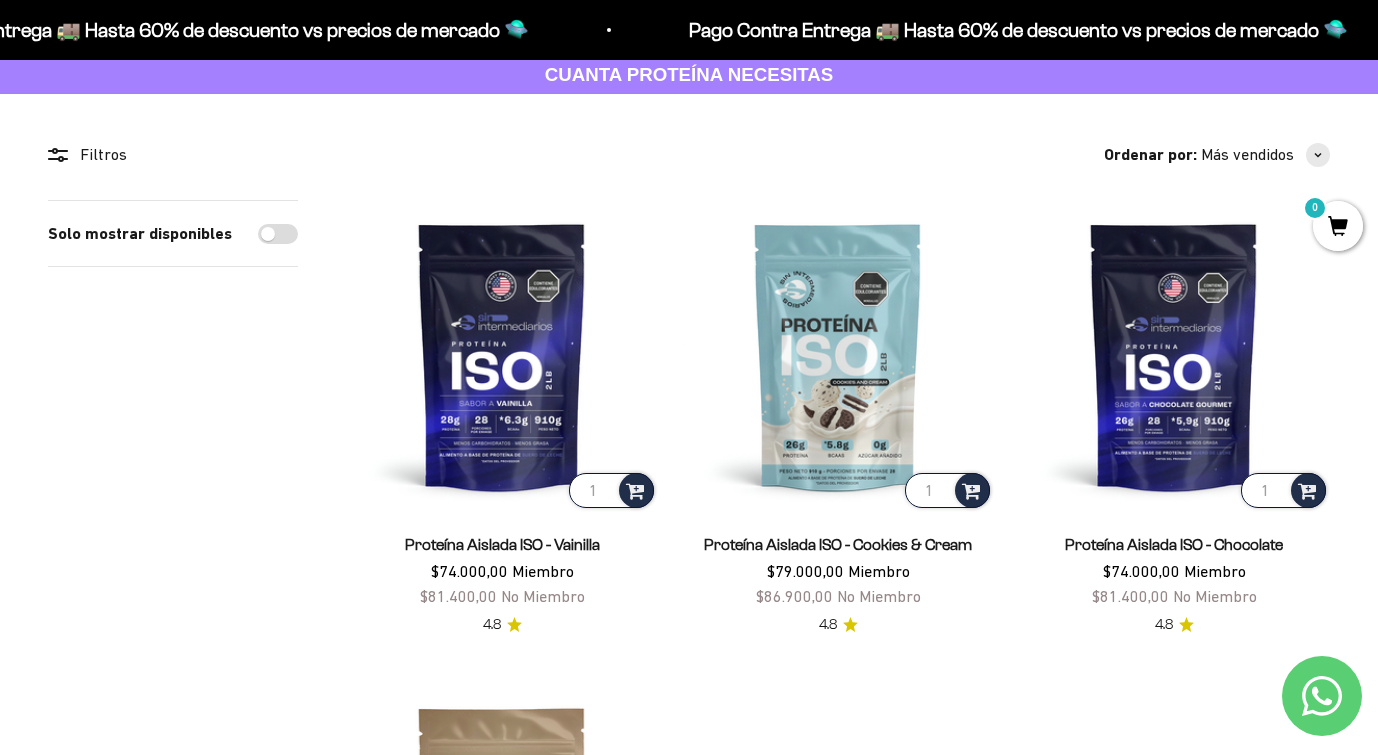 scroll, scrollTop: 0, scrollLeft: 0, axis: both 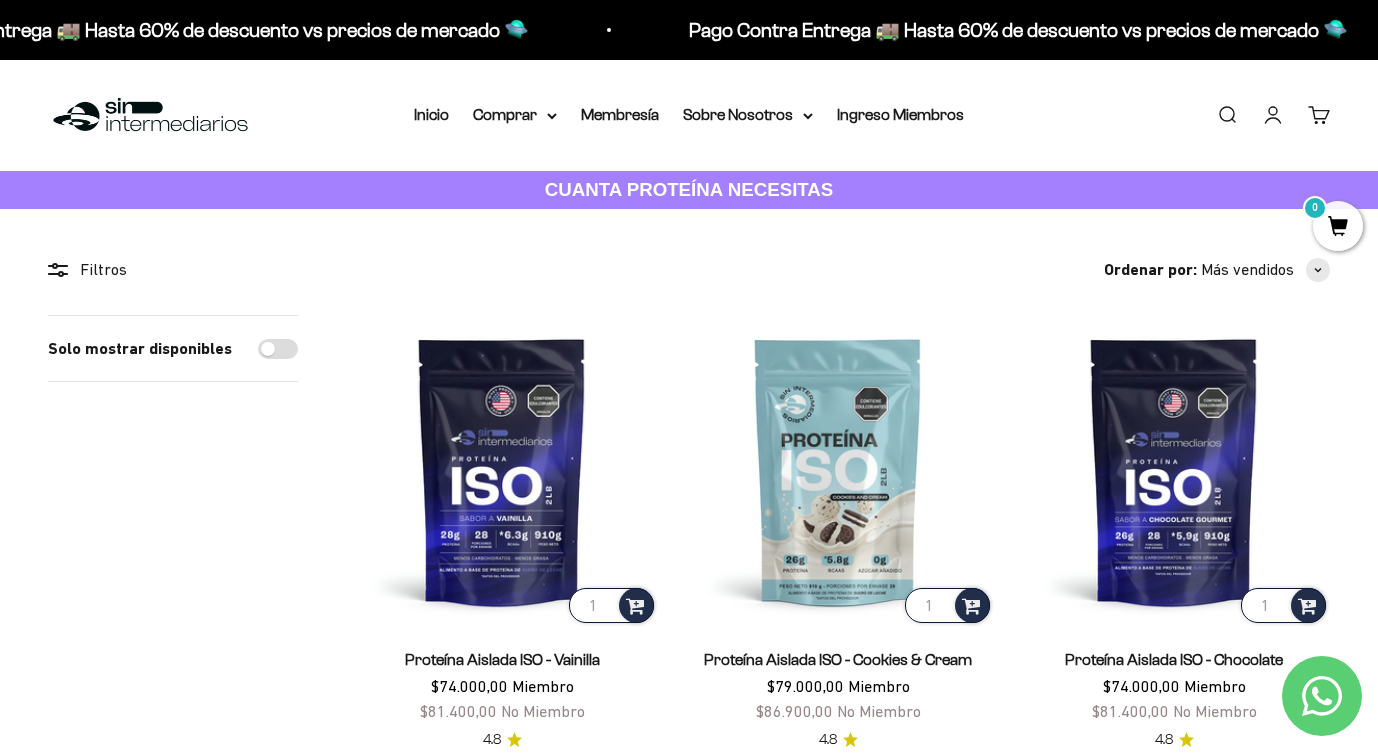 click on "Ingreso Miembros" at bounding box center [900, 115] 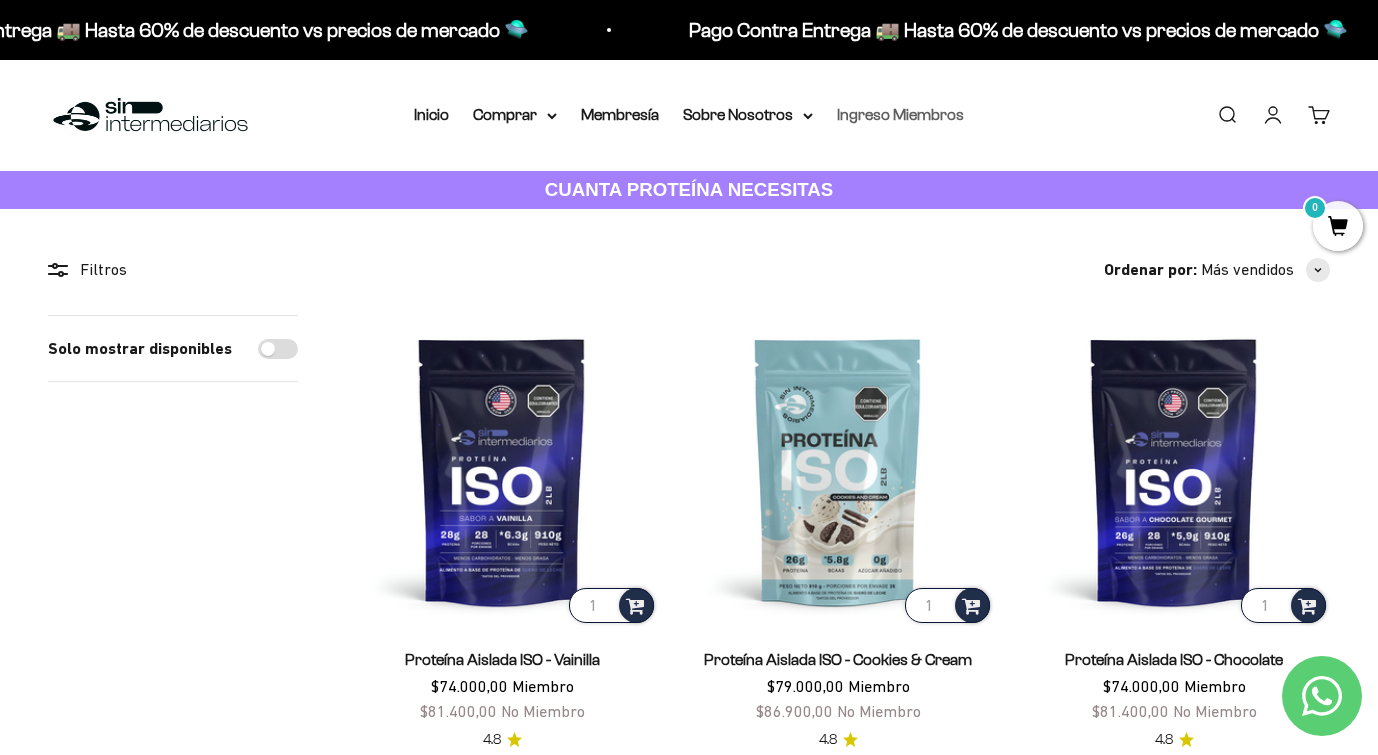 click on "Ingreso Miembros" at bounding box center (900, 114) 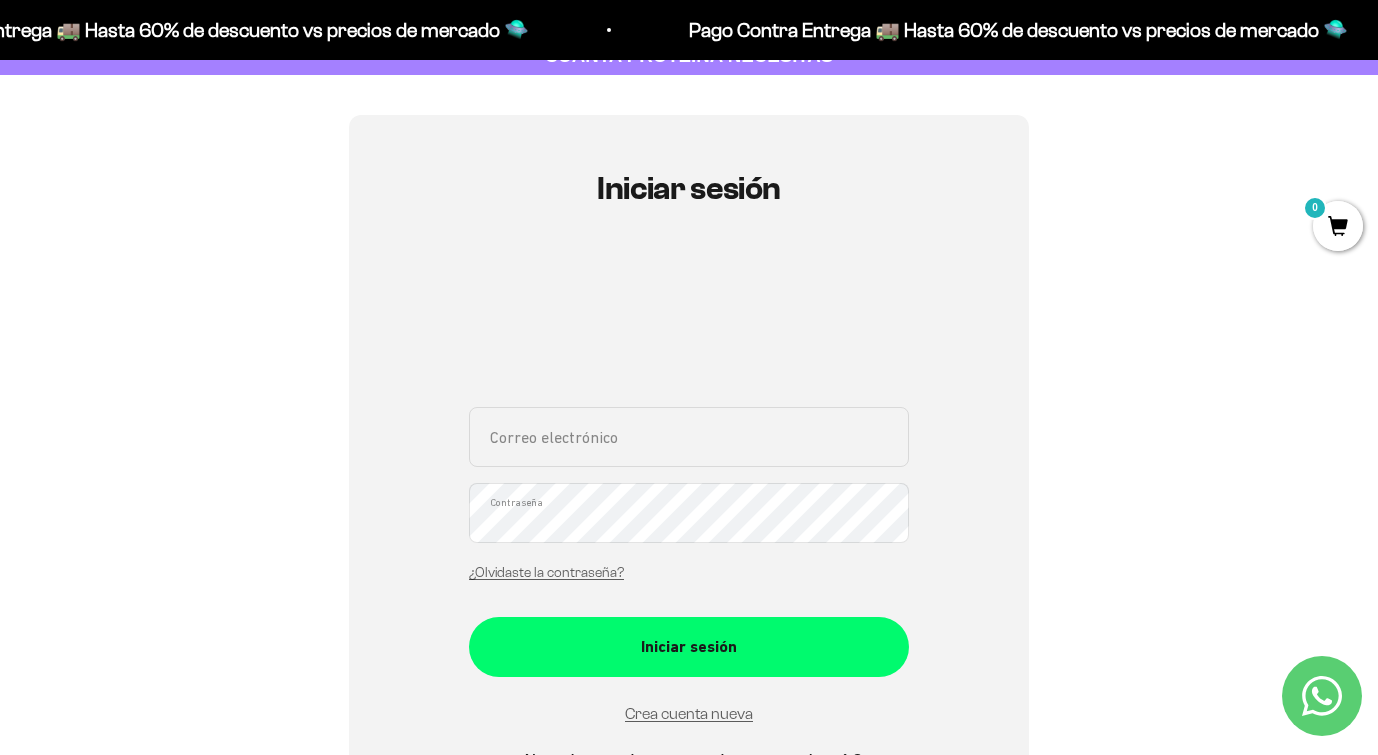 scroll, scrollTop: 0, scrollLeft: 0, axis: both 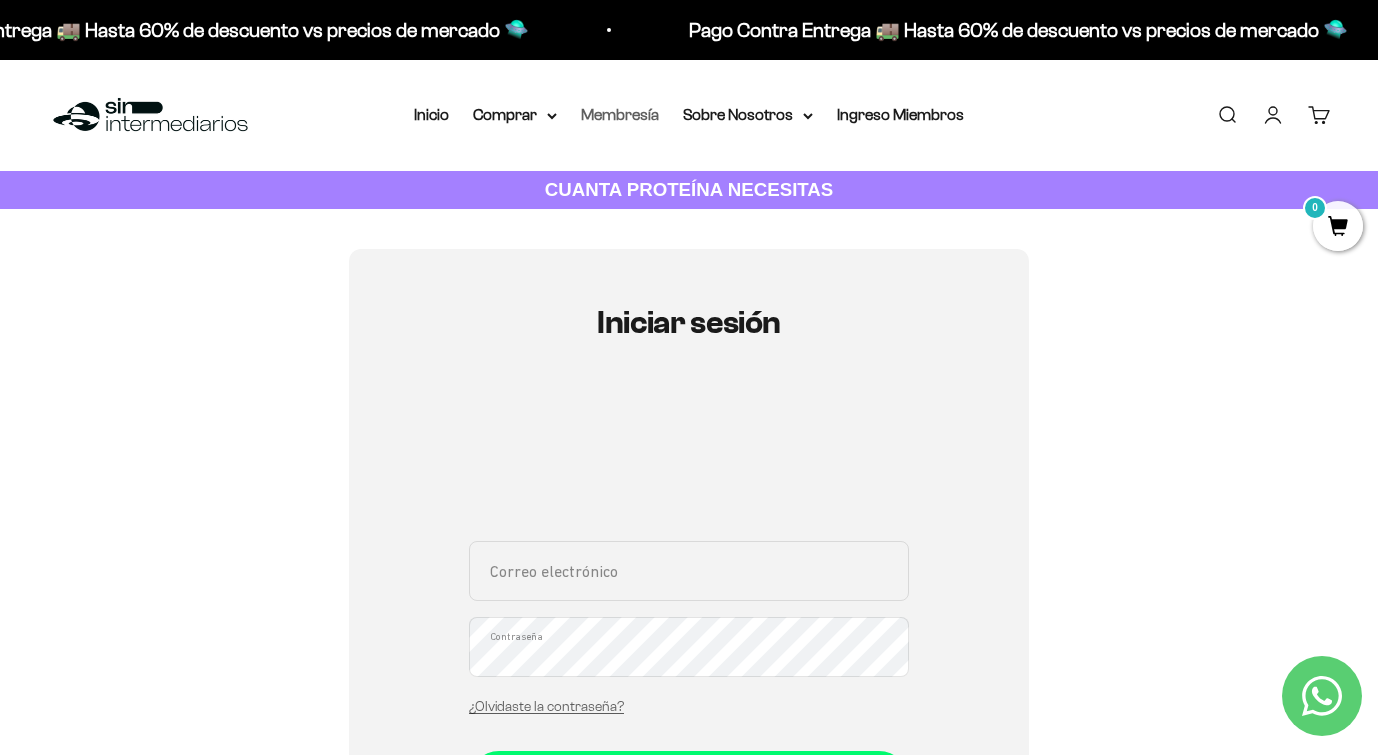 click on "Membresía" at bounding box center (620, 114) 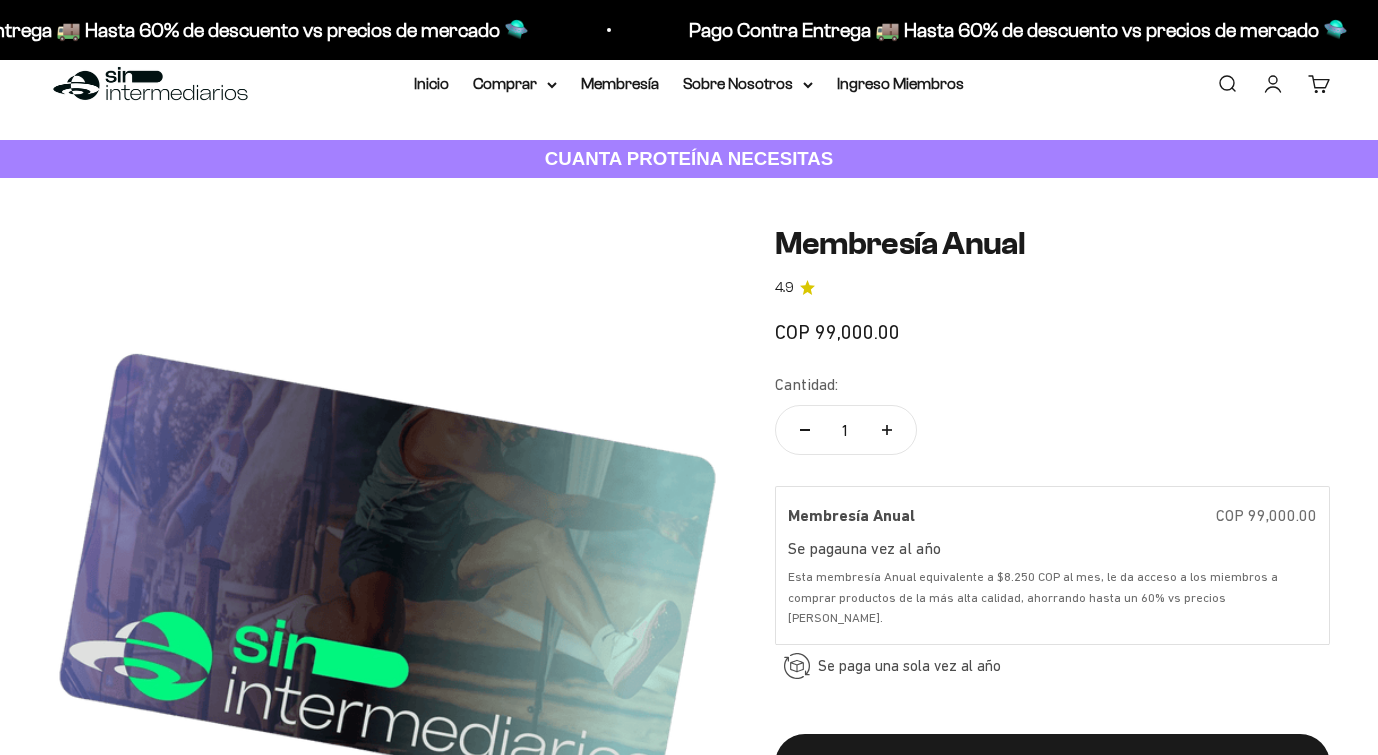 scroll, scrollTop: 81, scrollLeft: 0, axis: vertical 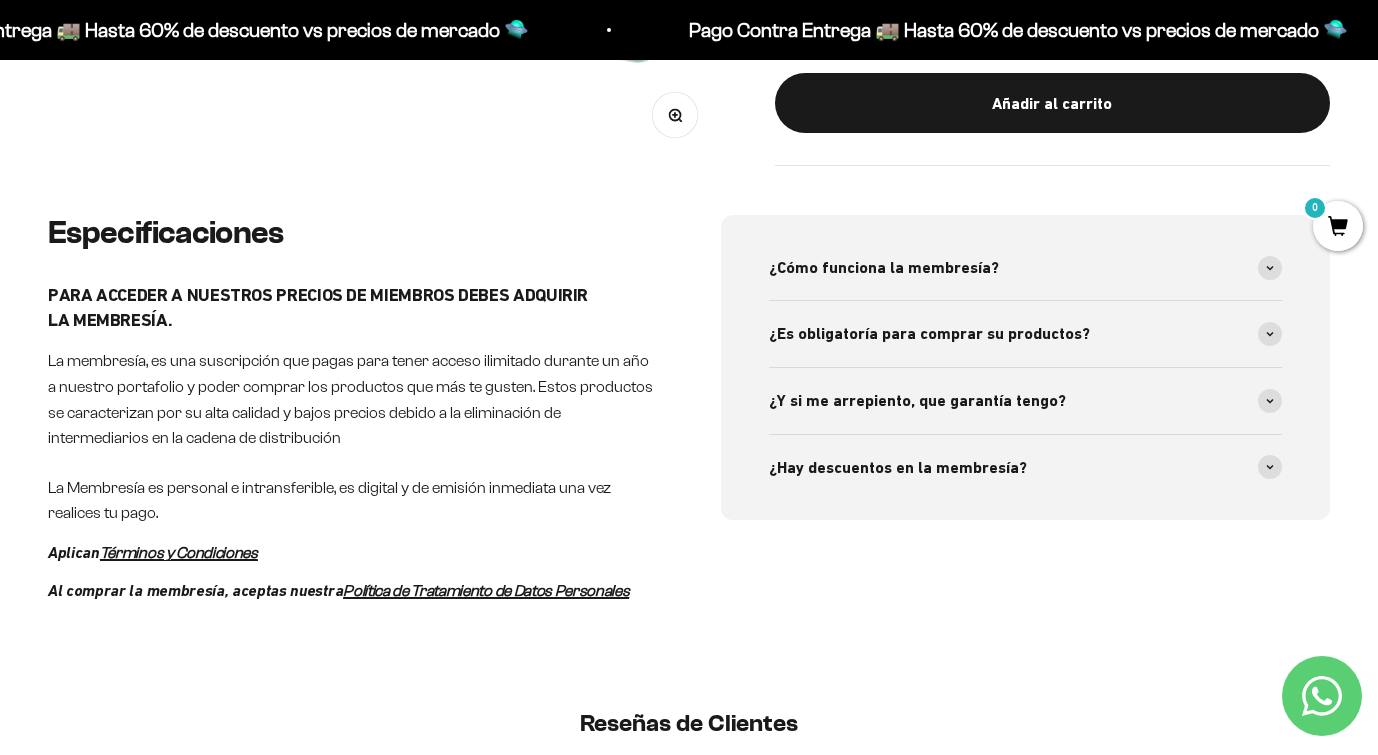 click on "Aplican  Términos y Condiciones" at bounding box center (352, 553) 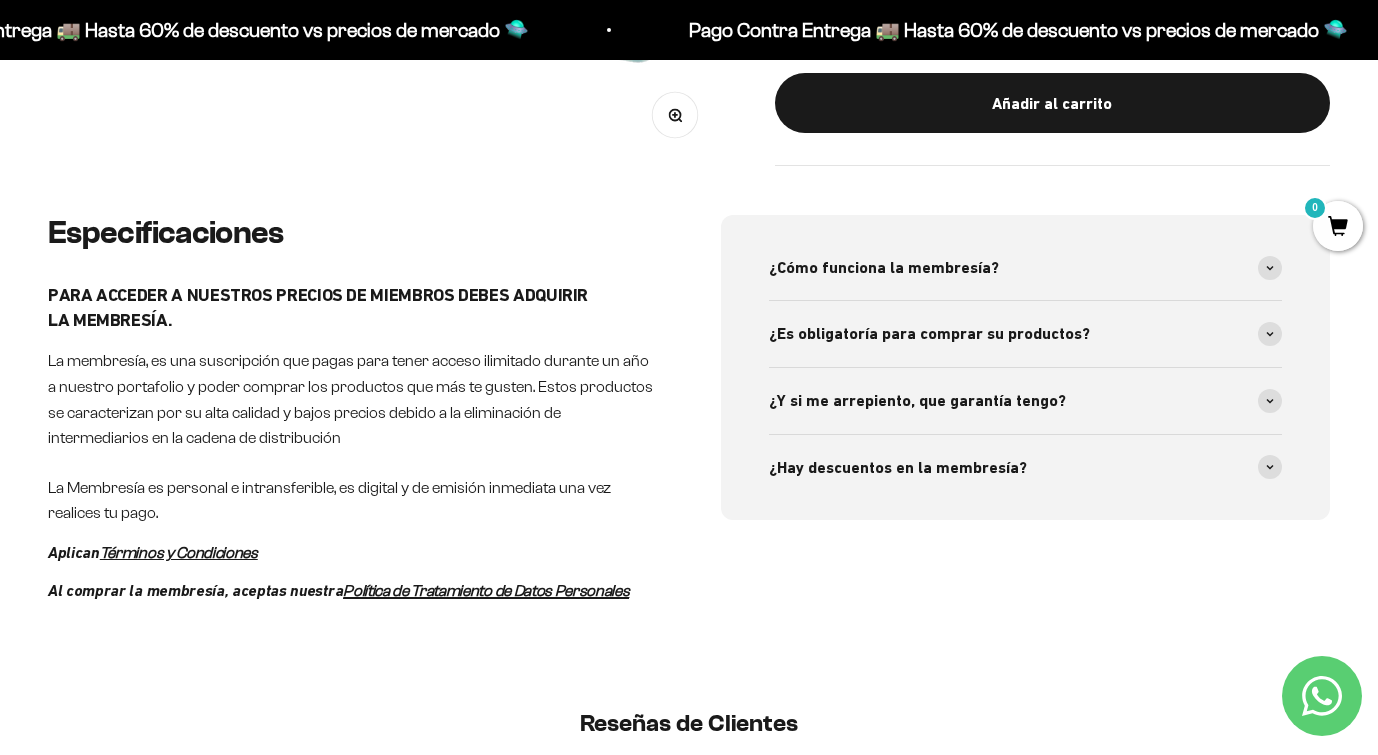 click on "Términos y Condiciones" at bounding box center [179, 552] 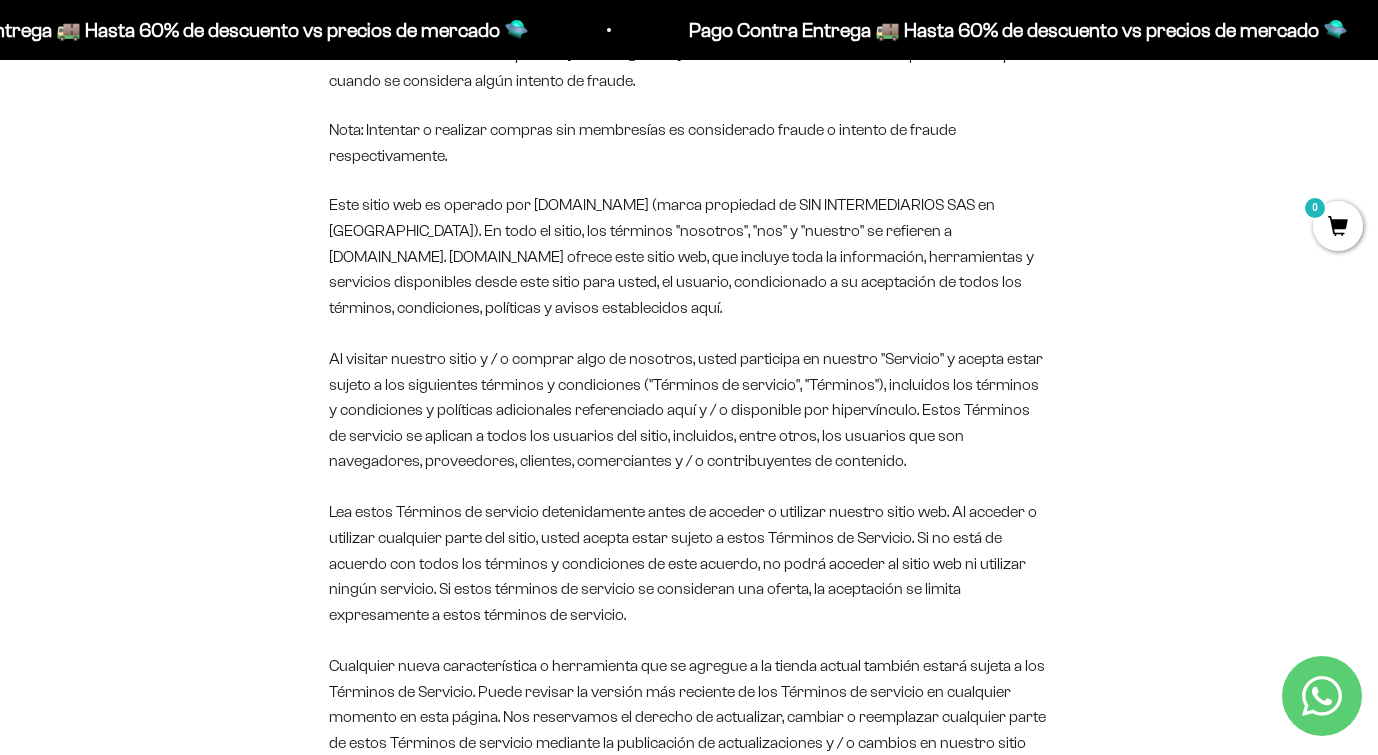 scroll, scrollTop: 454, scrollLeft: 0, axis: vertical 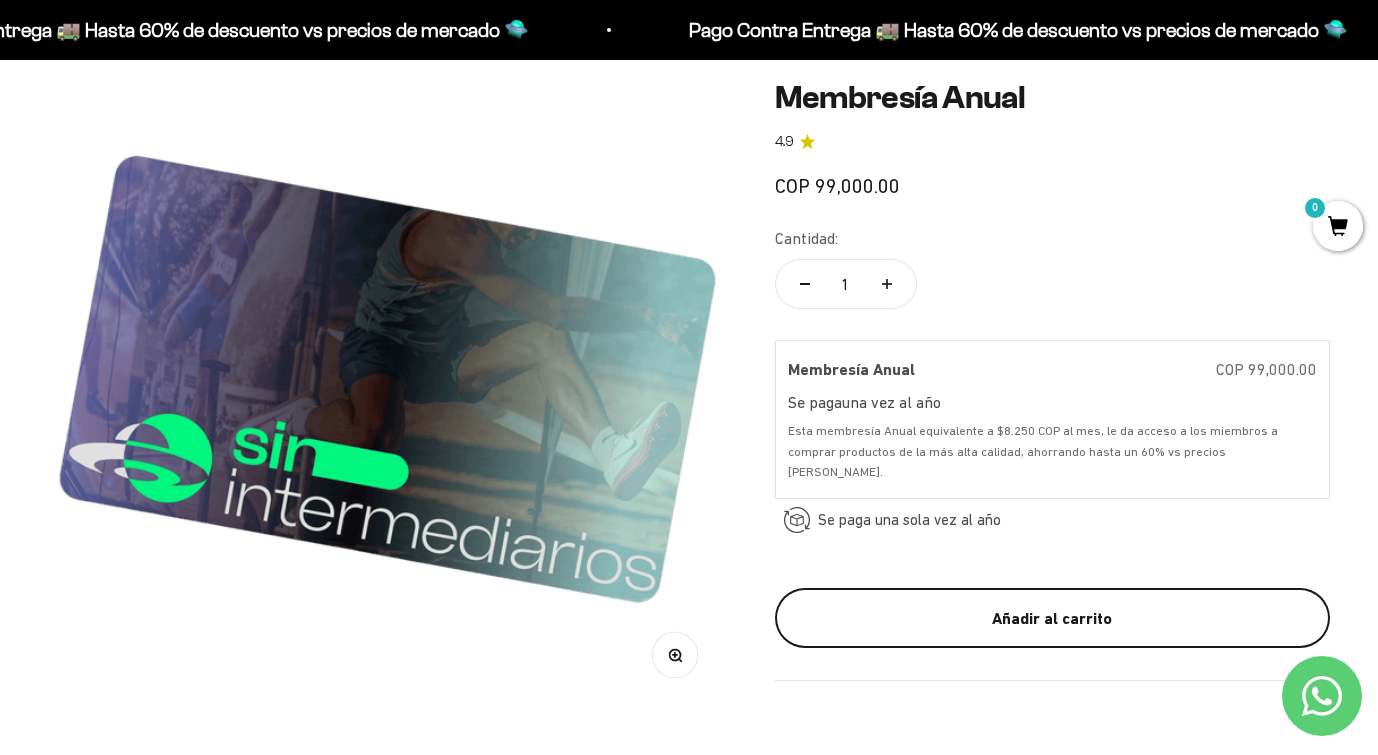 click on "Añadir al carrito" at bounding box center (1052, 618) 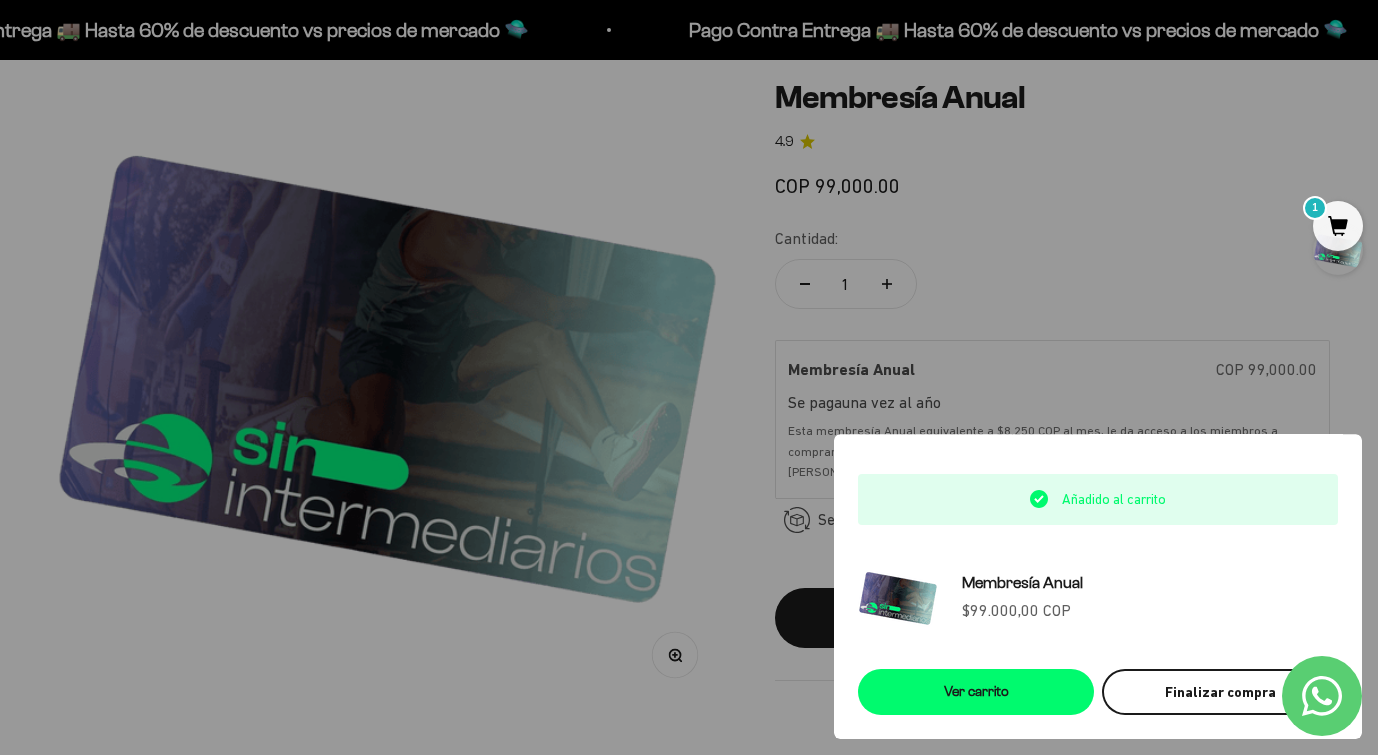 click on "Finalizar compra" at bounding box center [1220, 692] 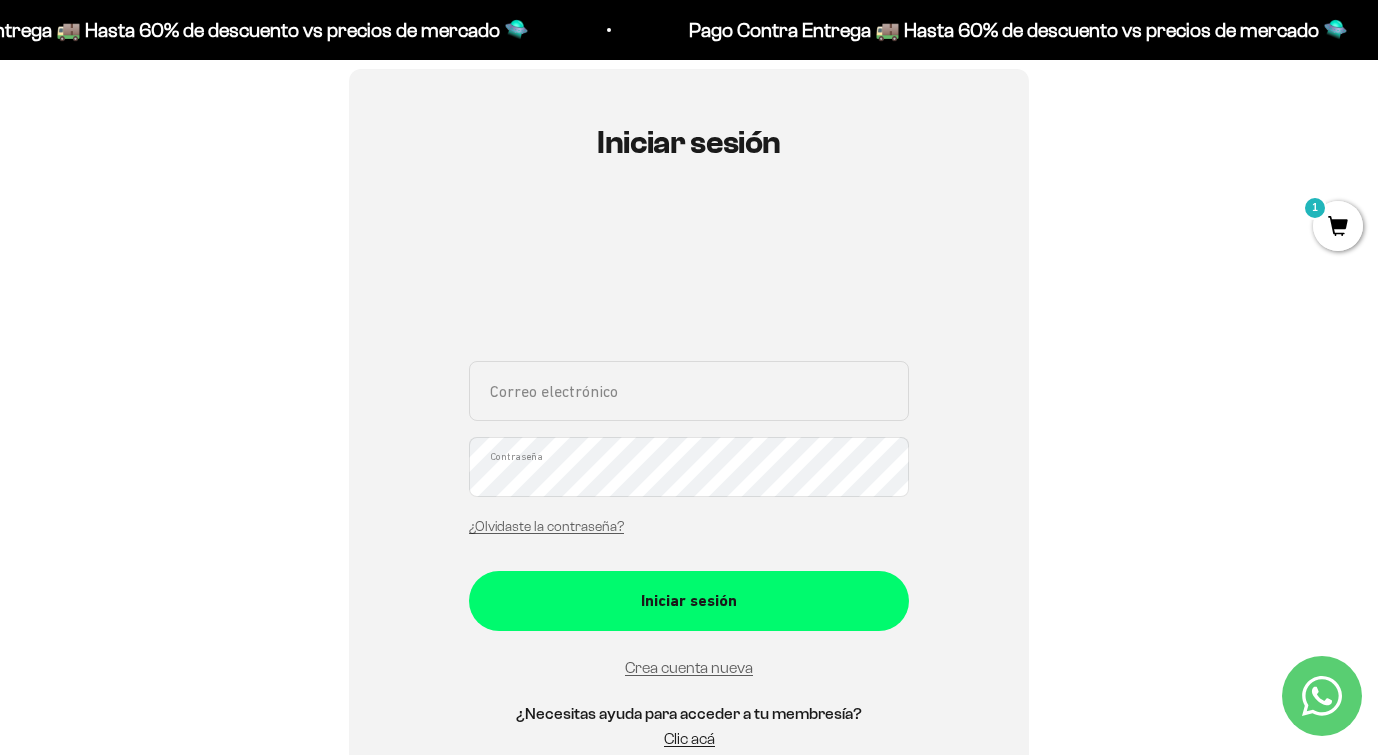 scroll, scrollTop: 207, scrollLeft: 0, axis: vertical 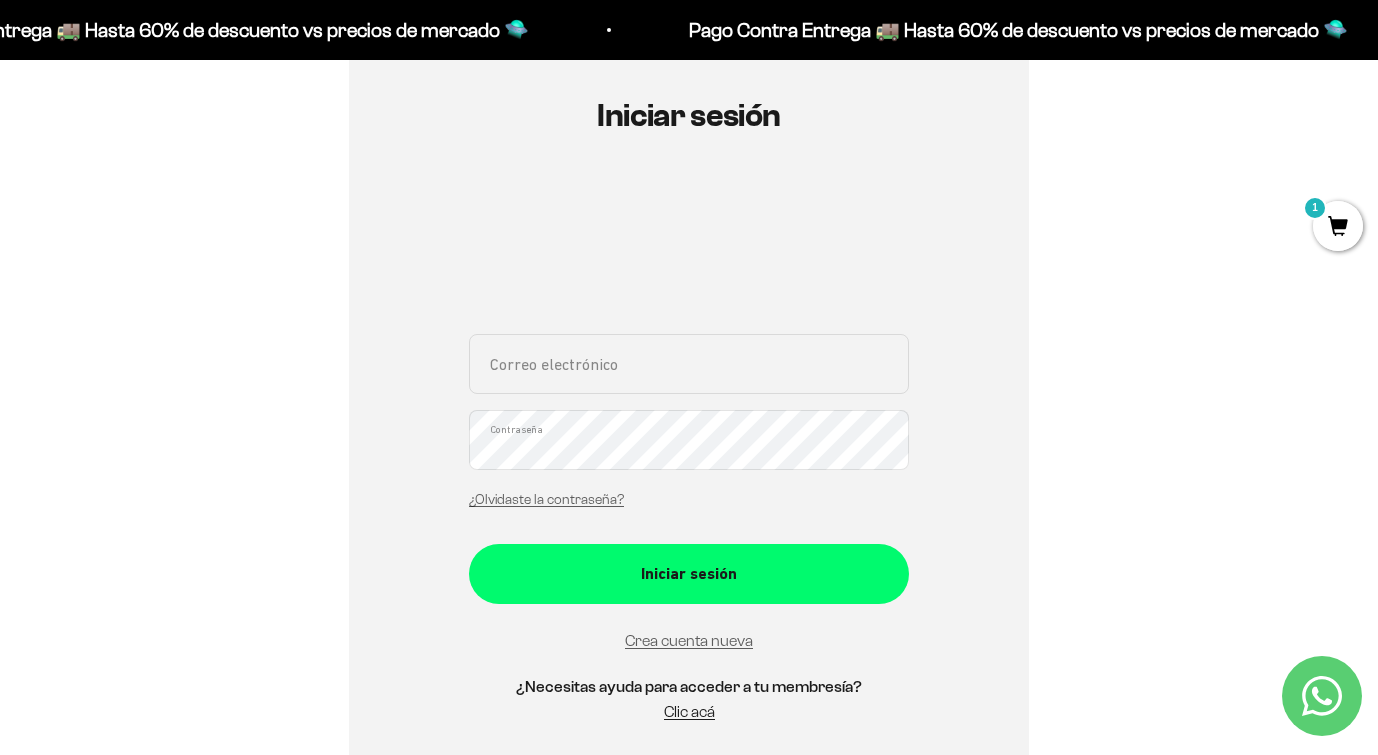 click on "Correo electrónico" at bounding box center (689, 364) 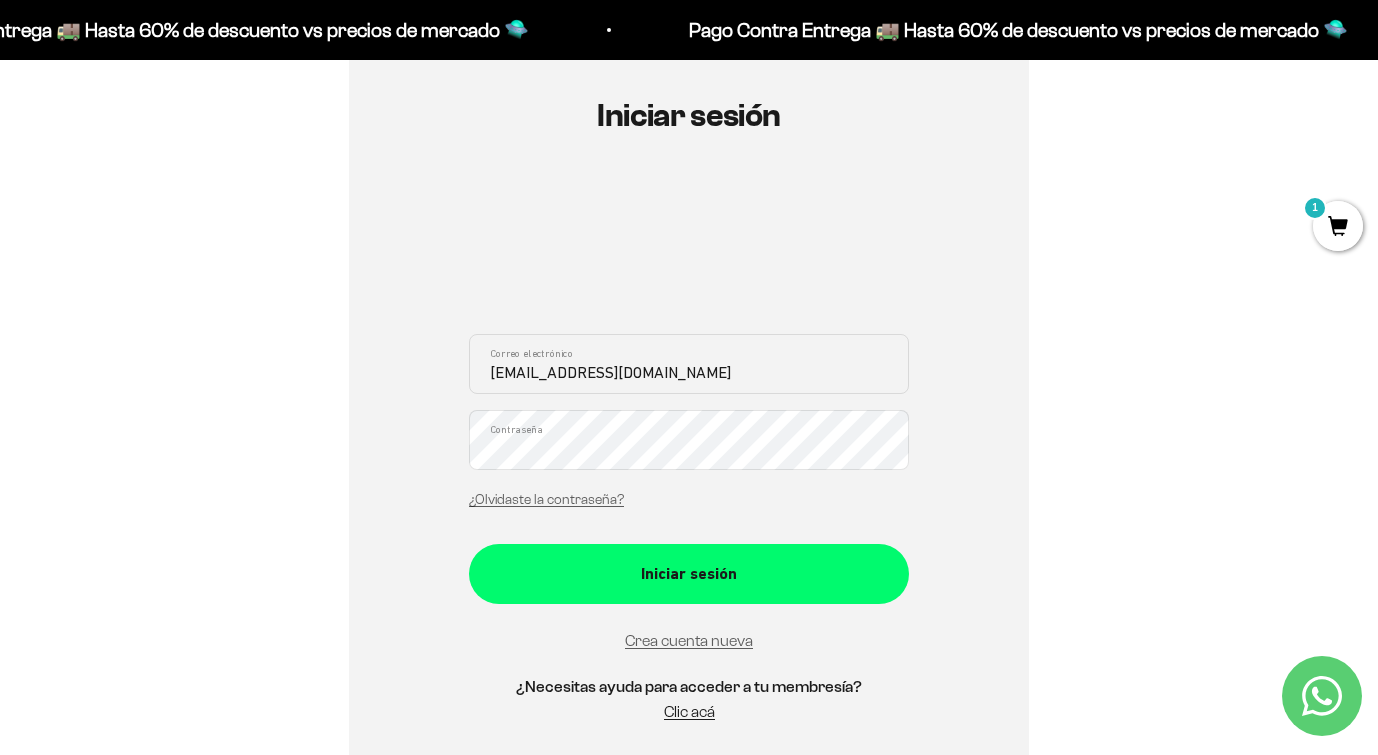 scroll, scrollTop: 226, scrollLeft: 0, axis: vertical 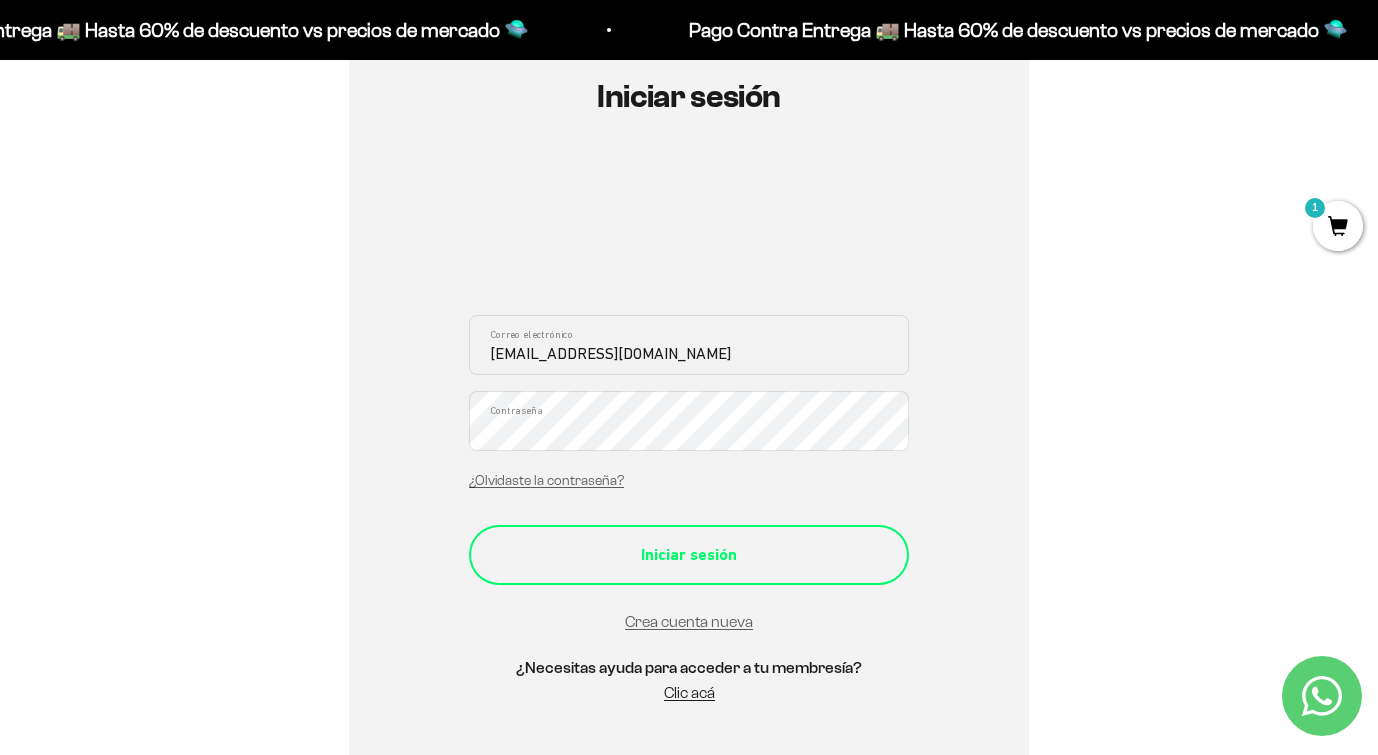 click on "Iniciar sesión" at bounding box center (689, 555) 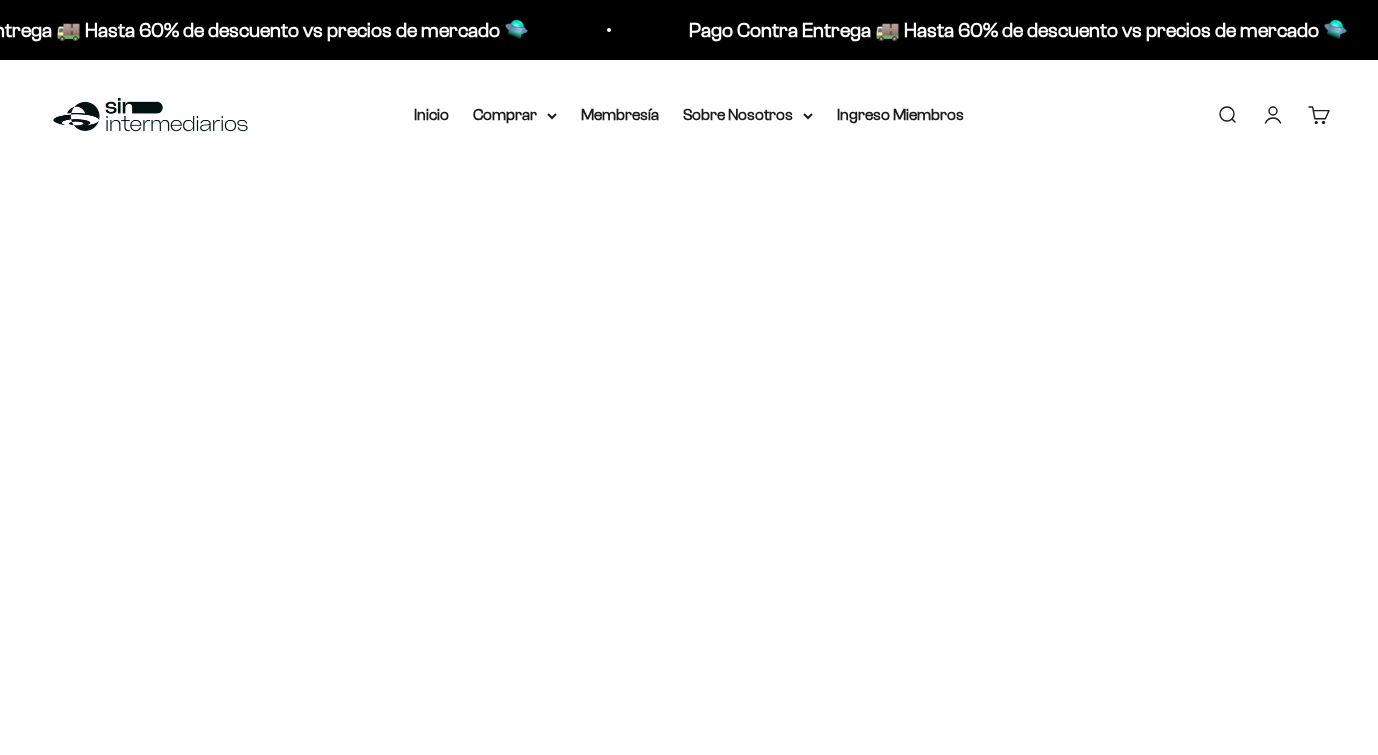 scroll, scrollTop: 0, scrollLeft: 0, axis: both 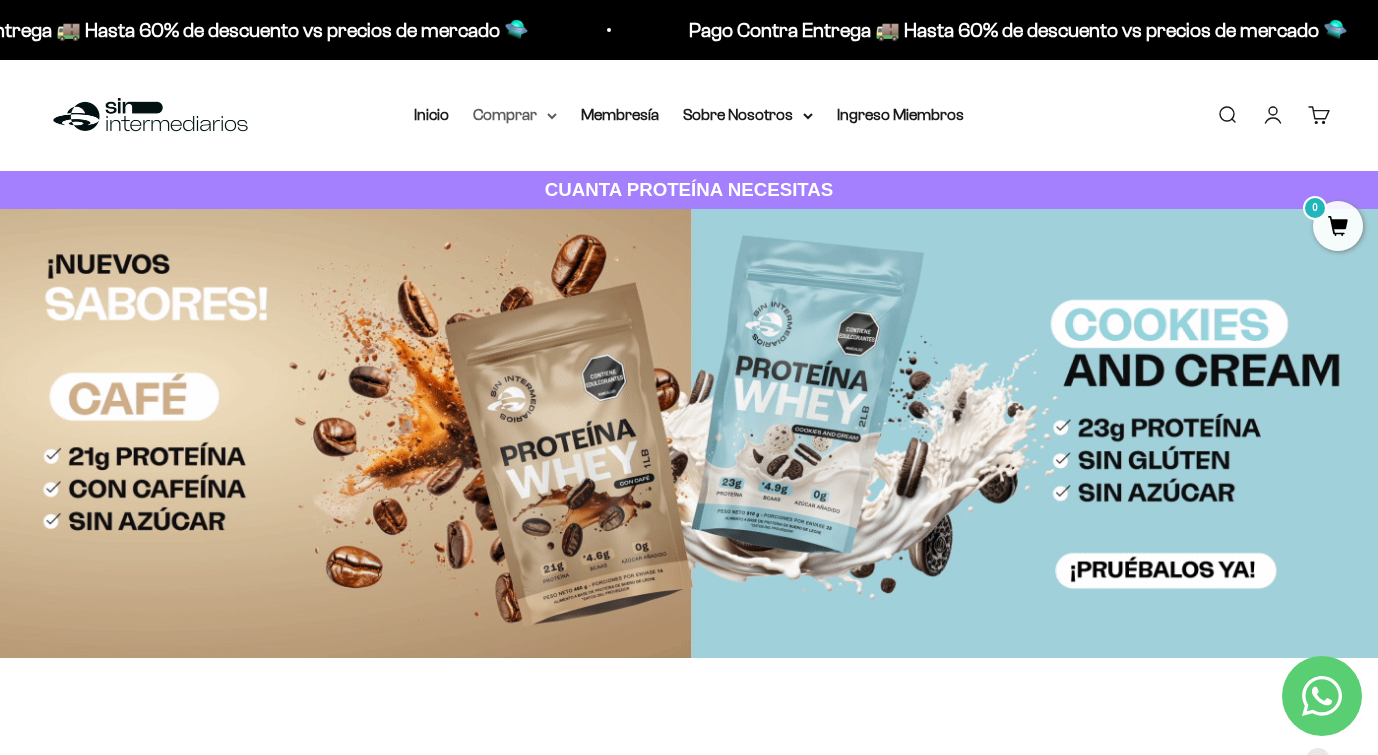 click on "Comprar" at bounding box center [515, 115] 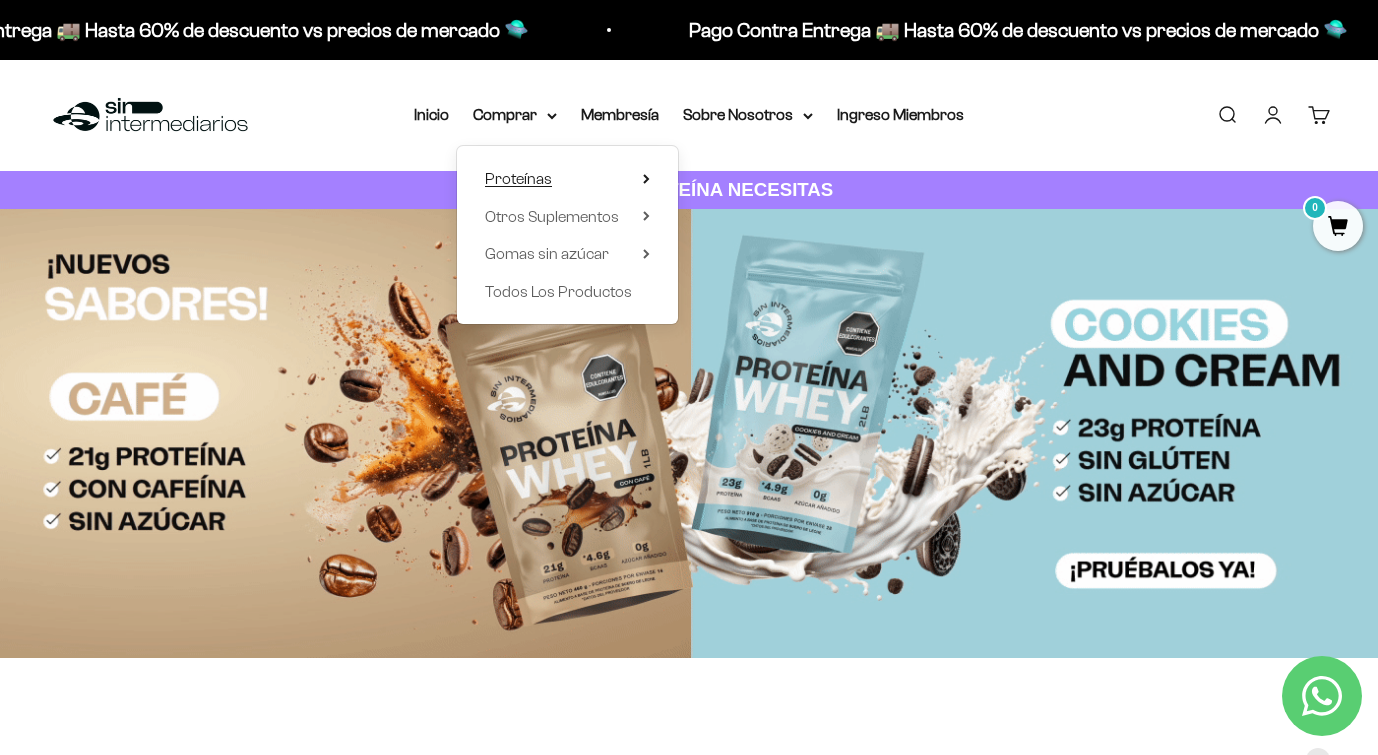 click on "Proteínas" at bounding box center (518, 178) 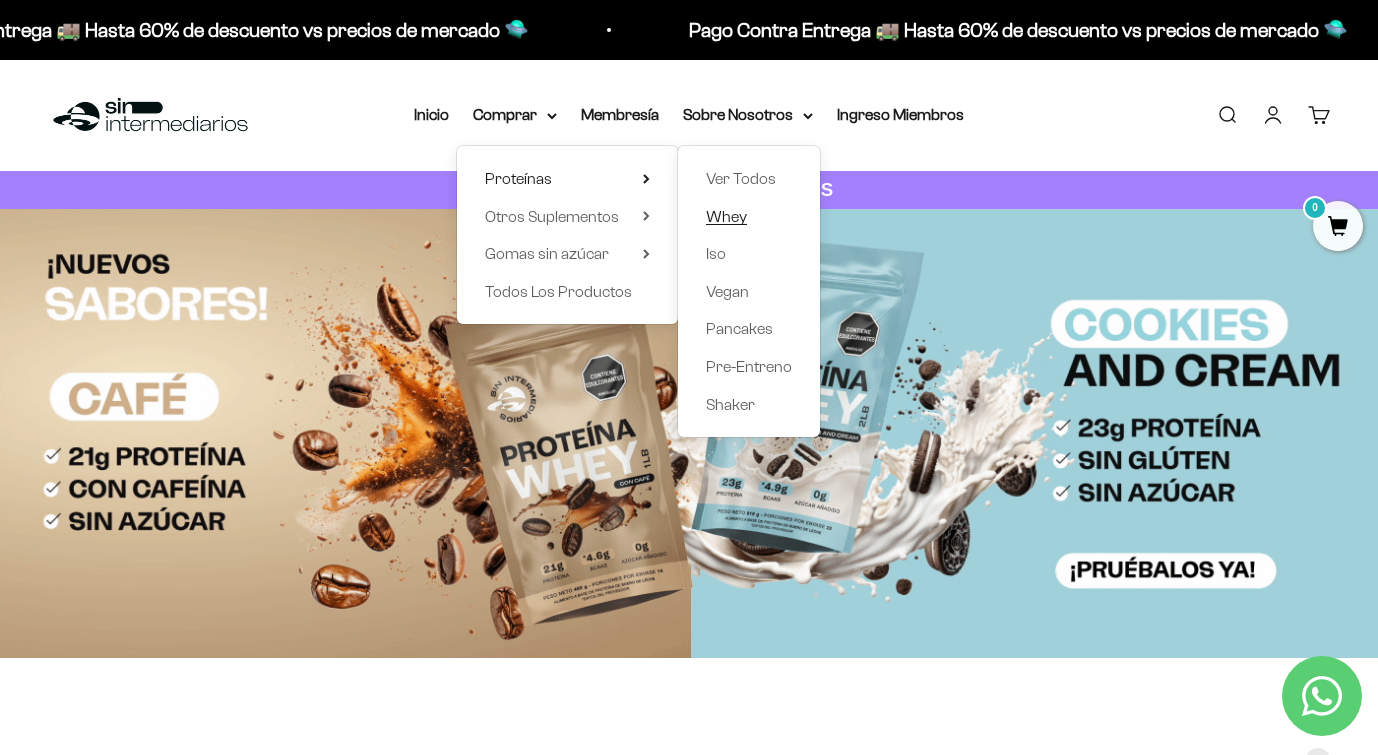 click on "Whey" at bounding box center (726, 216) 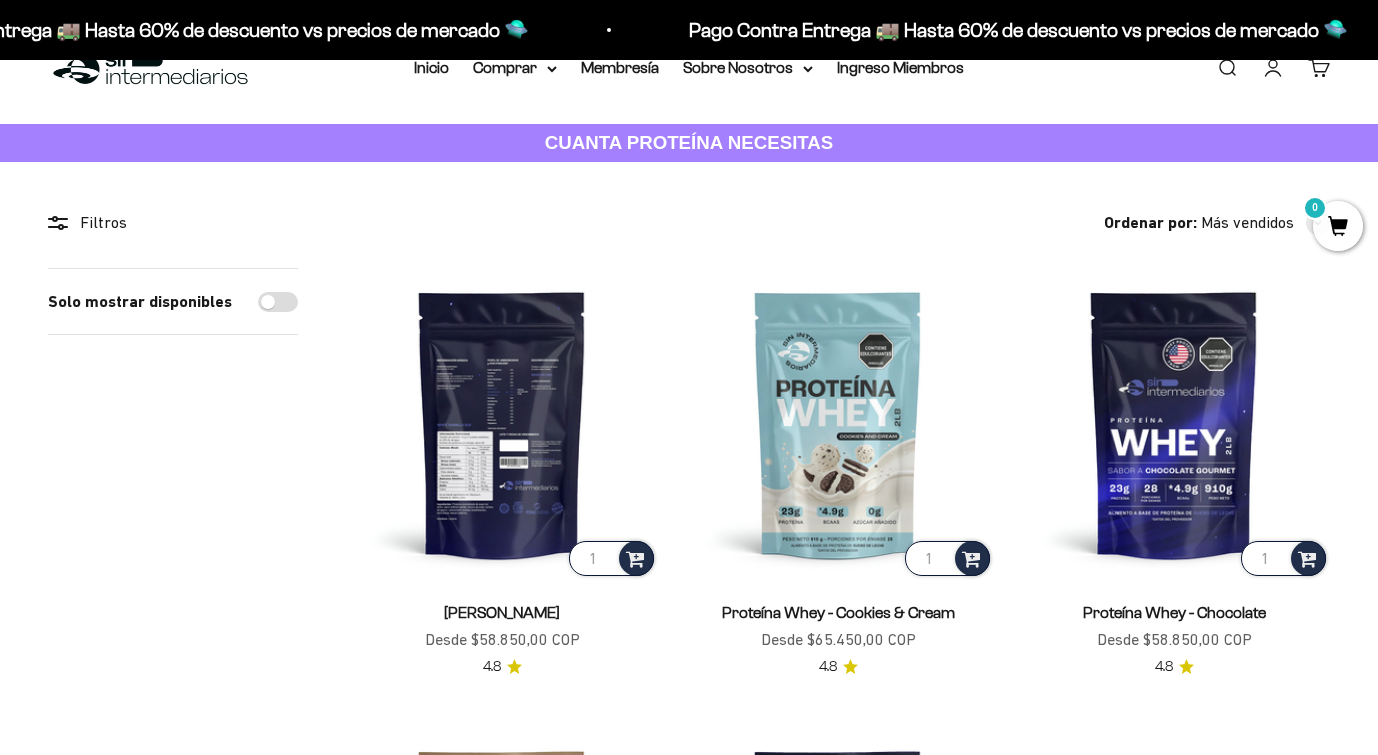 scroll, scrollTop: 176, scrollLeft: 0, axis: vertical 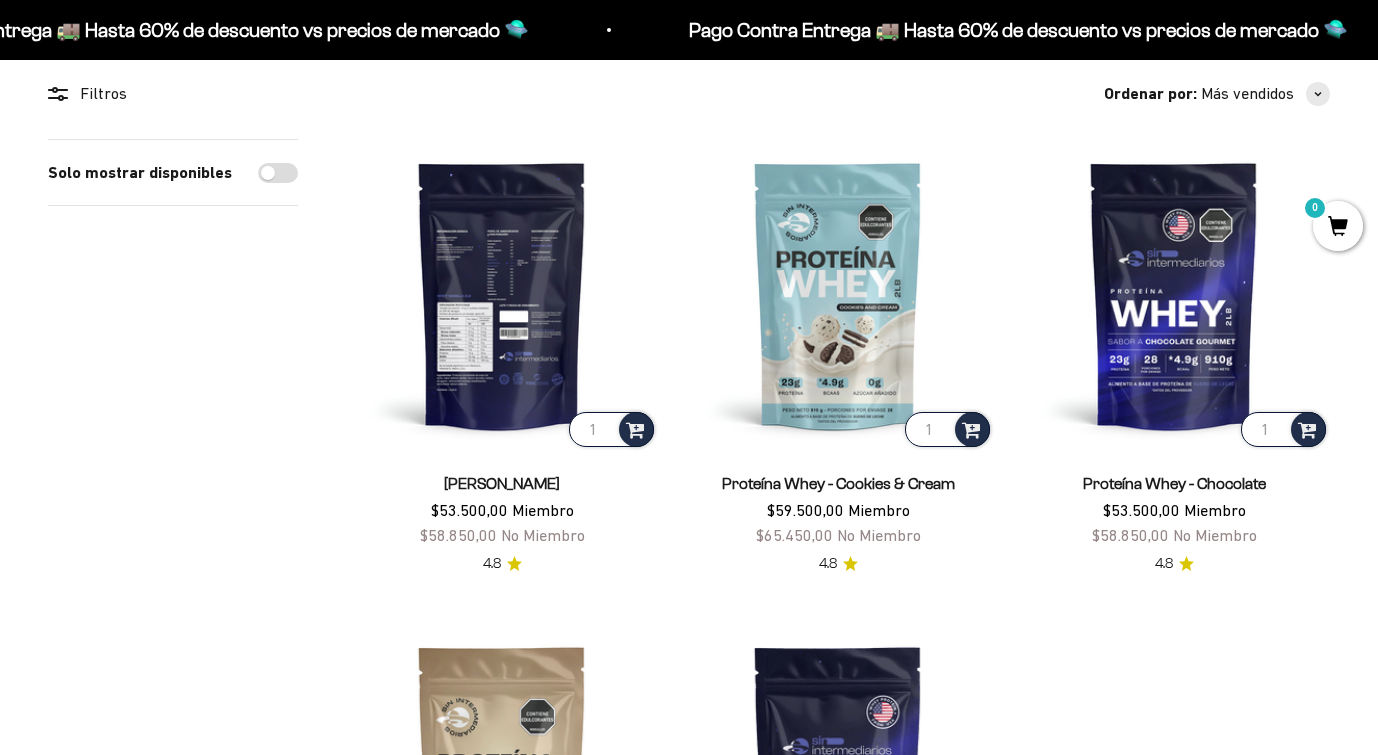 click at bounding box center [502, 295] 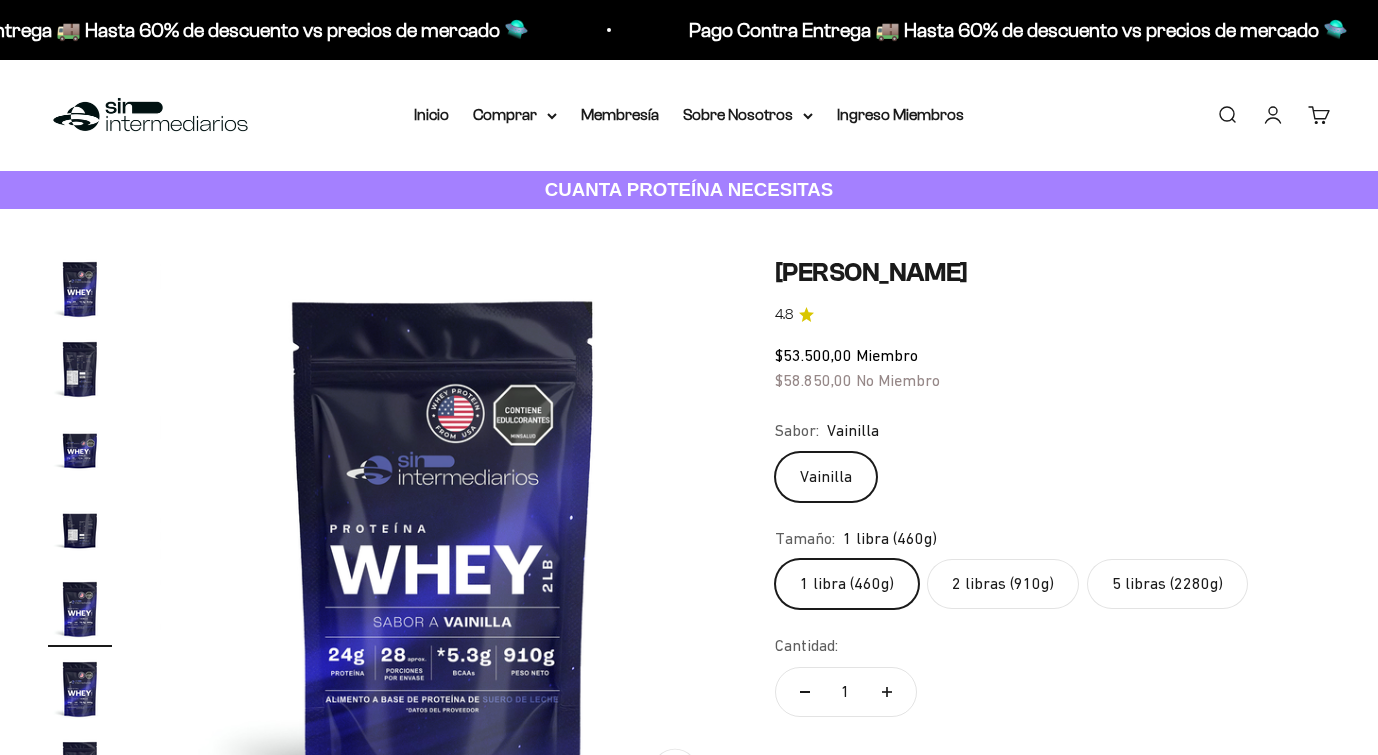 scroll, scrollTop: 0, scrollLeft: 0, axis: both 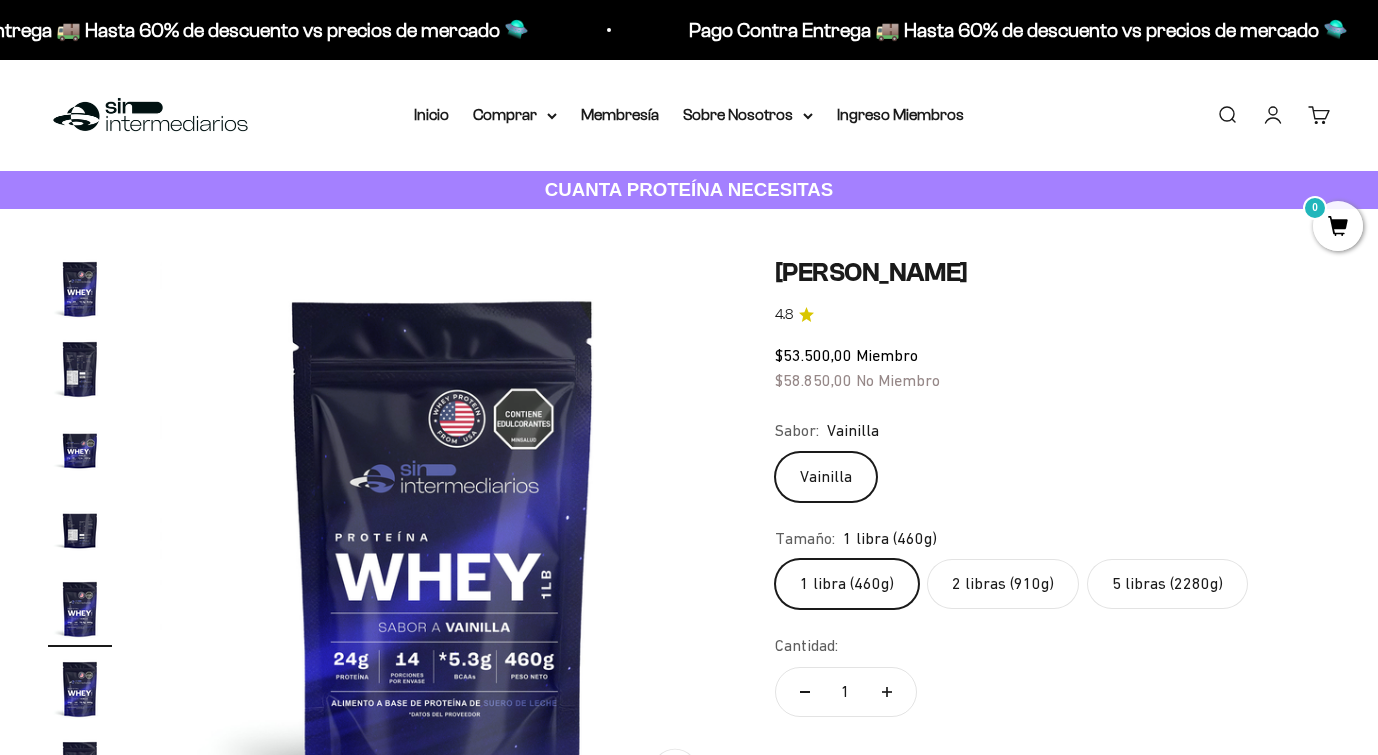 click on "2 libras (910g)" 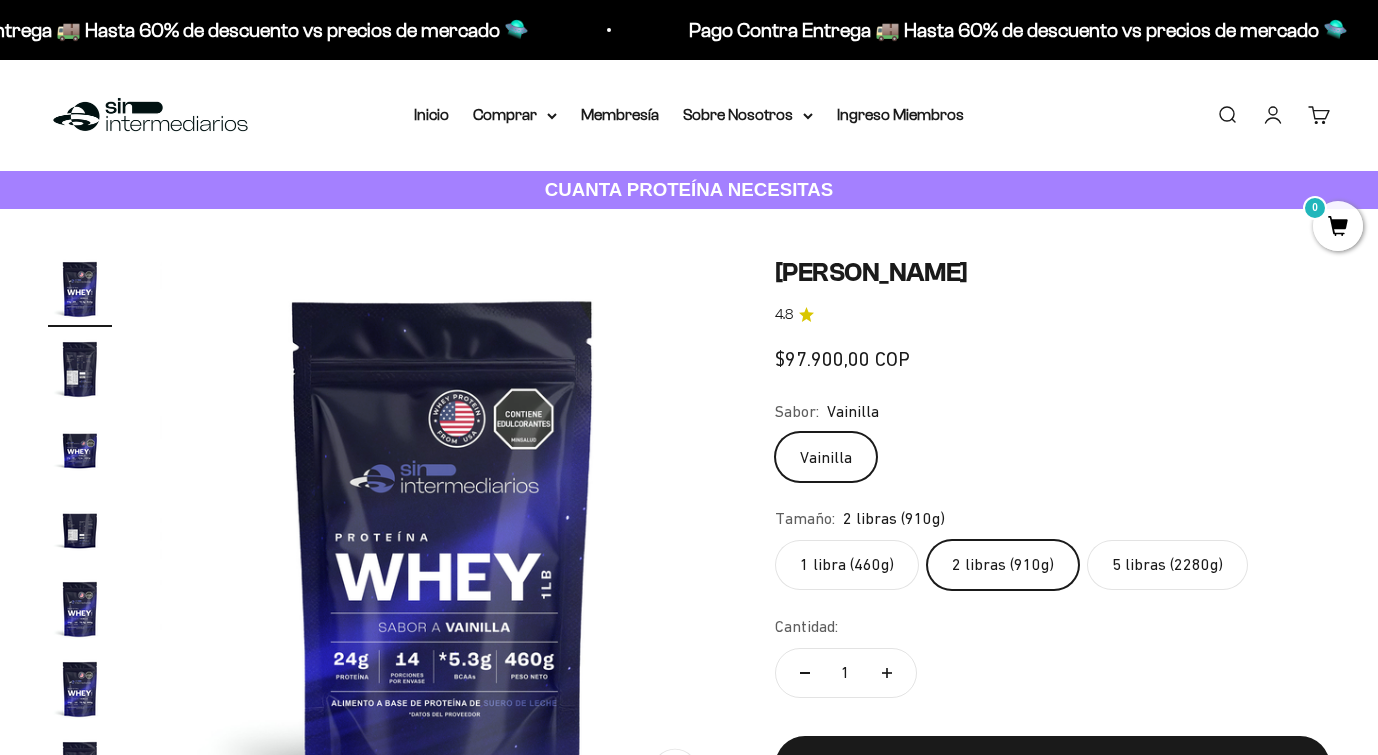 scroll, scrollTop: 0, scrollLeft: 0, axis: both 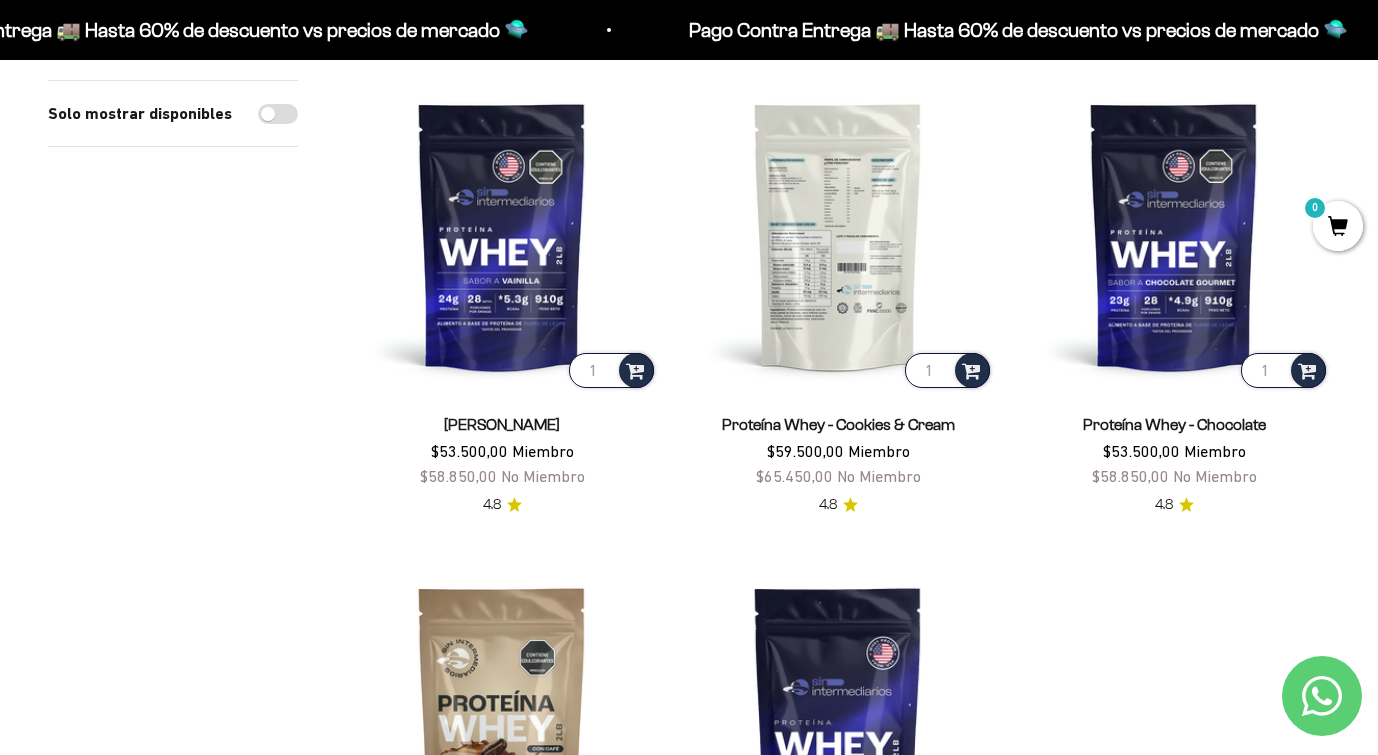 click at bounding box center [838, 236] 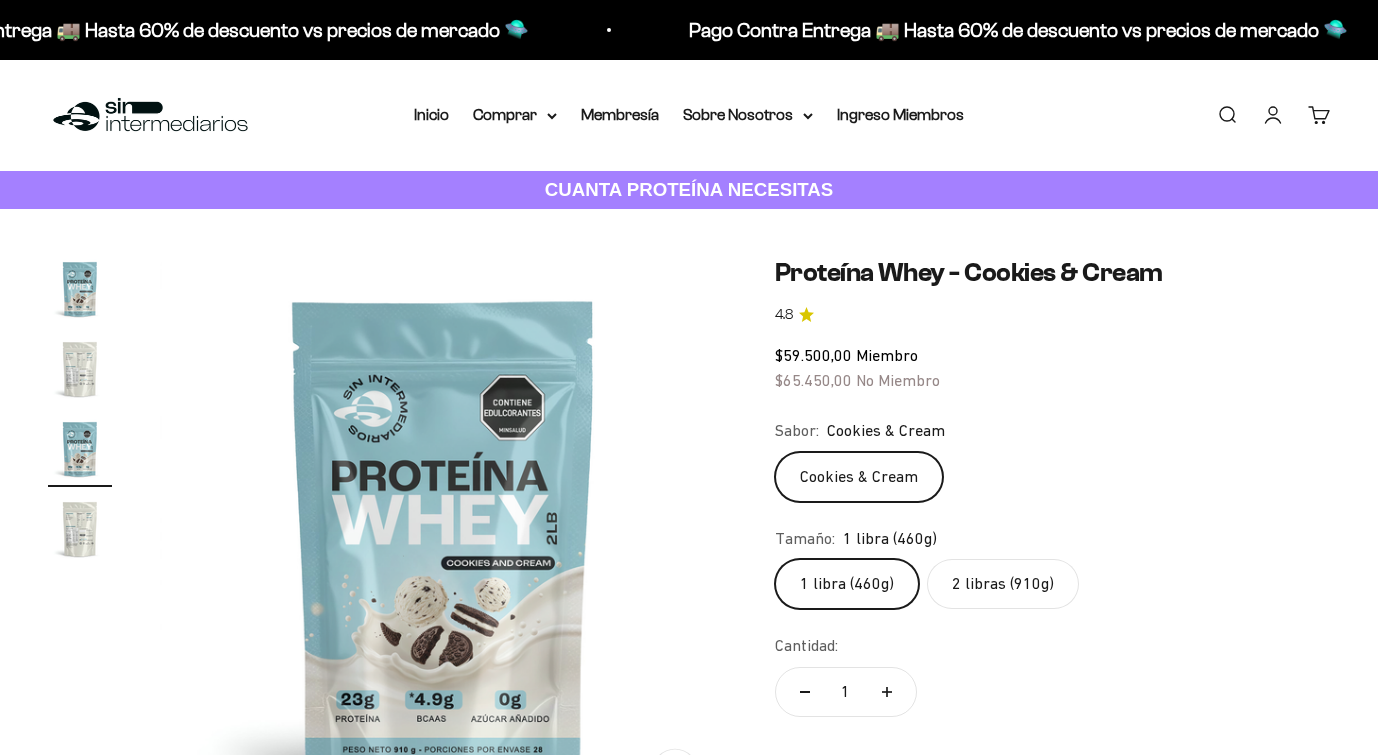 scroll, scrollTop: 0, scrollLeft: 0, axis: both 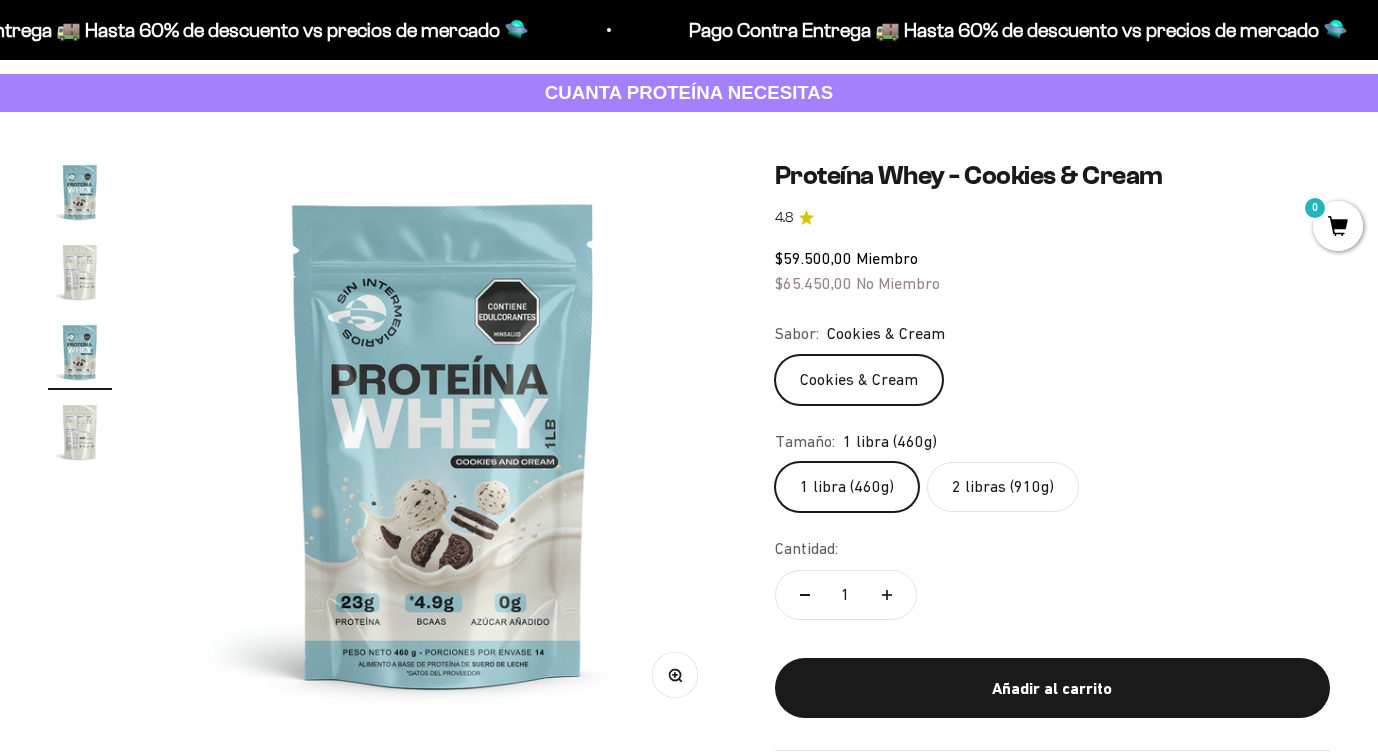 click on "2 libras (910g)" 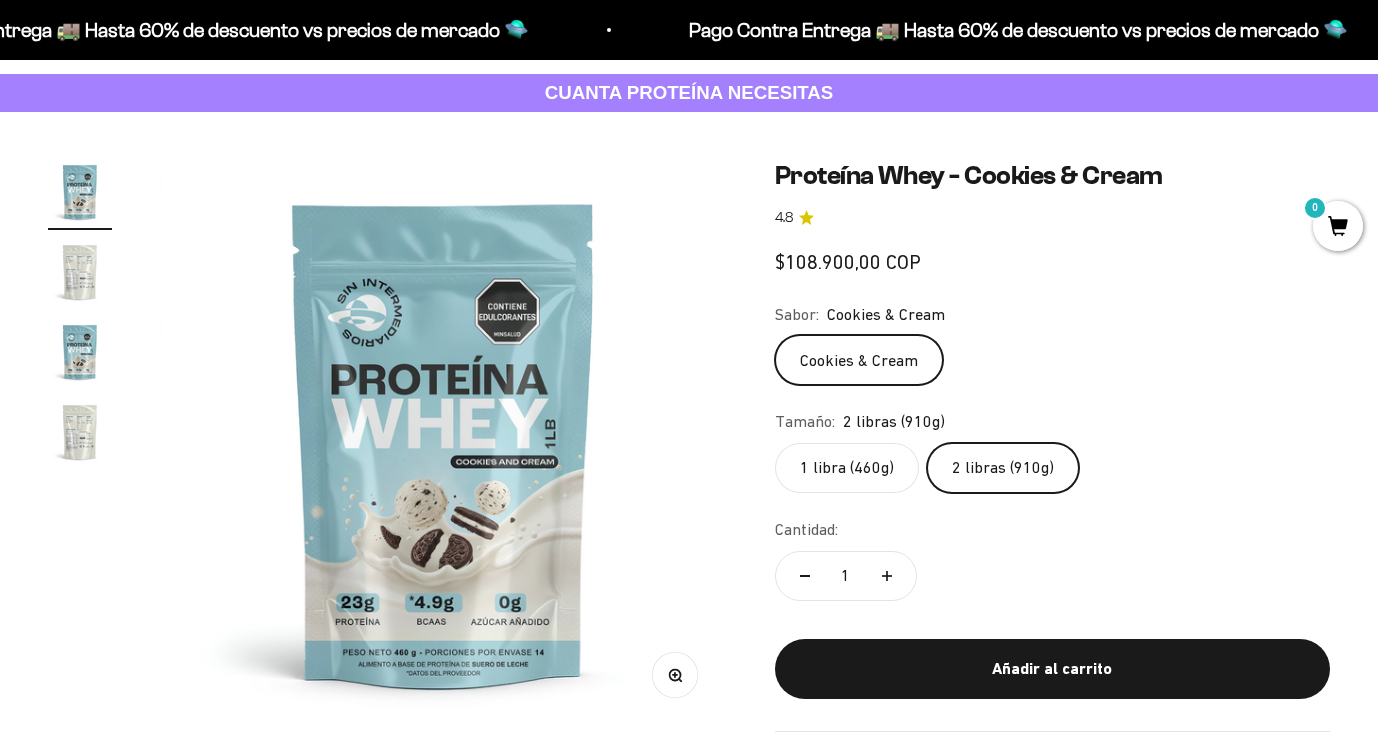 scroll, scrollTop: 0, scrollLeft: 0, axis: both 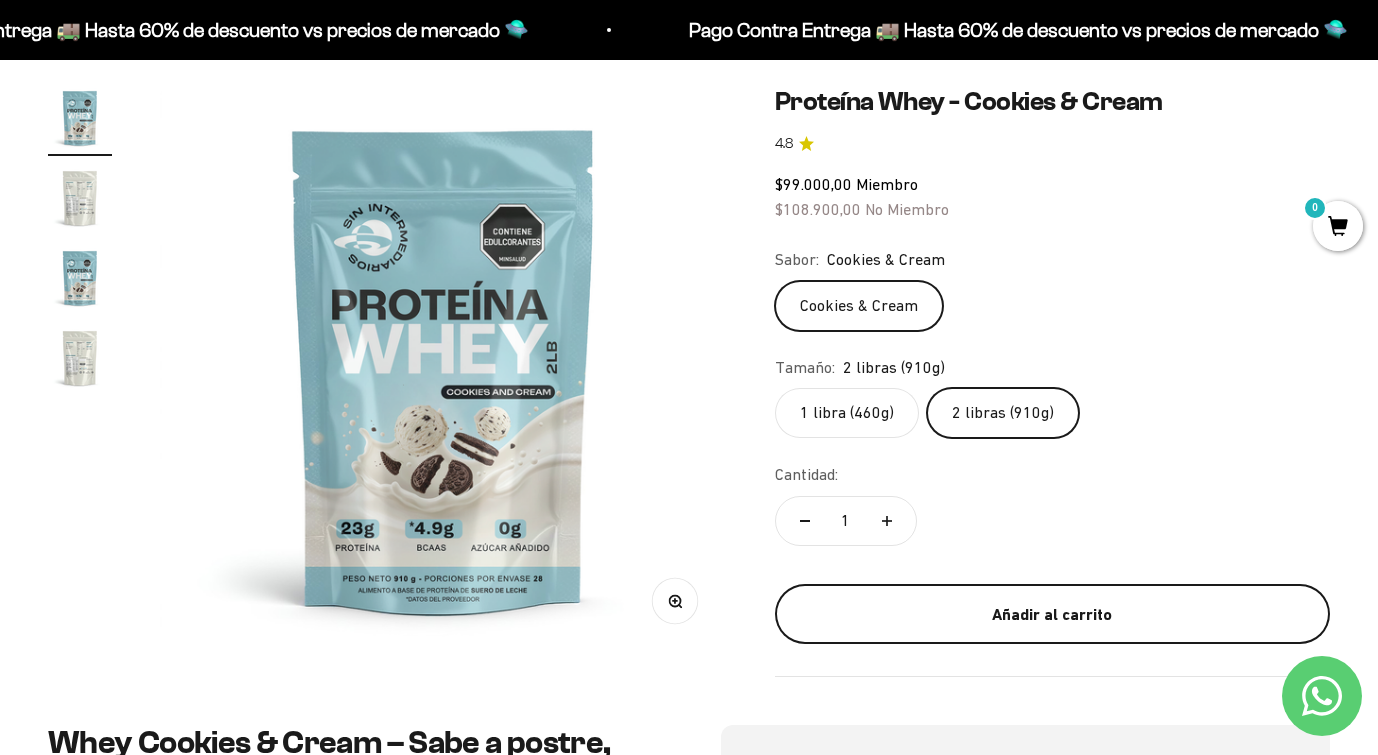 click on "Añadir al carrito" at bounding box center (1052, 615) 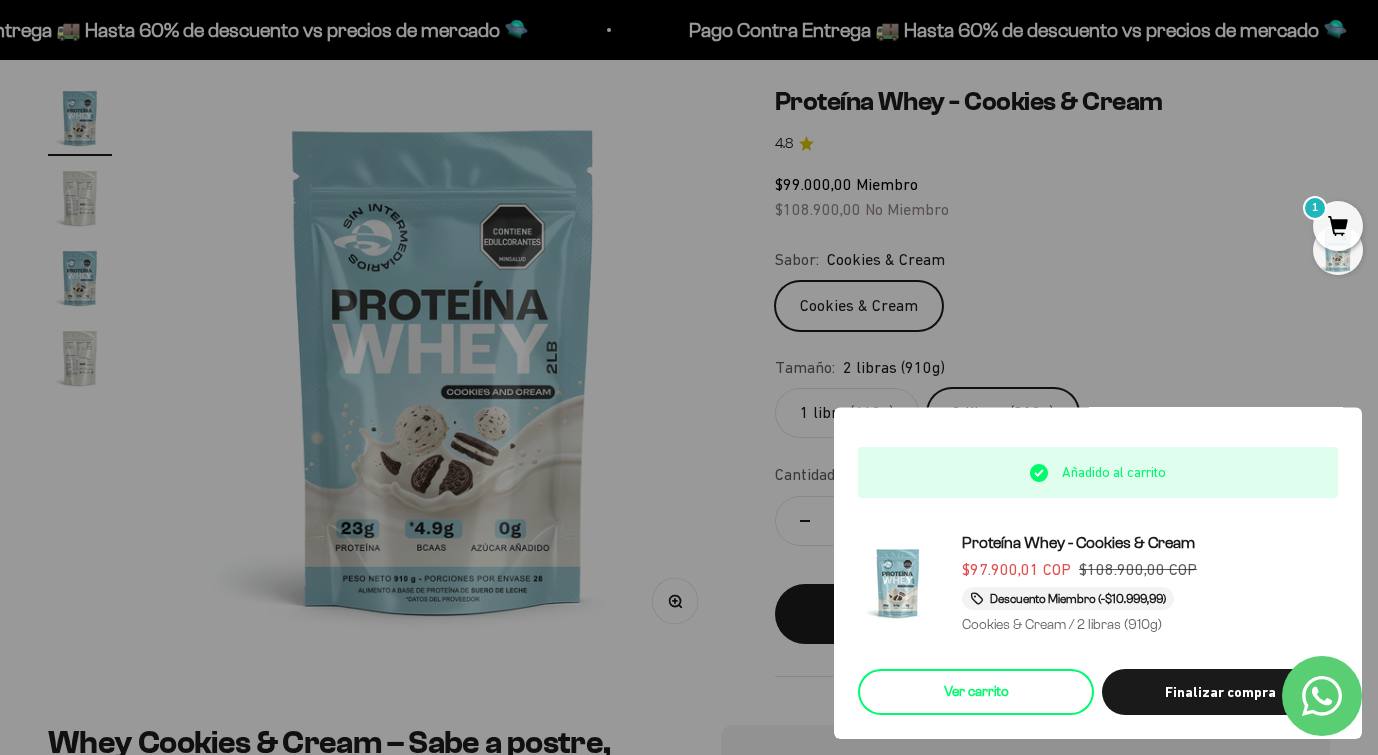 click on "Ver carrito" at bounding box center (976, 692) 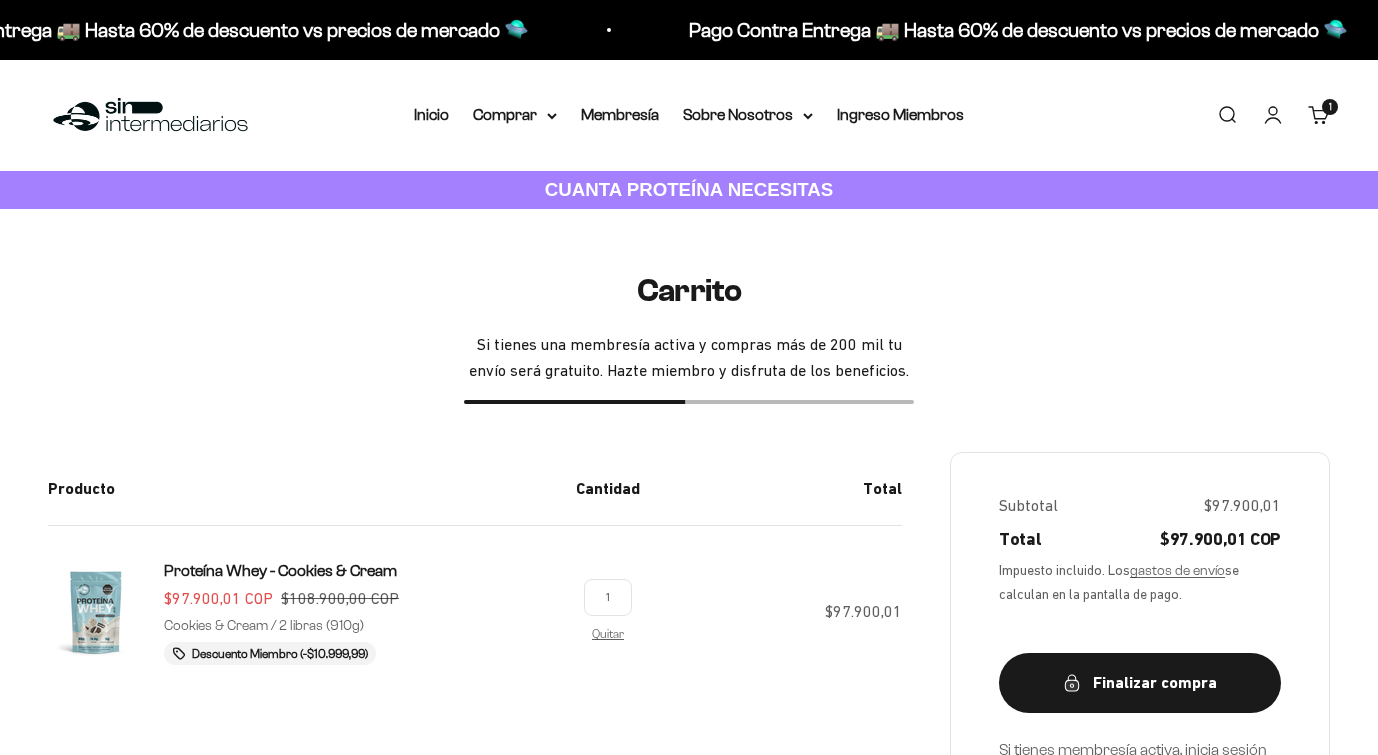 scroll, scrollTop: 0, scrollLeft: 0, axis: both 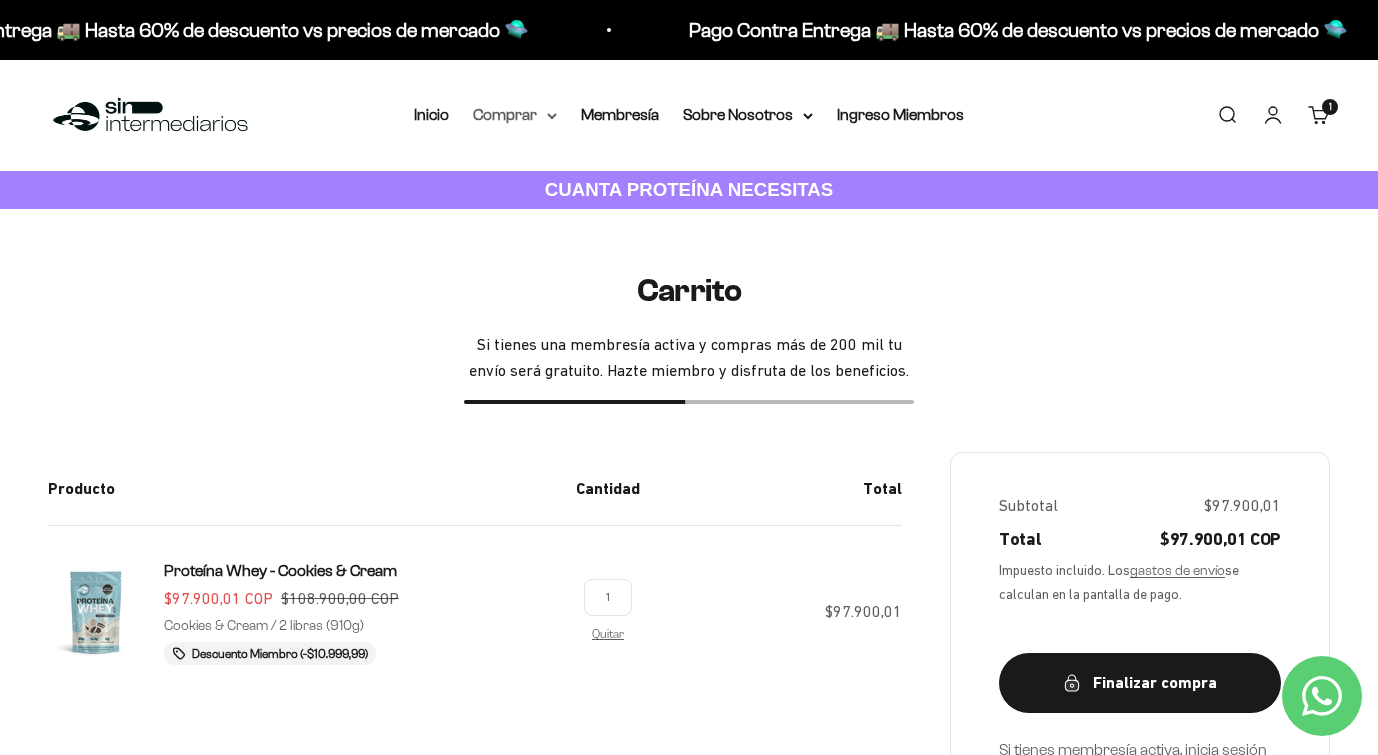 click on "Comprar" at bounding box center [515, 115] 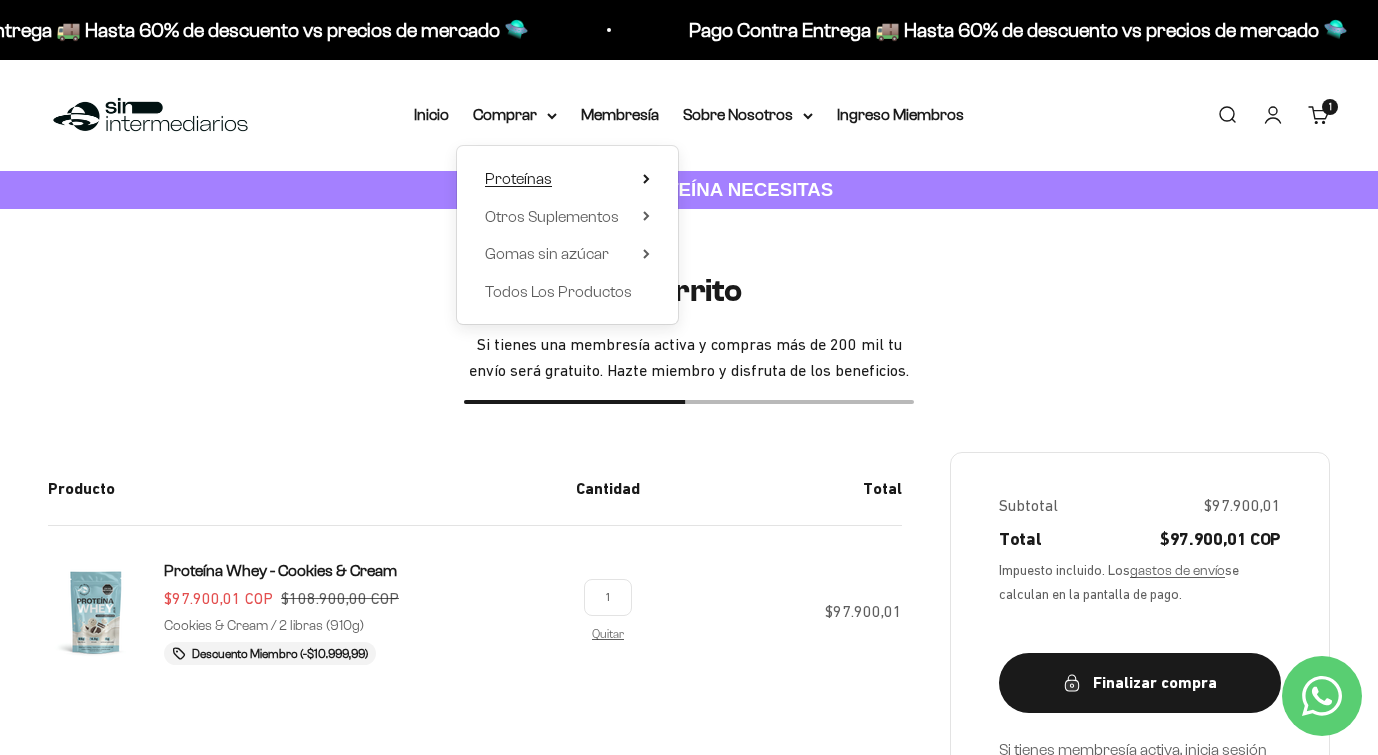 click on "Proteínas" at bounding box center (567, 179) 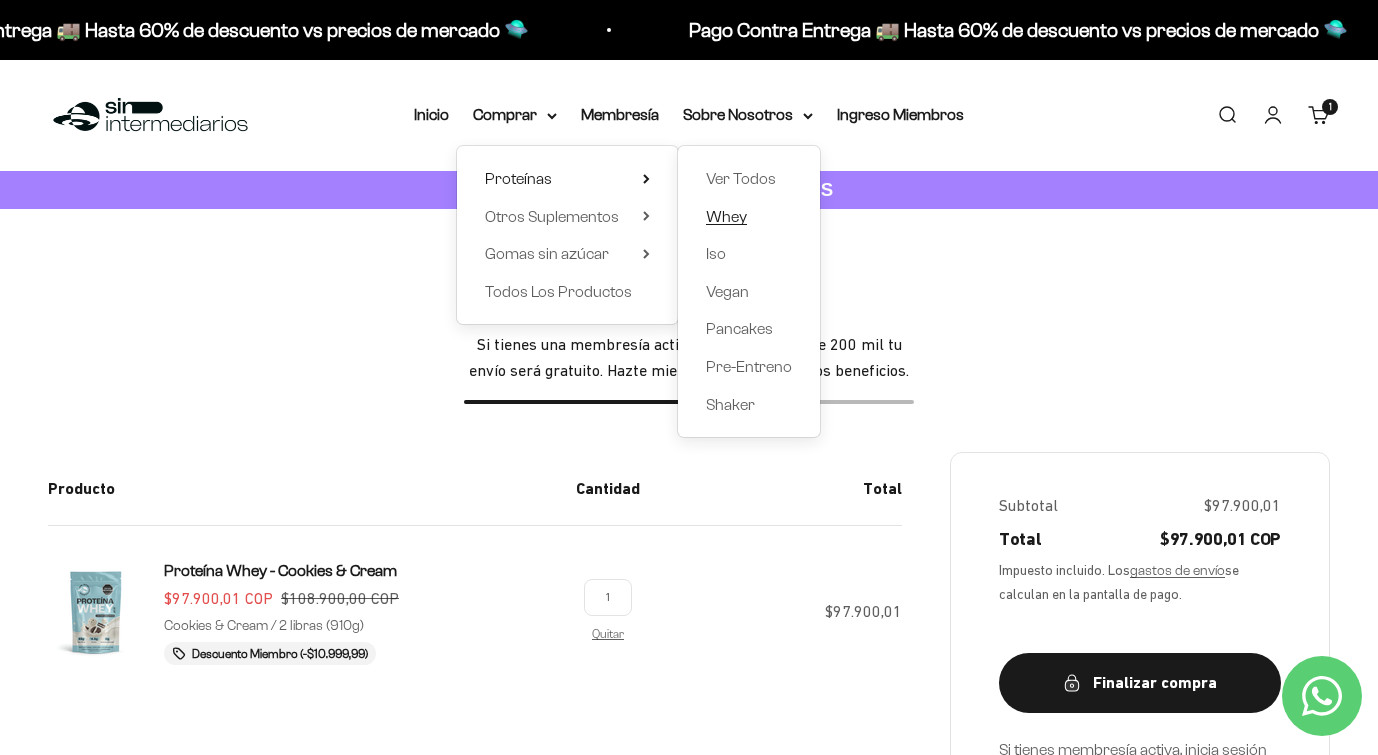 click on "Whey" at bounding box center [726, 216] 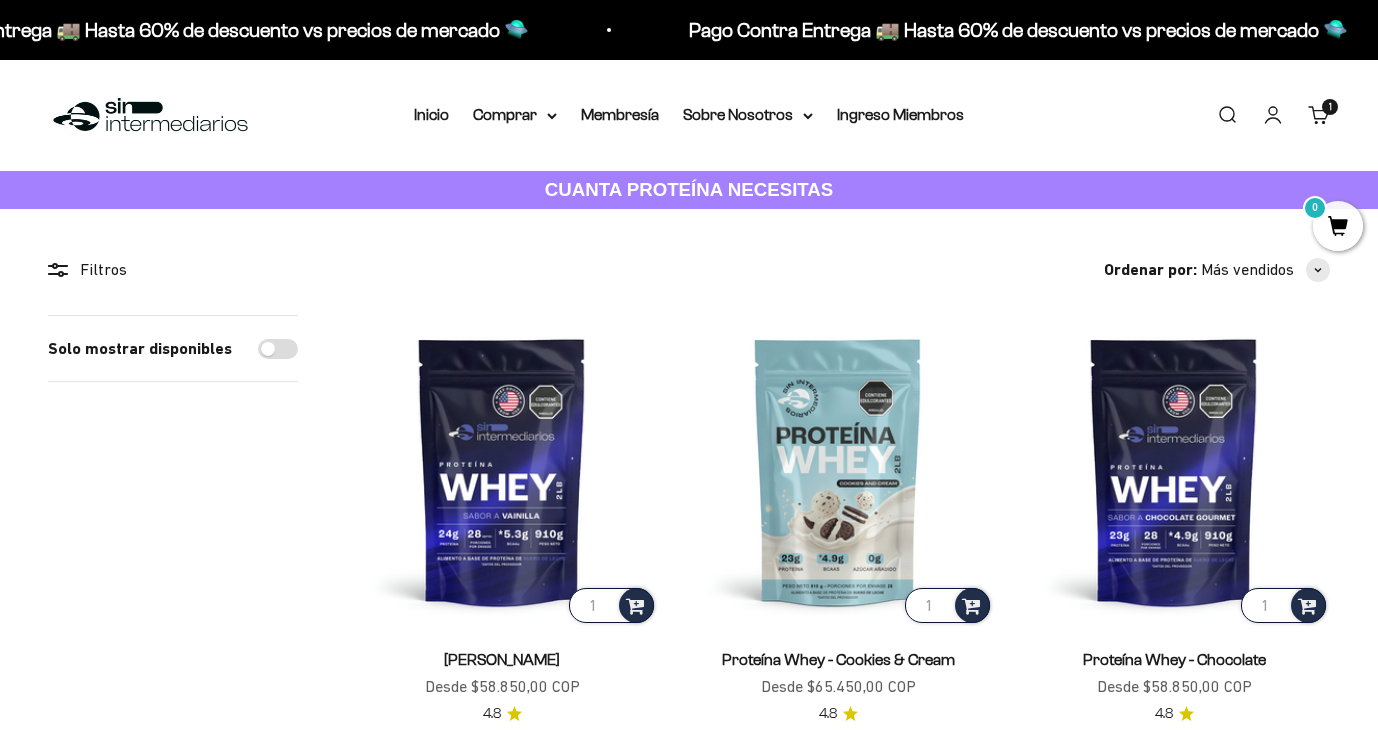 scroll, scrollTop: 0, scrollLeft: 0, axis: both 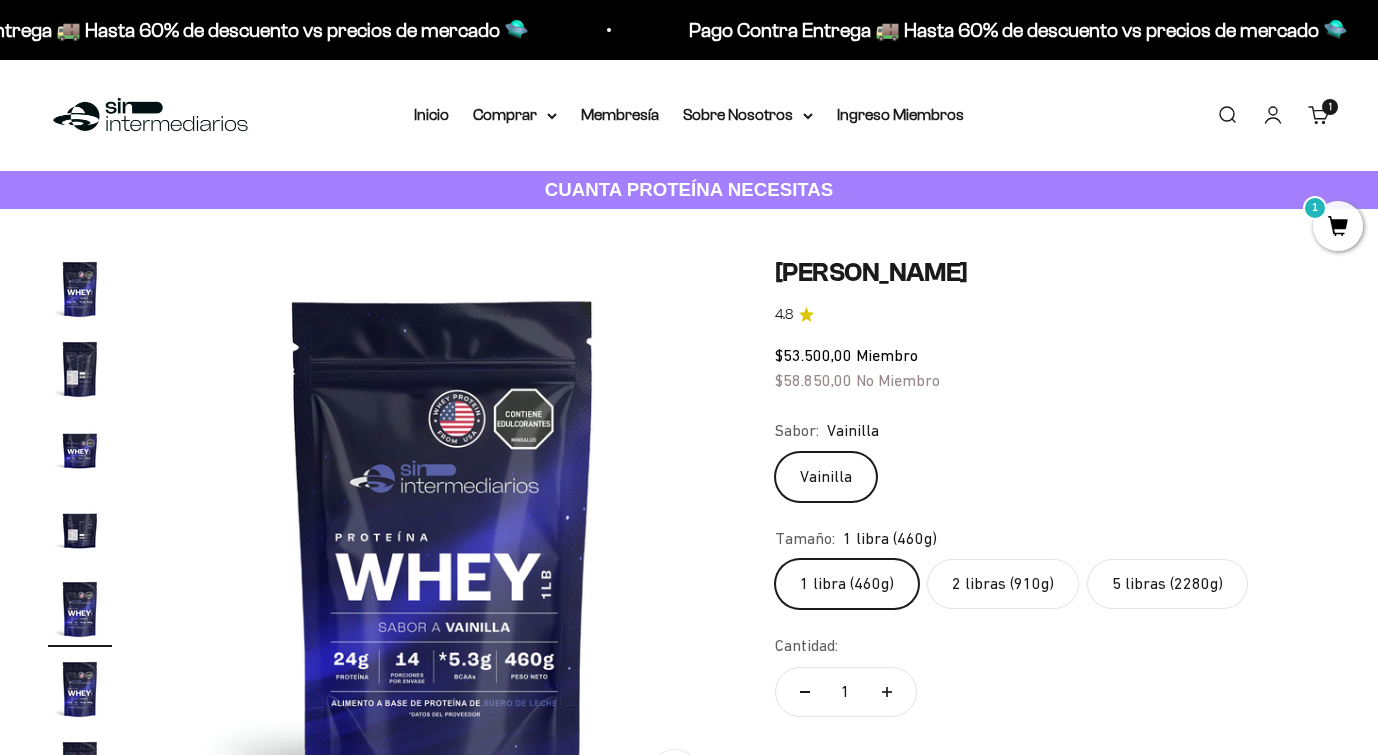 click on "2 libras (910g)" 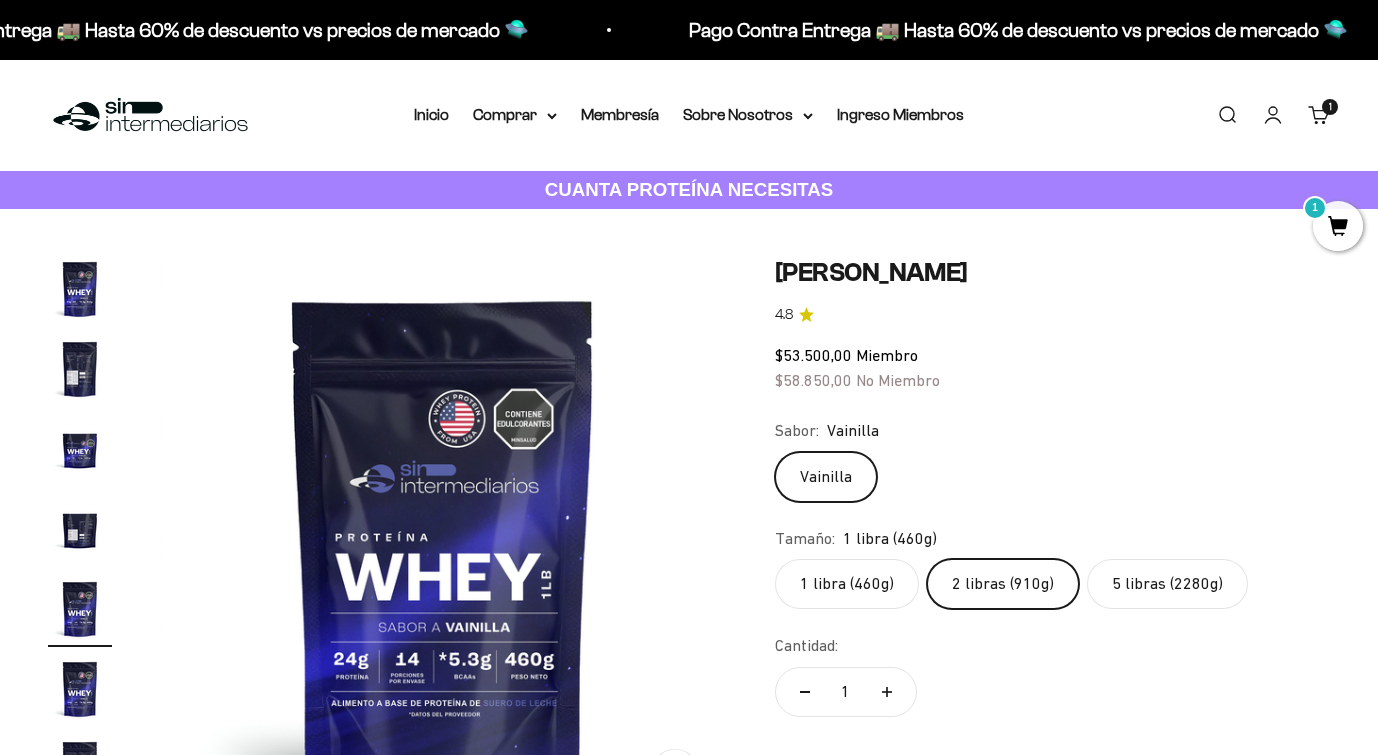 scroll, scrollTop: 0, scrollLeft: 0, axis: both 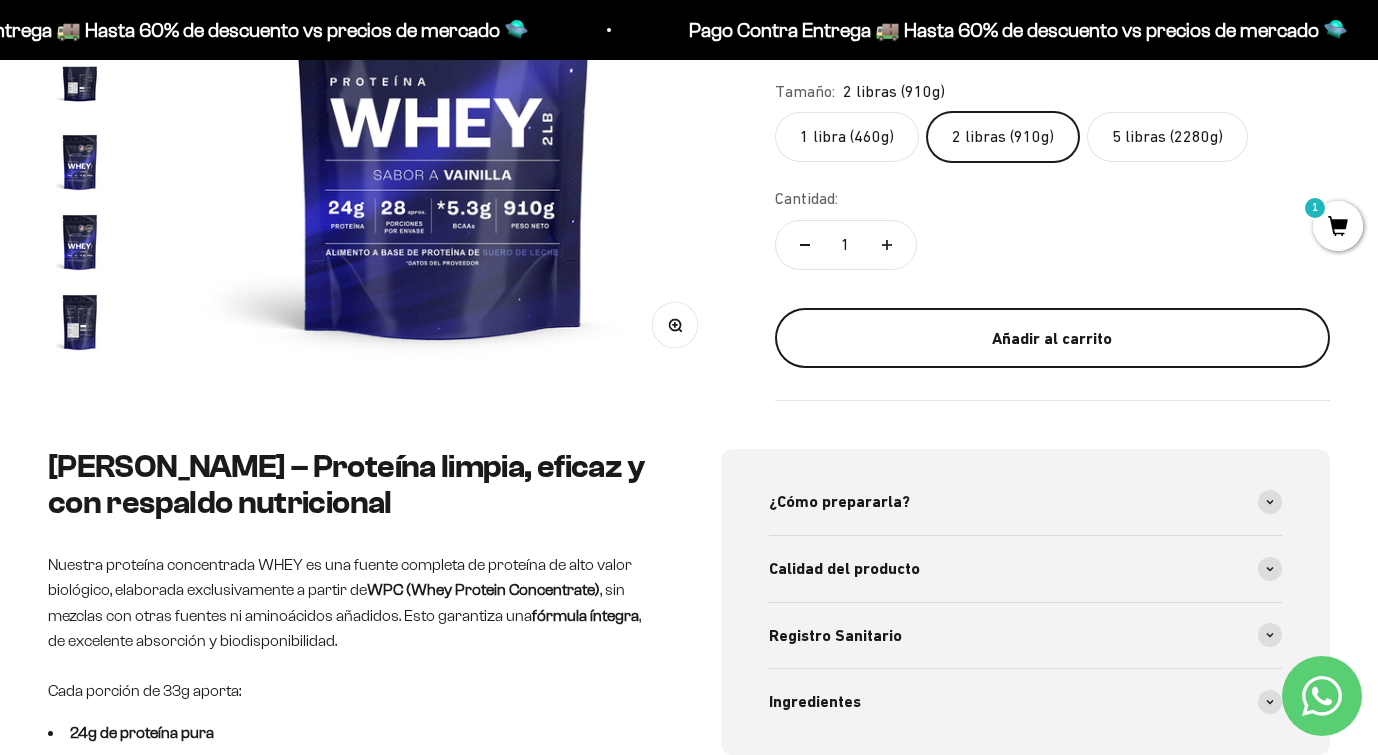 click on "Añadir al carrito" at bounding box center (1052, 339) 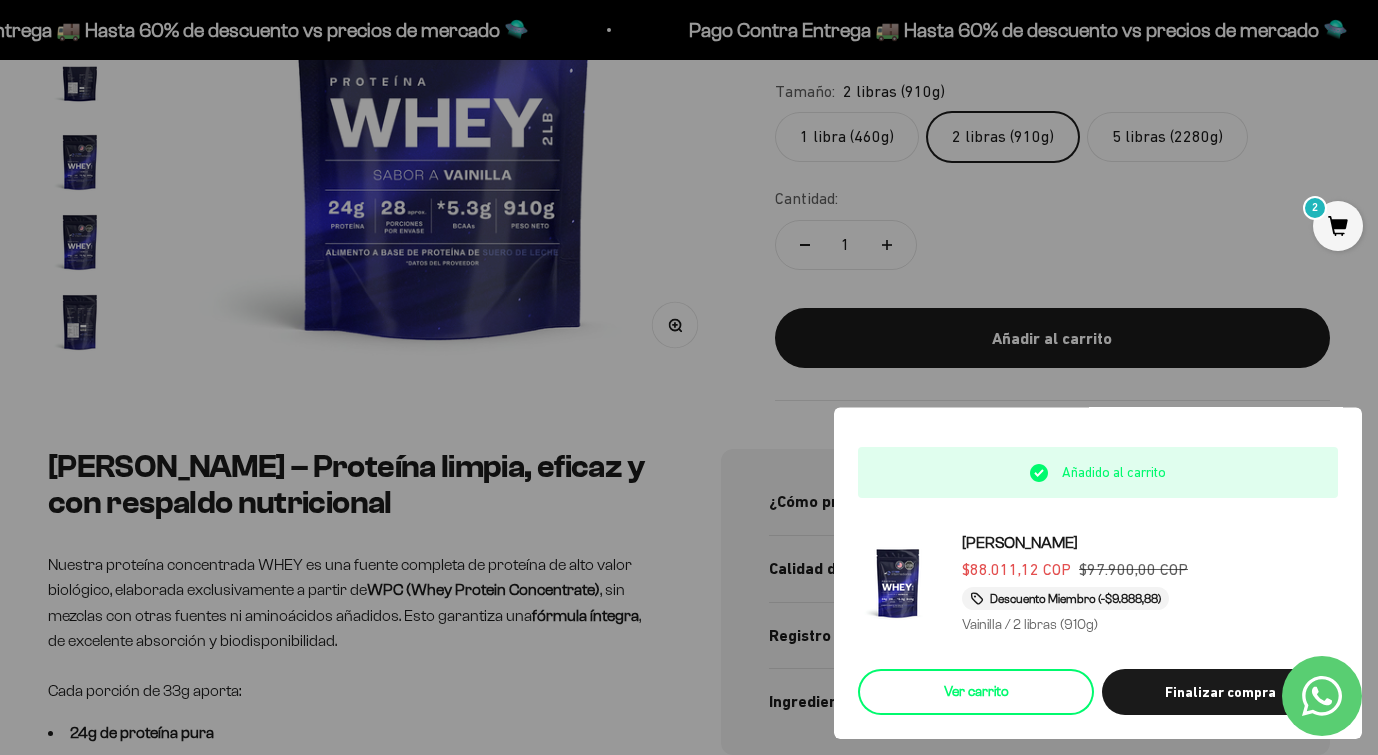 click on "Ver carrito" at bounding box center [976, 692] 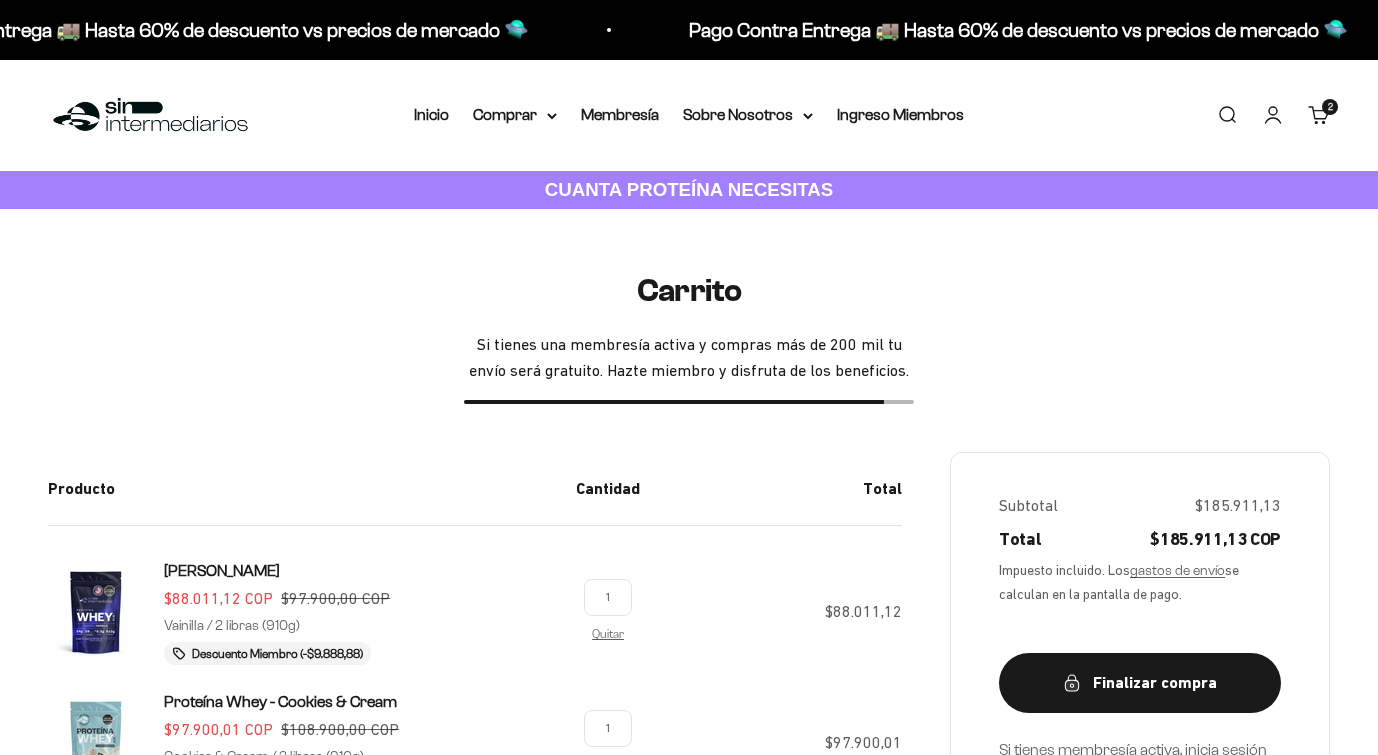 scroll, scrollTop: 0, scrollLeft: 0, axis: both 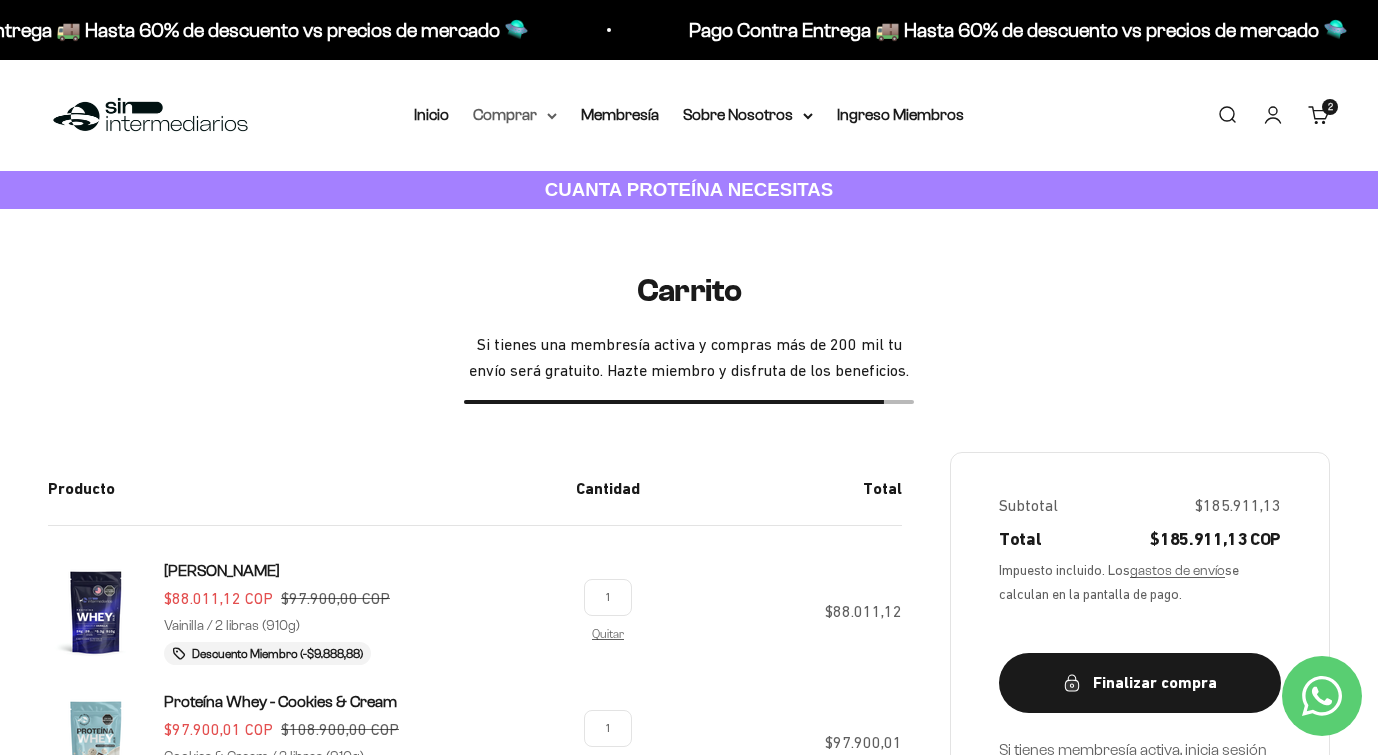 click on "Comprar" at bounding box center [515, 115] 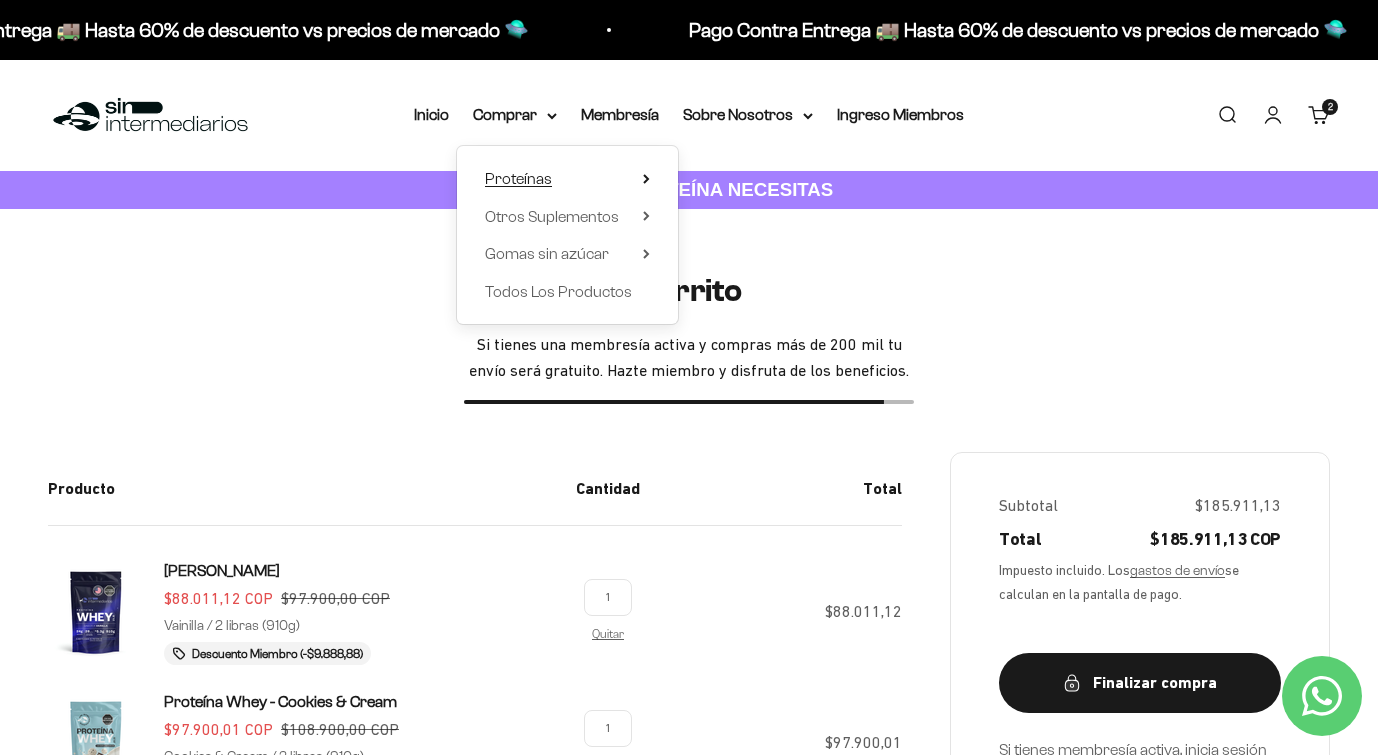 click on "Proteínas" at bounding box center [567, 179] 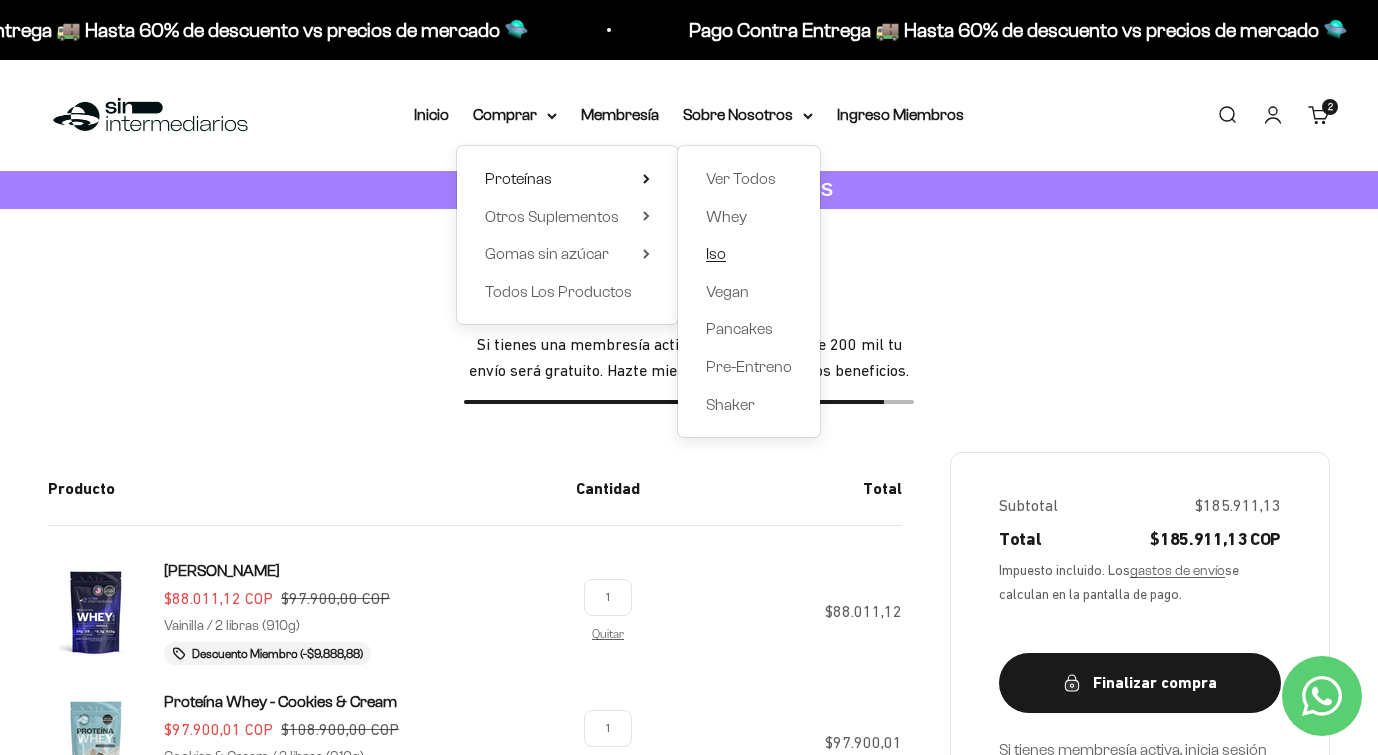 click on "Iso" at bounding box center [716, 254] 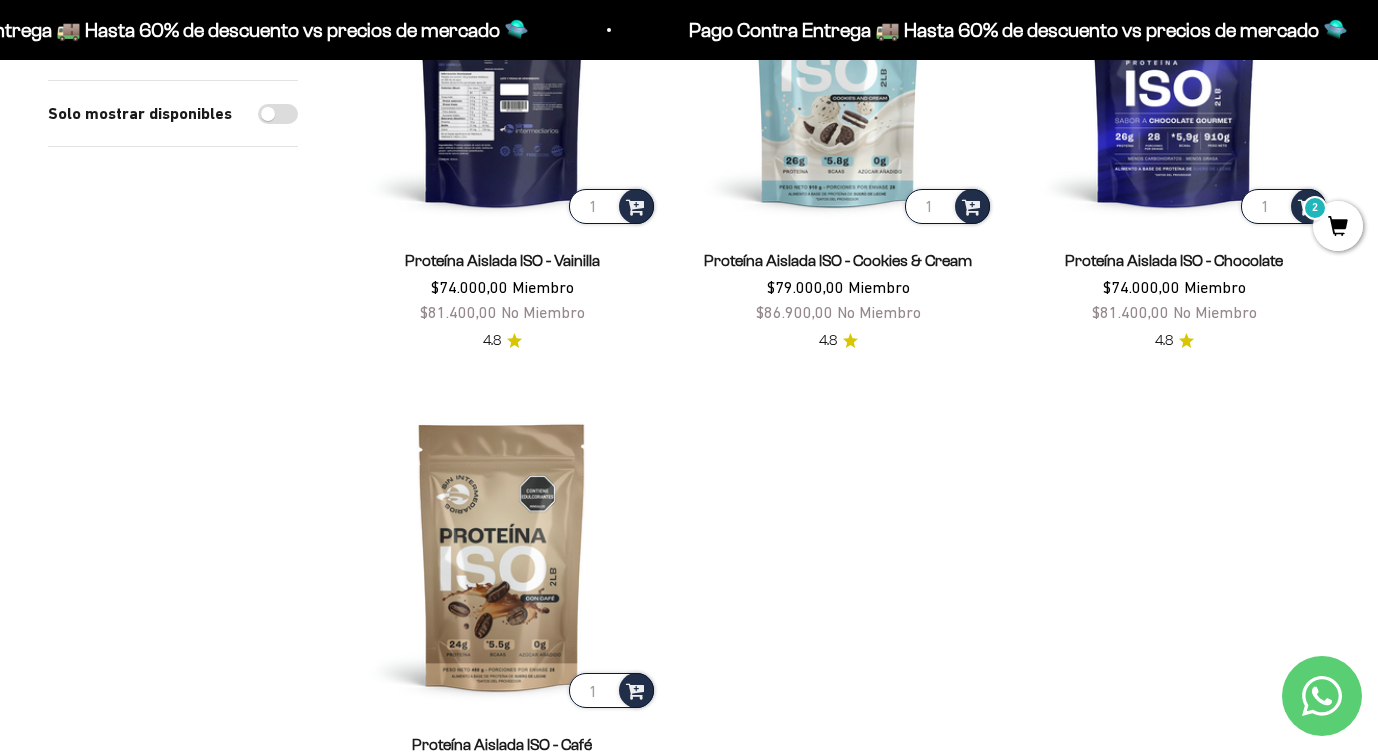 scroll, scrollTop: 253, scrollLeft: 0, axis: vertical 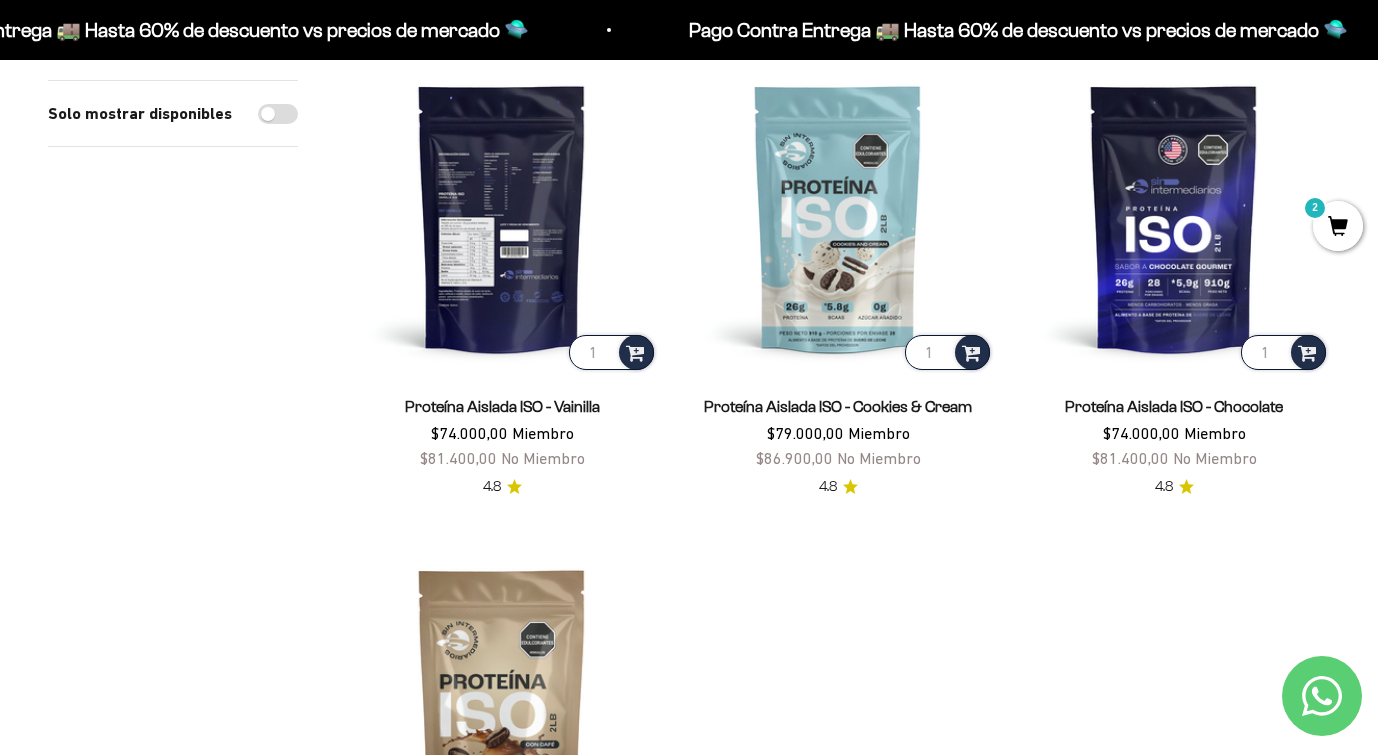 click at bounding box center [502, 218] 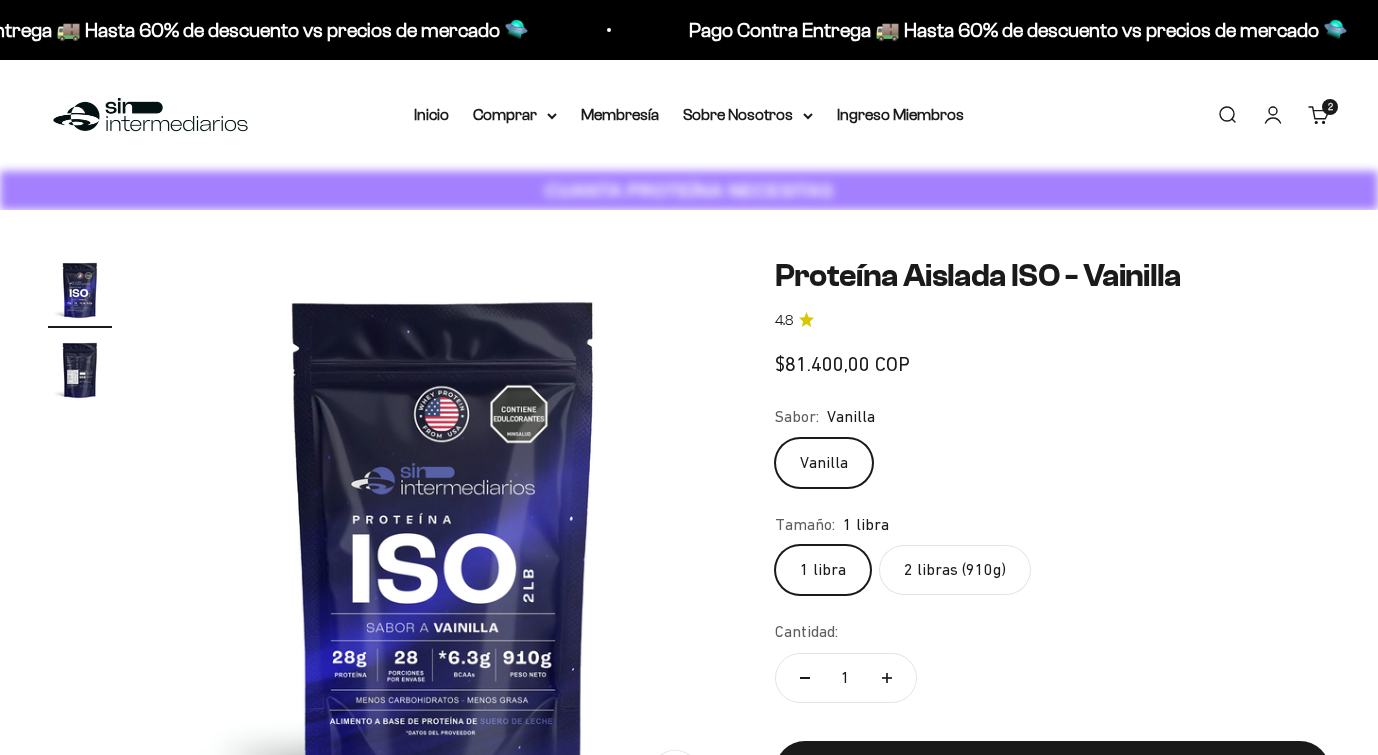 scroll, scrollTop: 0, scrollLeft: 0, axis: both 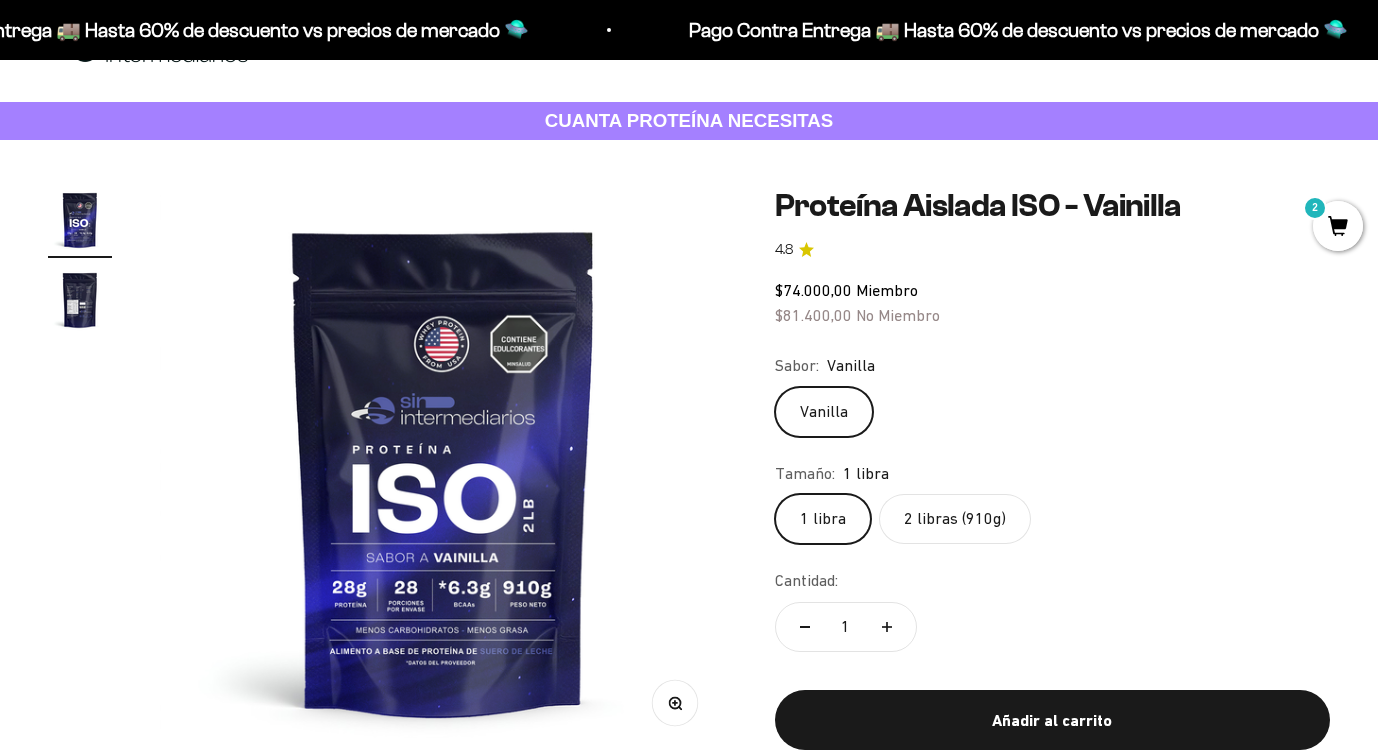 click on "2 libras (910g)" 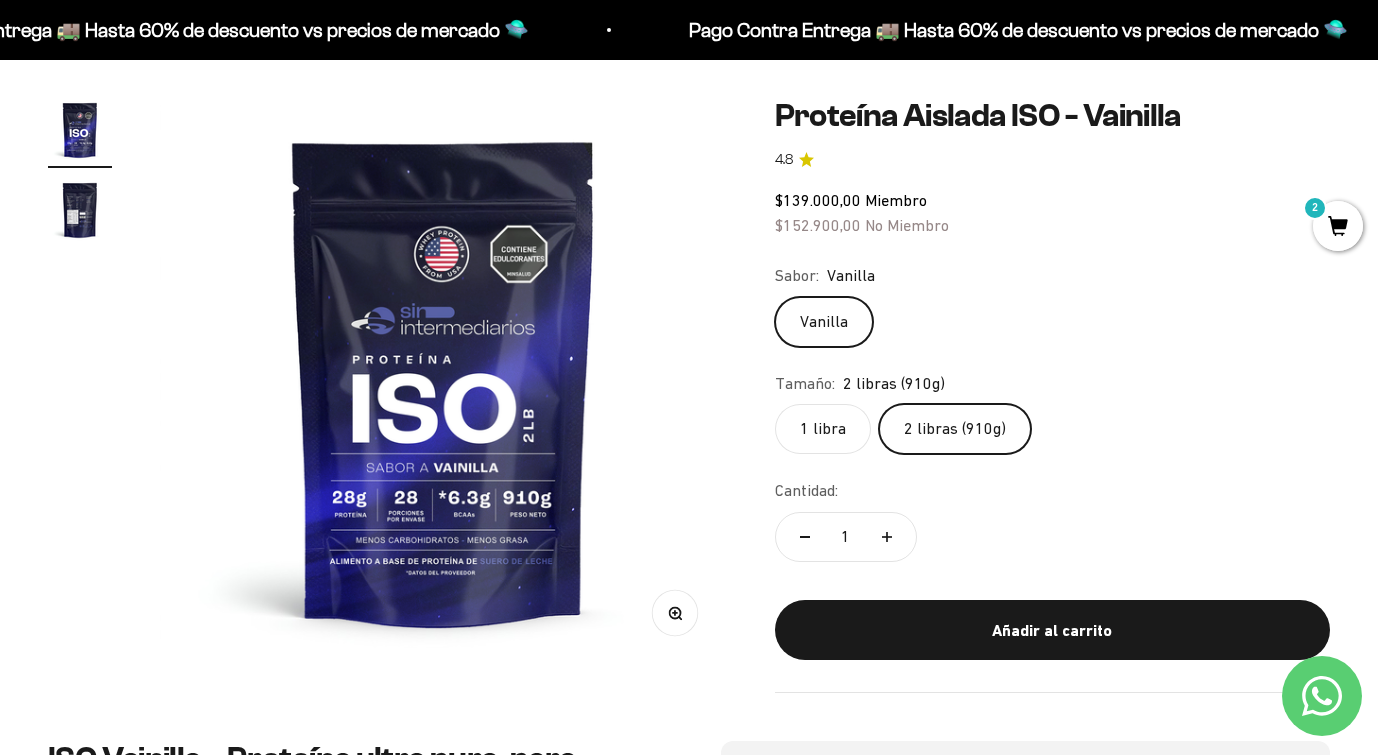 scroll, scrollTop: 161, scrollLeft: 0, axis: vertical 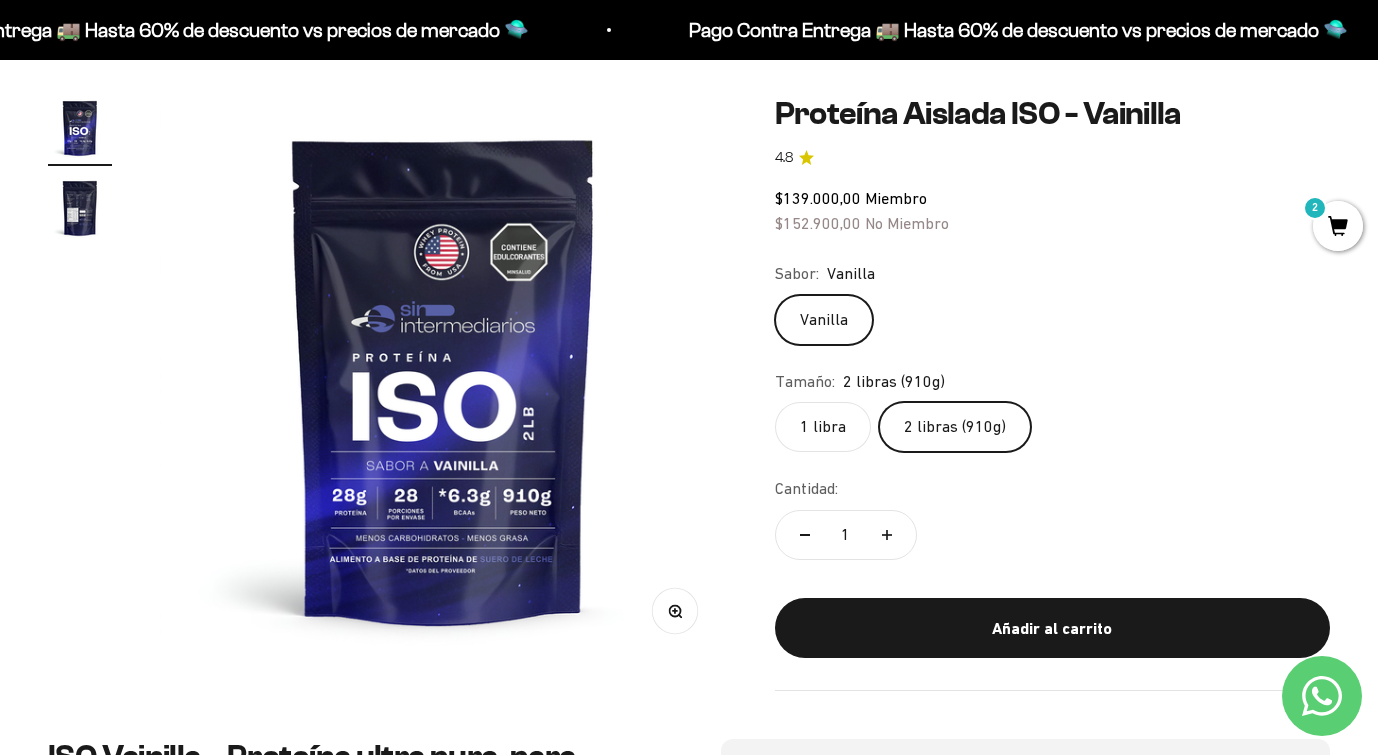 click on "Cantidad:
1" 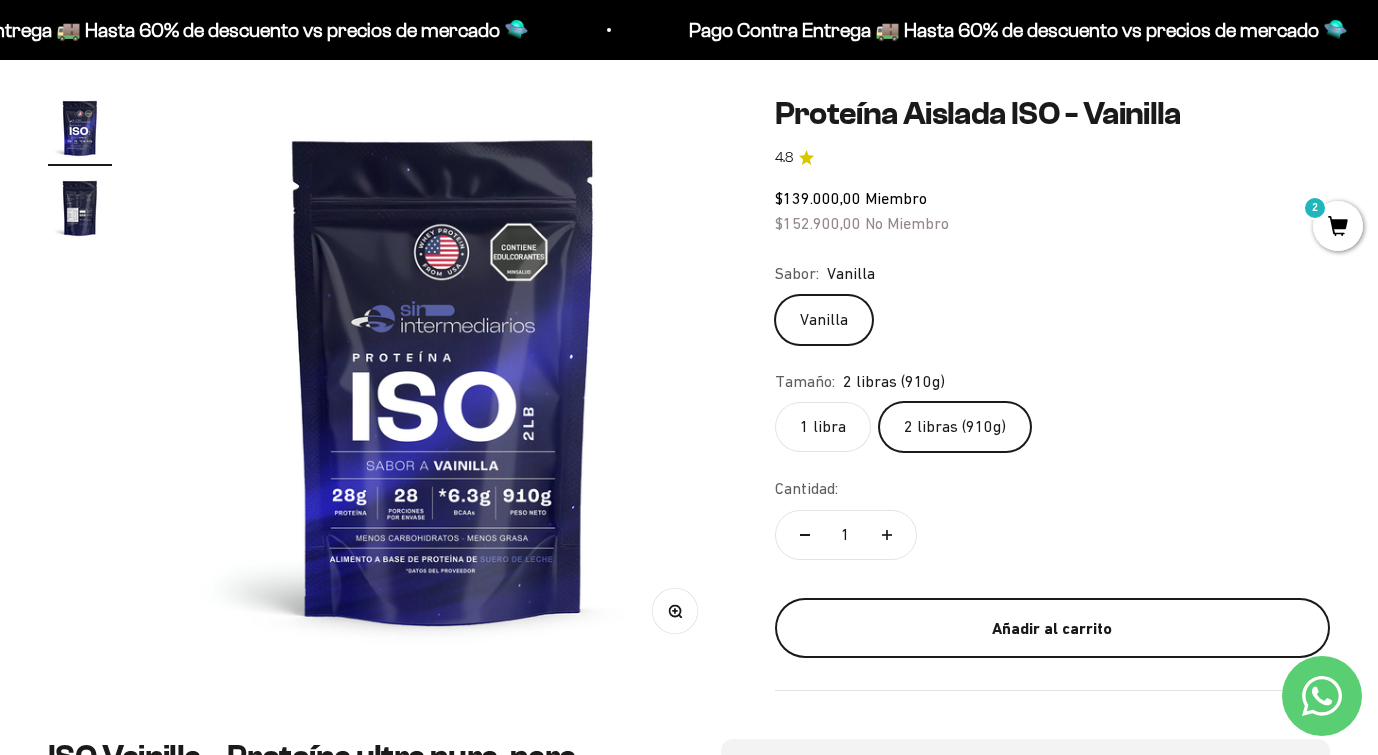 click on "Añadir al carrito" at bounding box center (1052, 629) 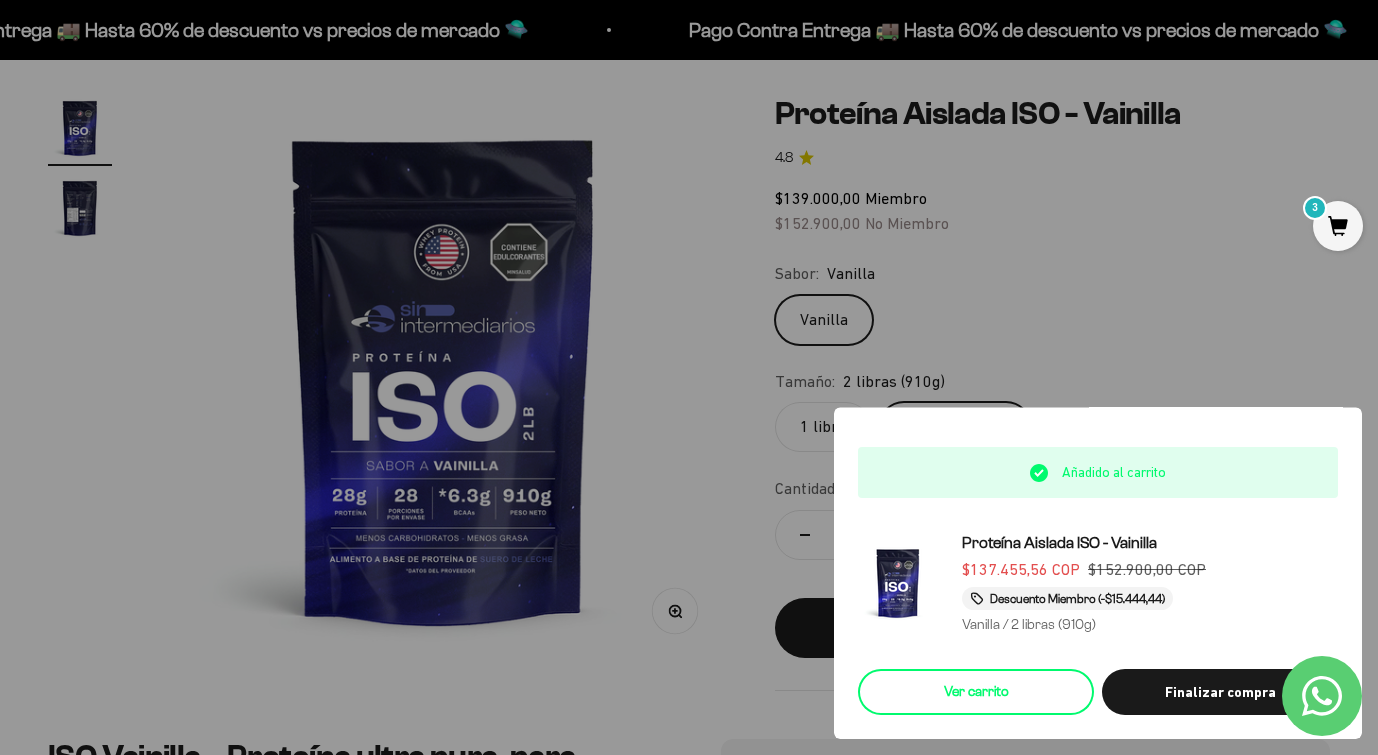 click on "Ver carrito" at bounding box center (976, 692) 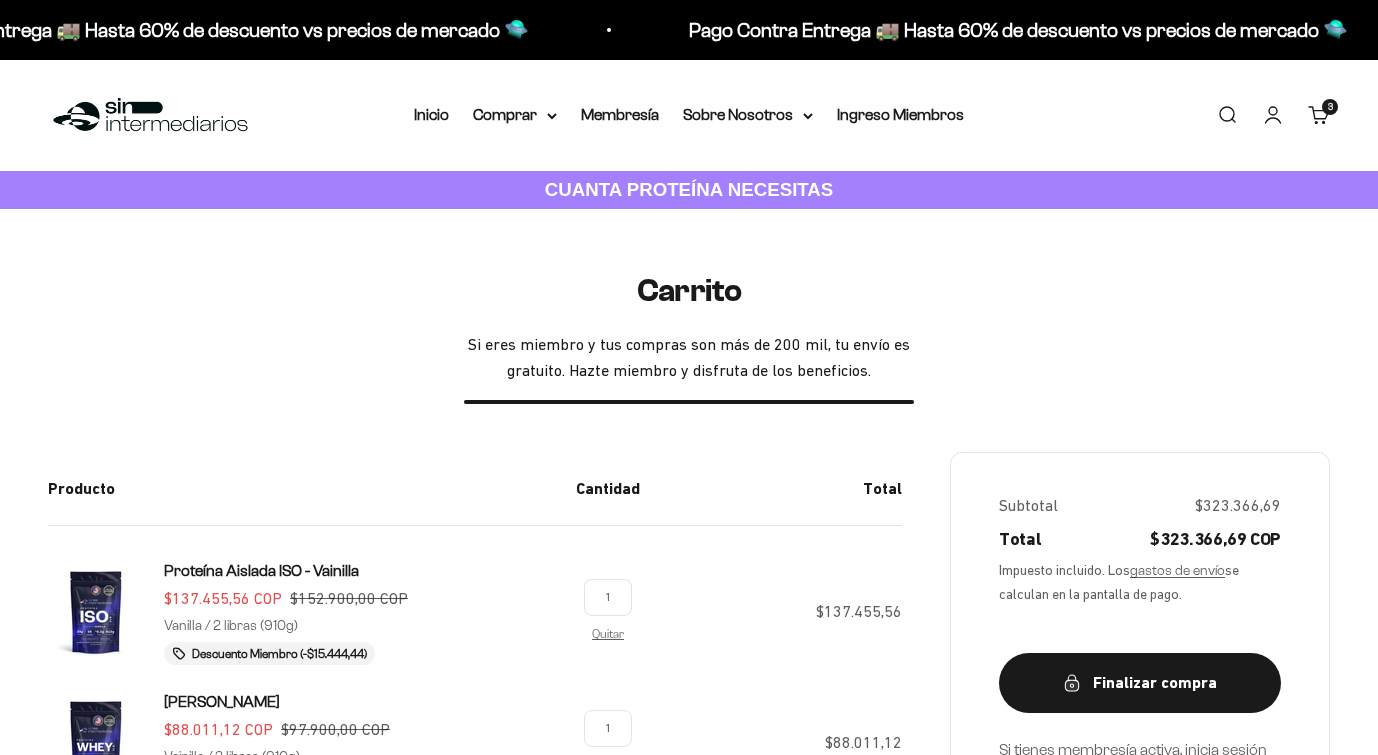 scroll, scrollTop: 0, scrollLeft: 0, axis: both 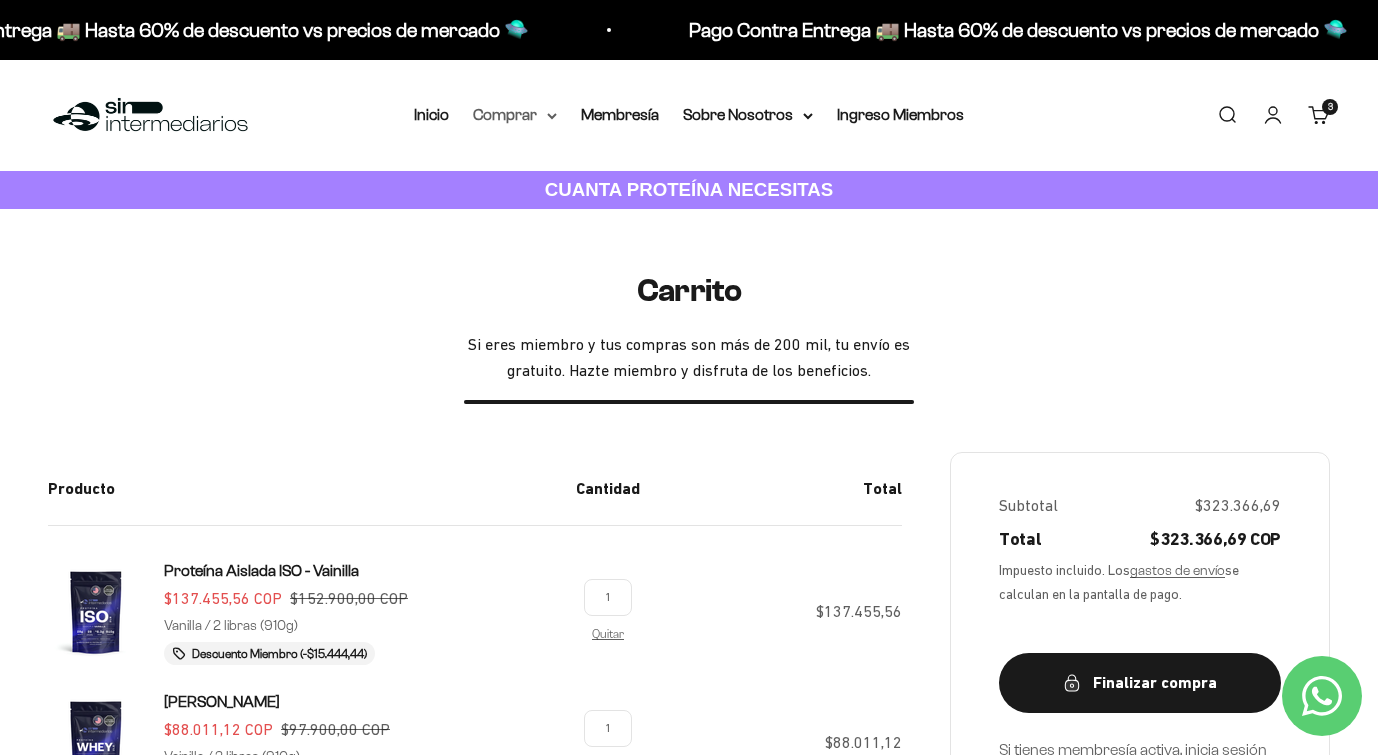 click on "Comprar" at bounding box center [515, 115] 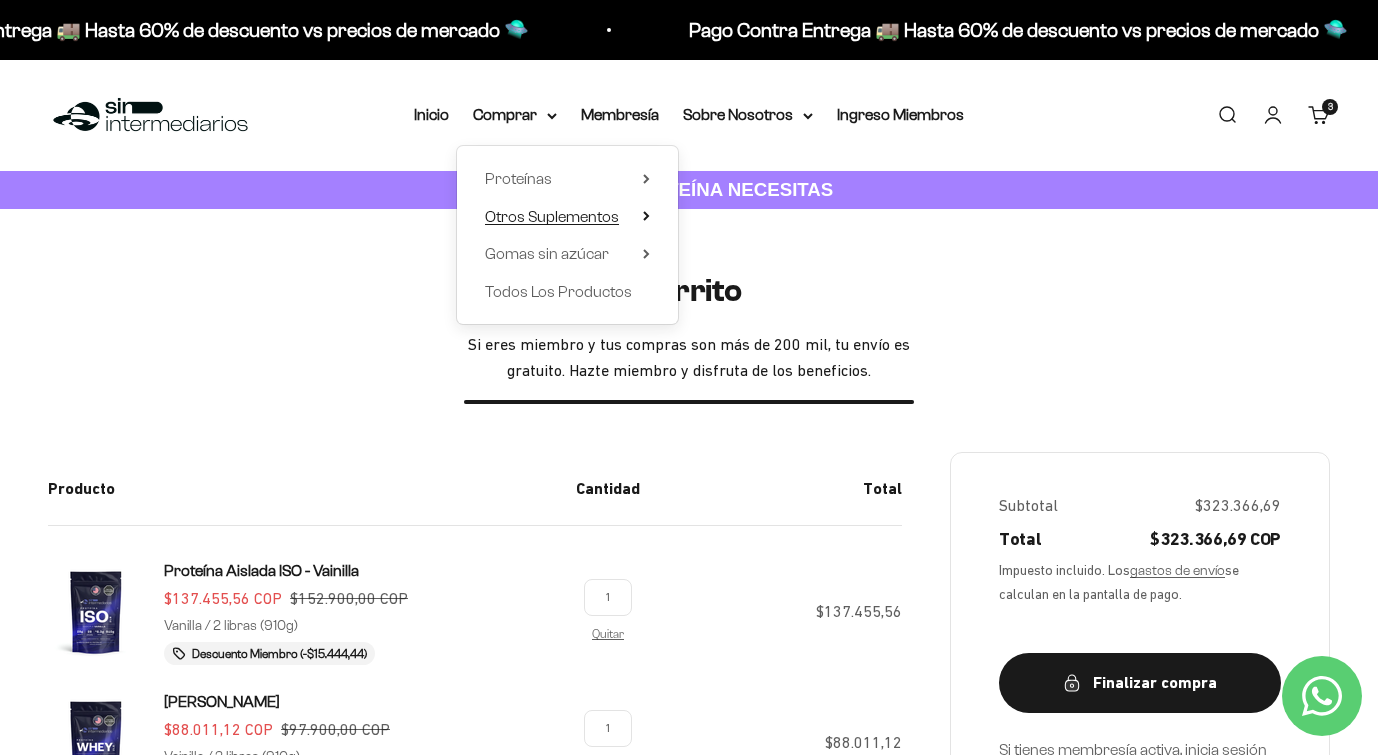 click on "Otros Suplementos" at bounding box center [552, 216] 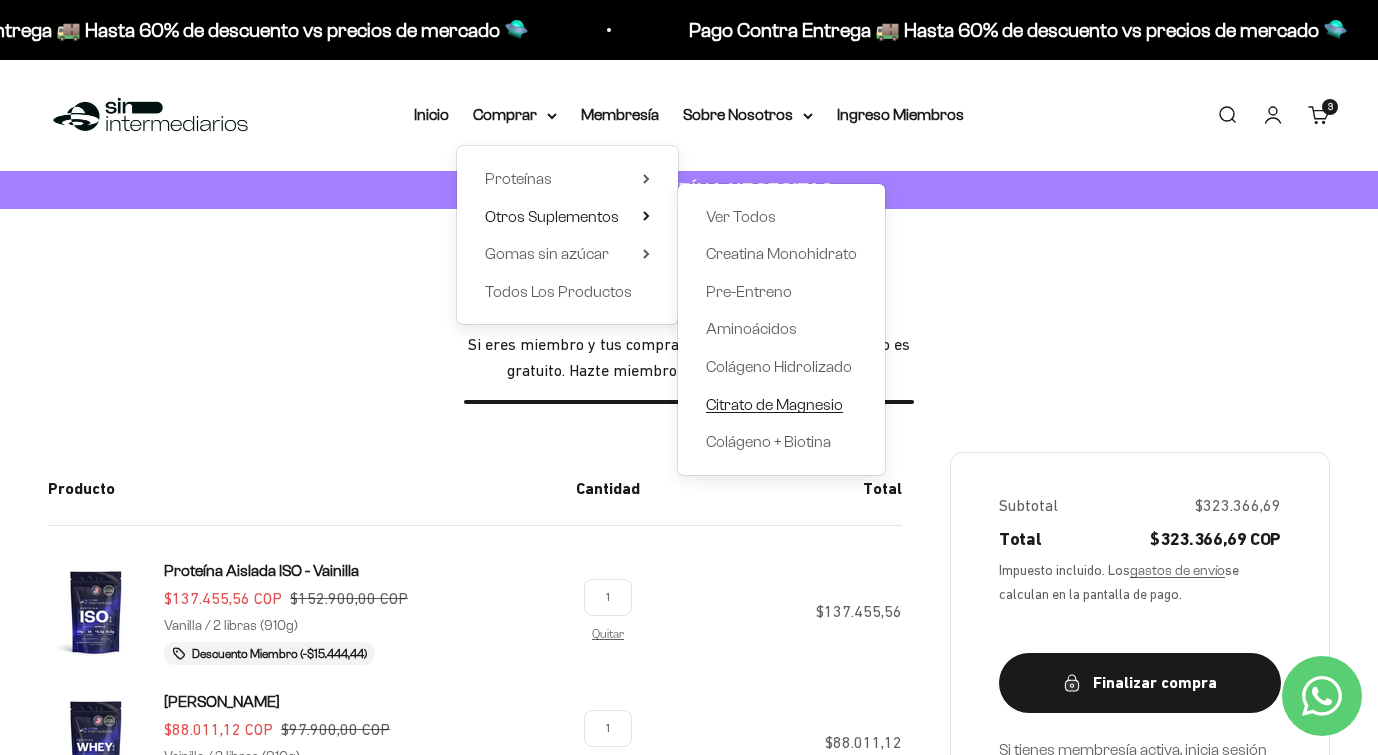 click on "Citrato de Magnesio" at bounding box center (774, 404) 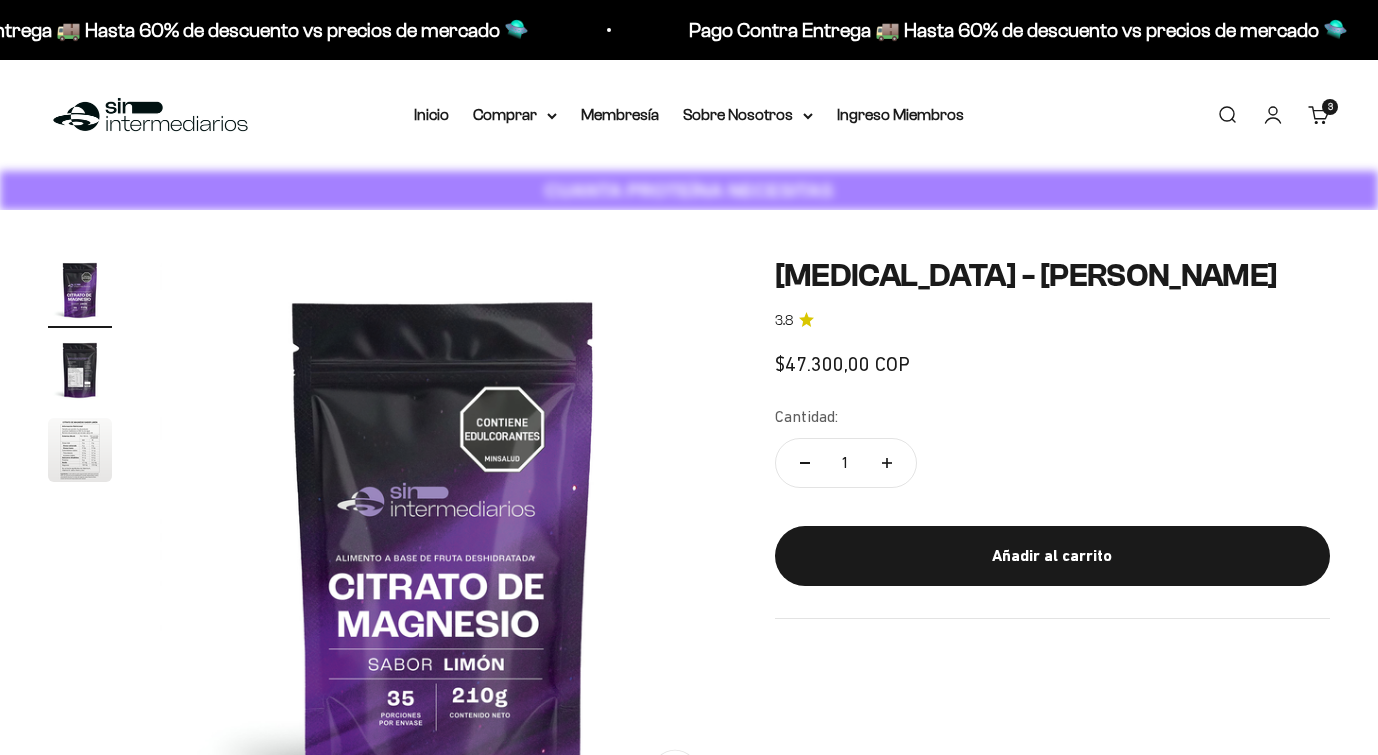 scroll, scrollTop: 0, scrollLeft: 0, axis: both 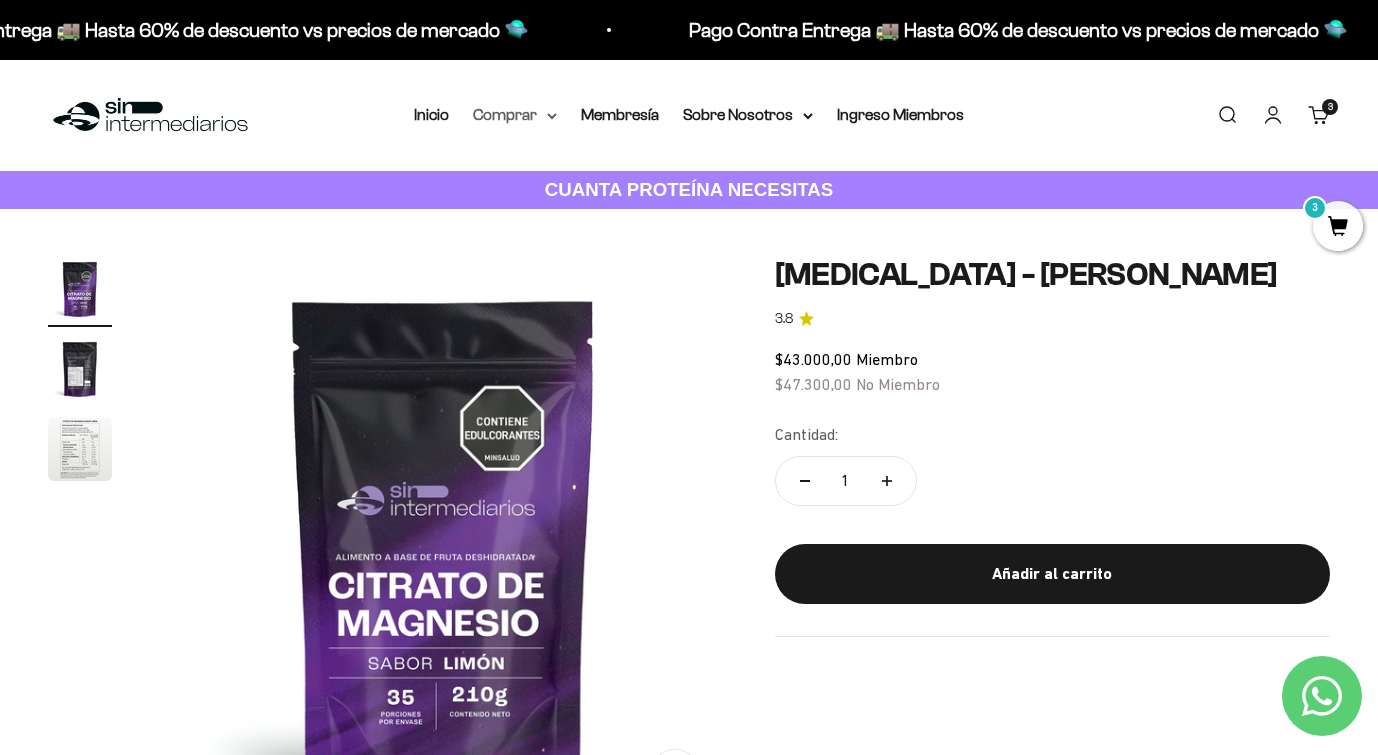 click on "Comprar" at bounding box center [515, 115] 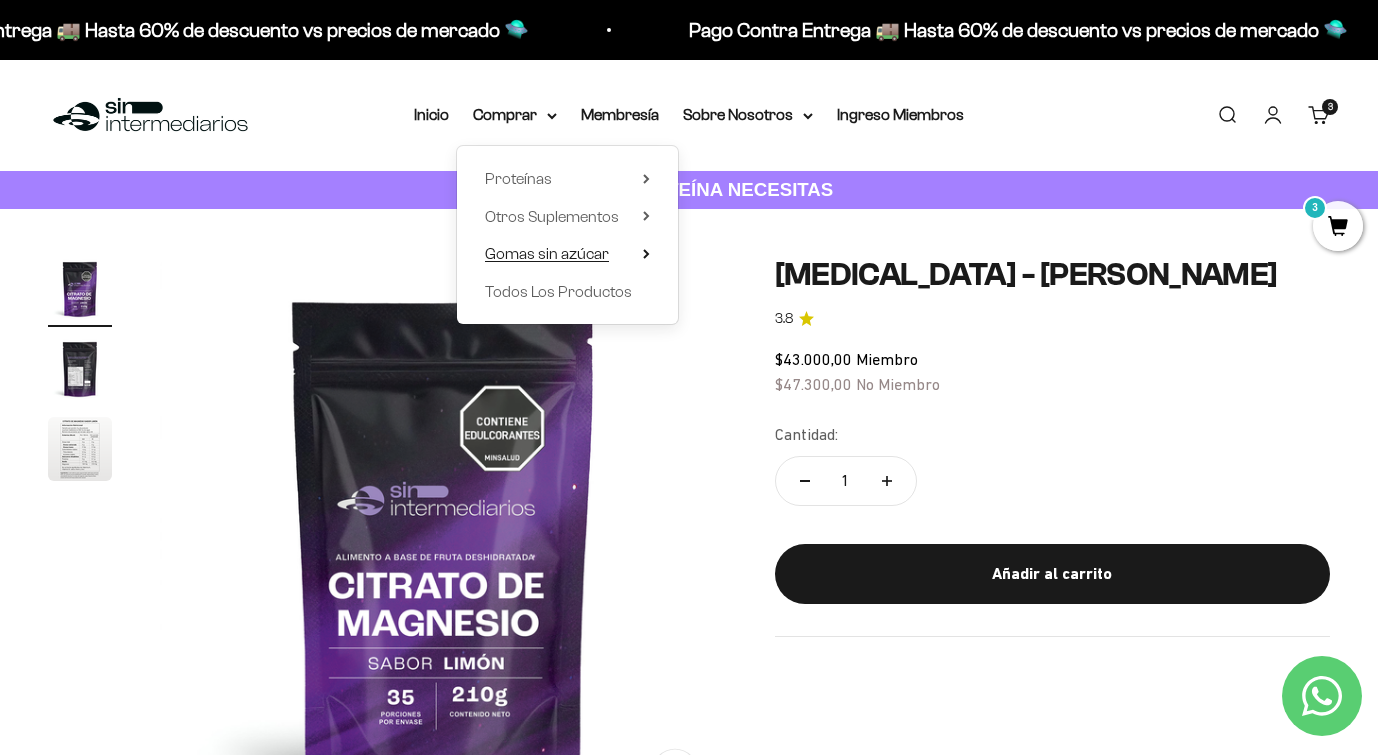 click on "Gomas sin azúcar" at bounding box center [547, 253] 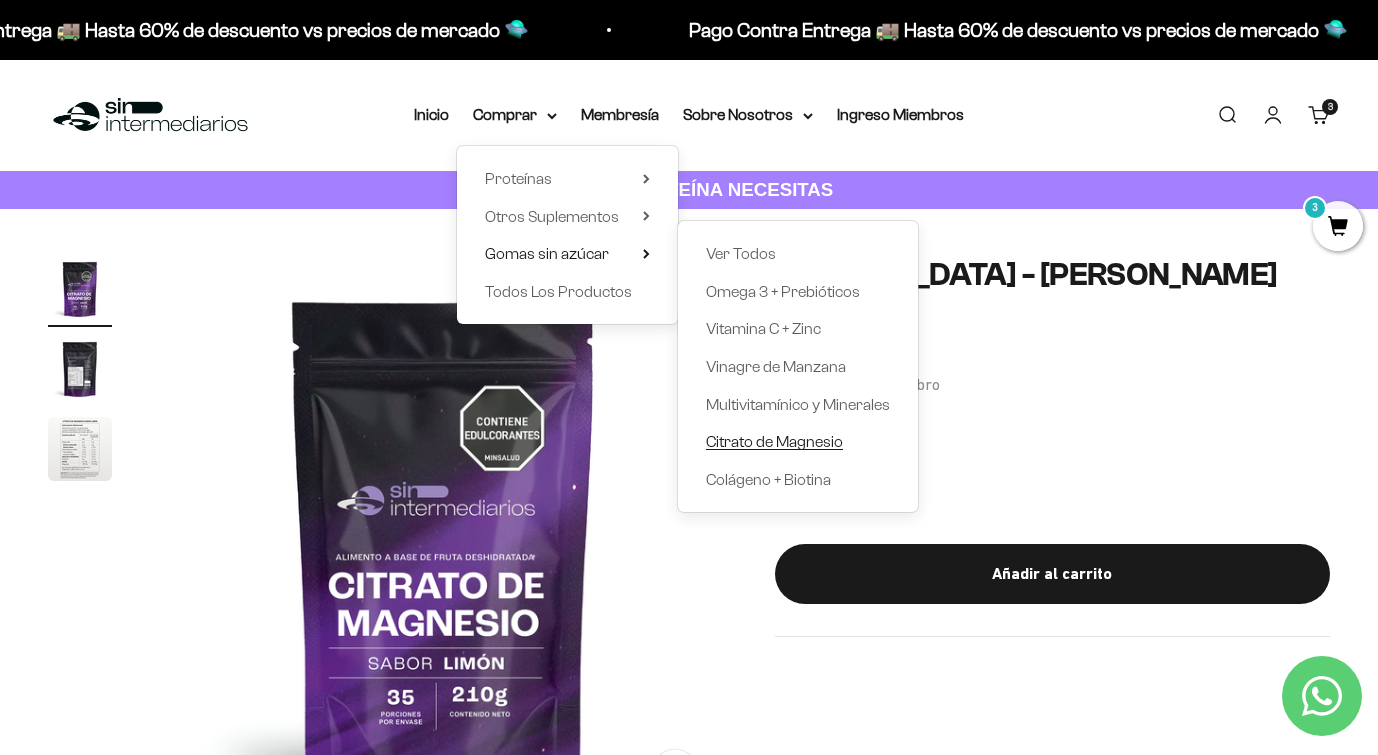 click on "Citrato de Magnesio" at bounding box center (774, 441) 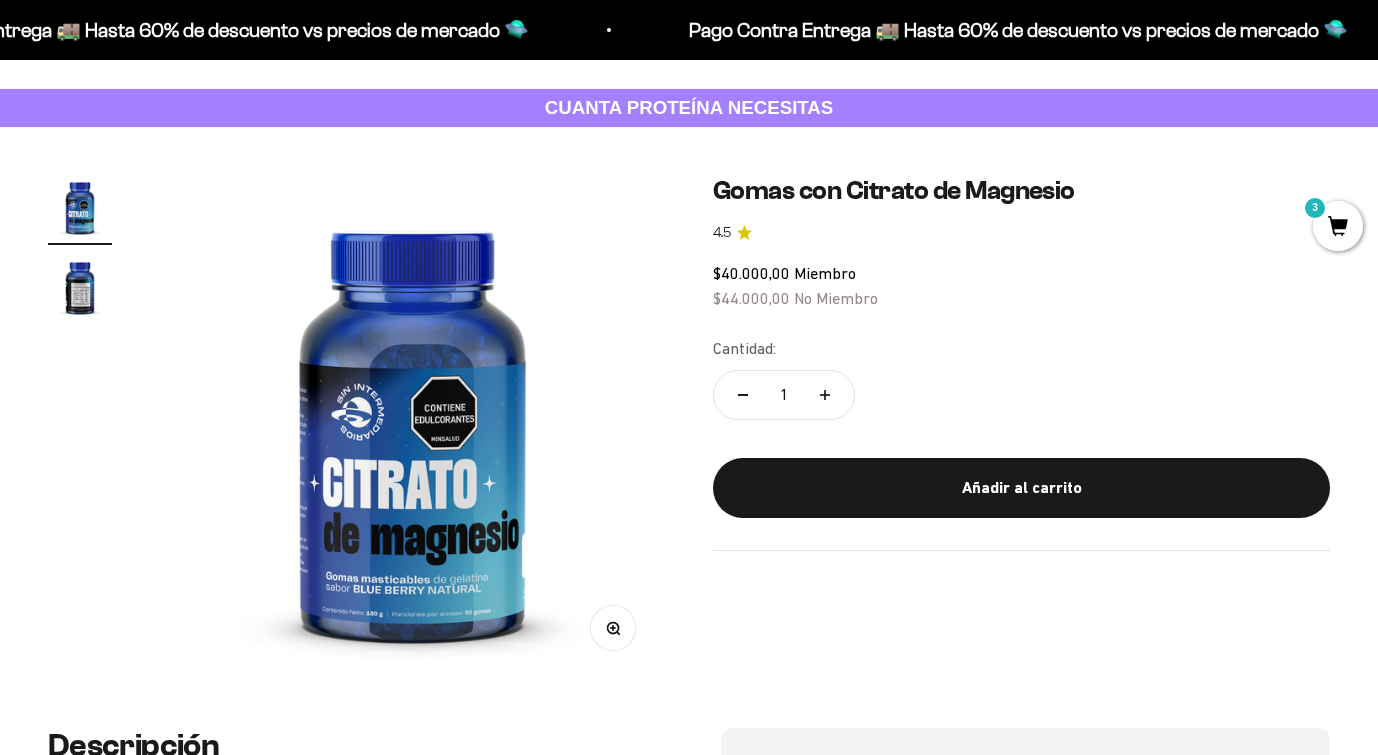 scroll, scrollTop: 104, scrollLeft: 0, axis: vertical 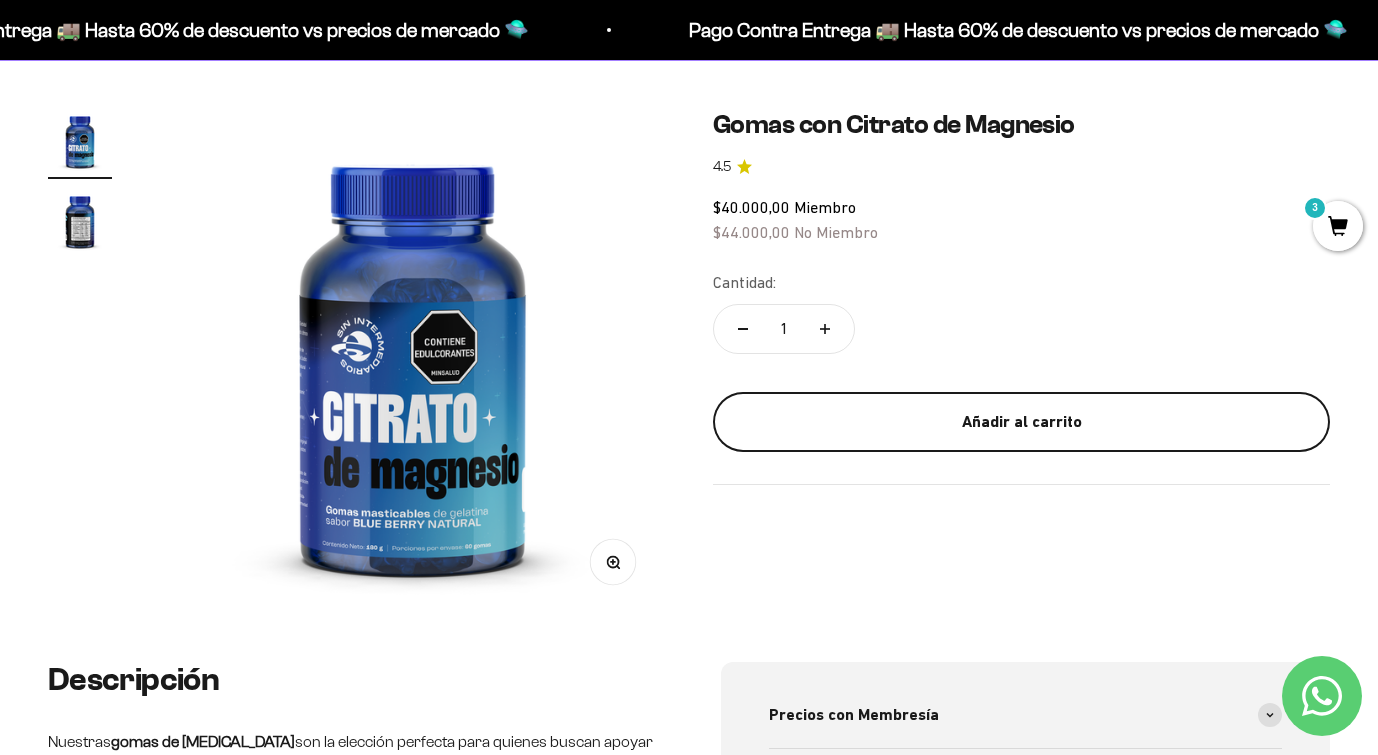 click on "Añadir al carrito" at bounding box center [1021, 422] 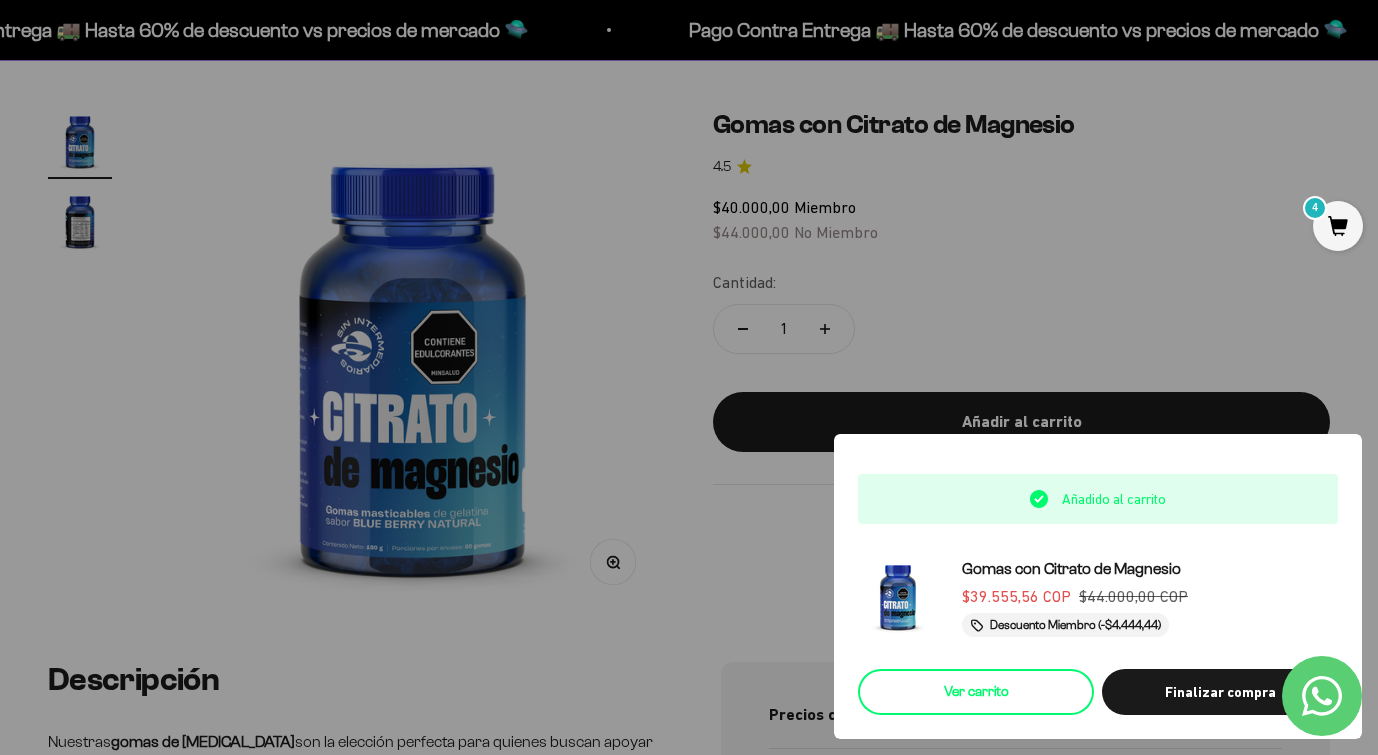 click on "Ver carrito" at bounding box center (976, 692) 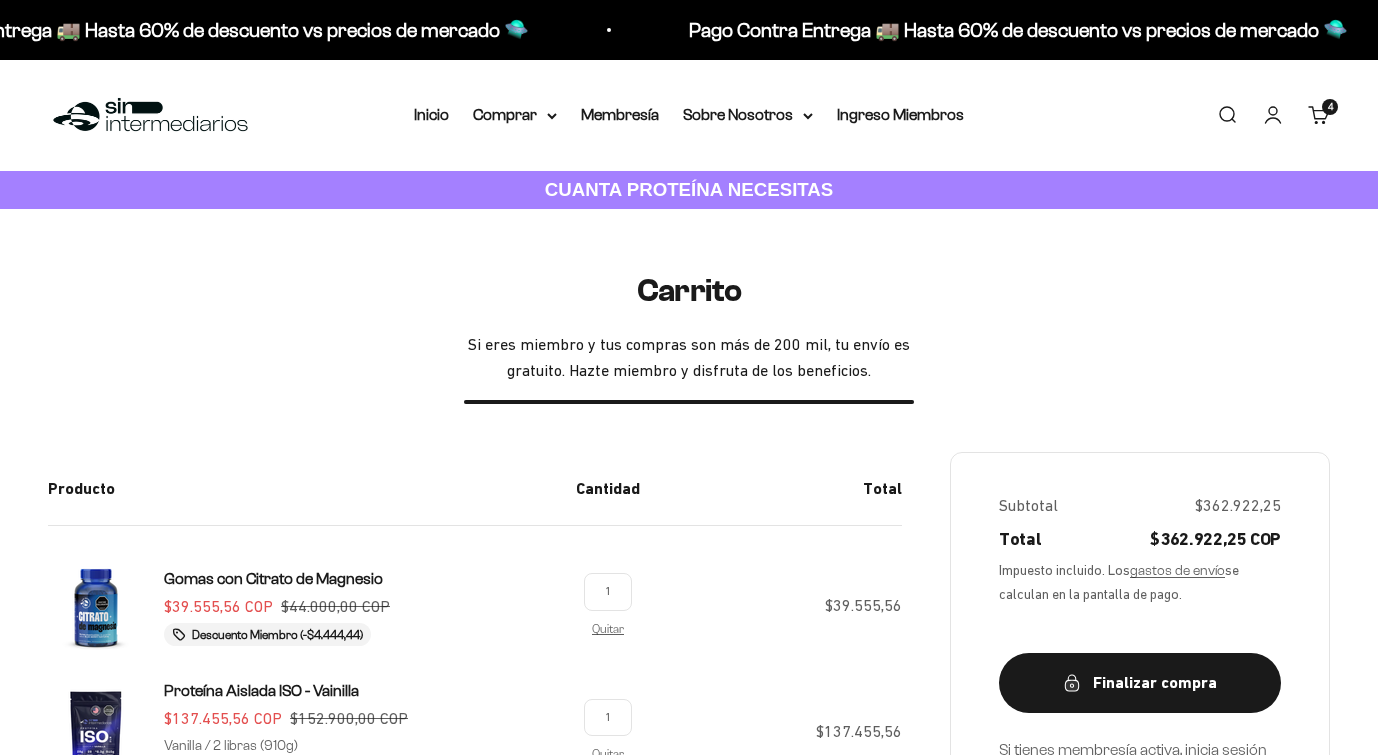 scroll, scrollTop: 0, scrollLeft: 0, axis: both 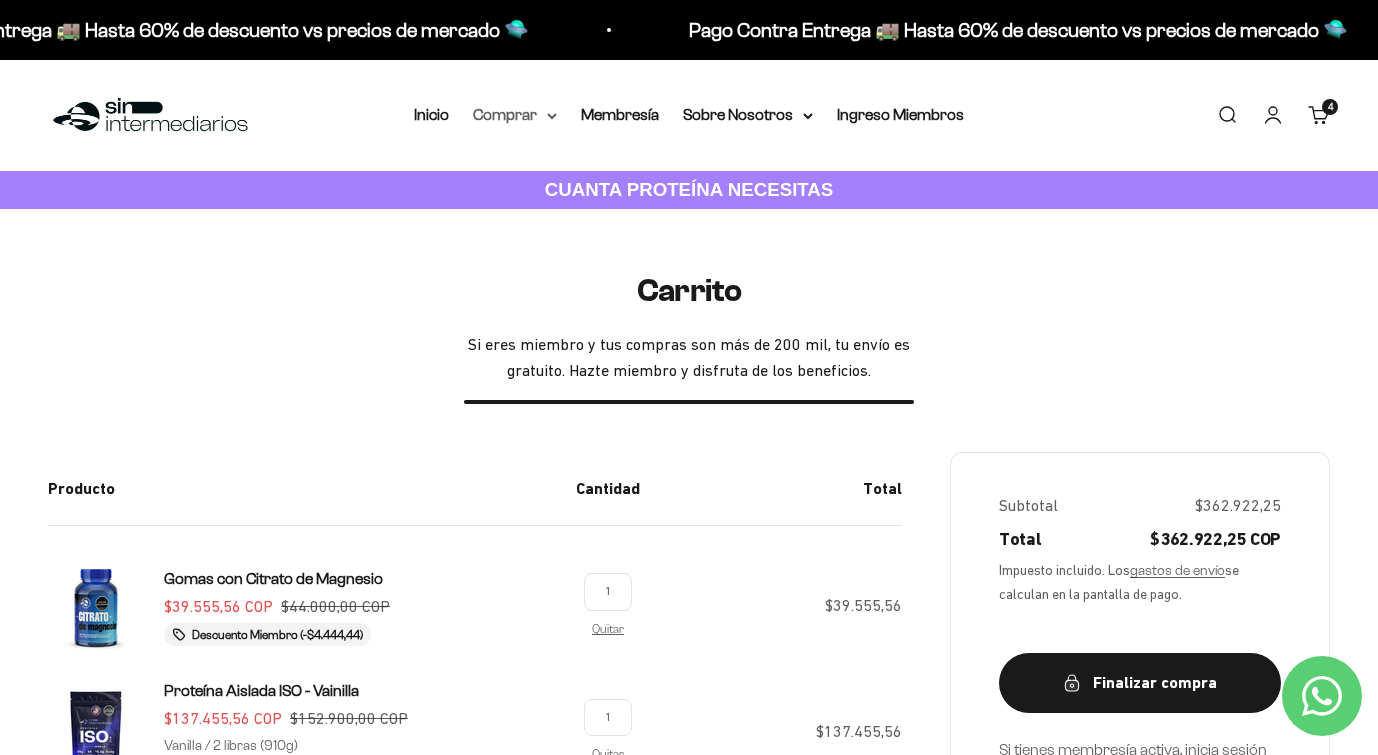 click on "Comprar" at bounding box center (515, 115) 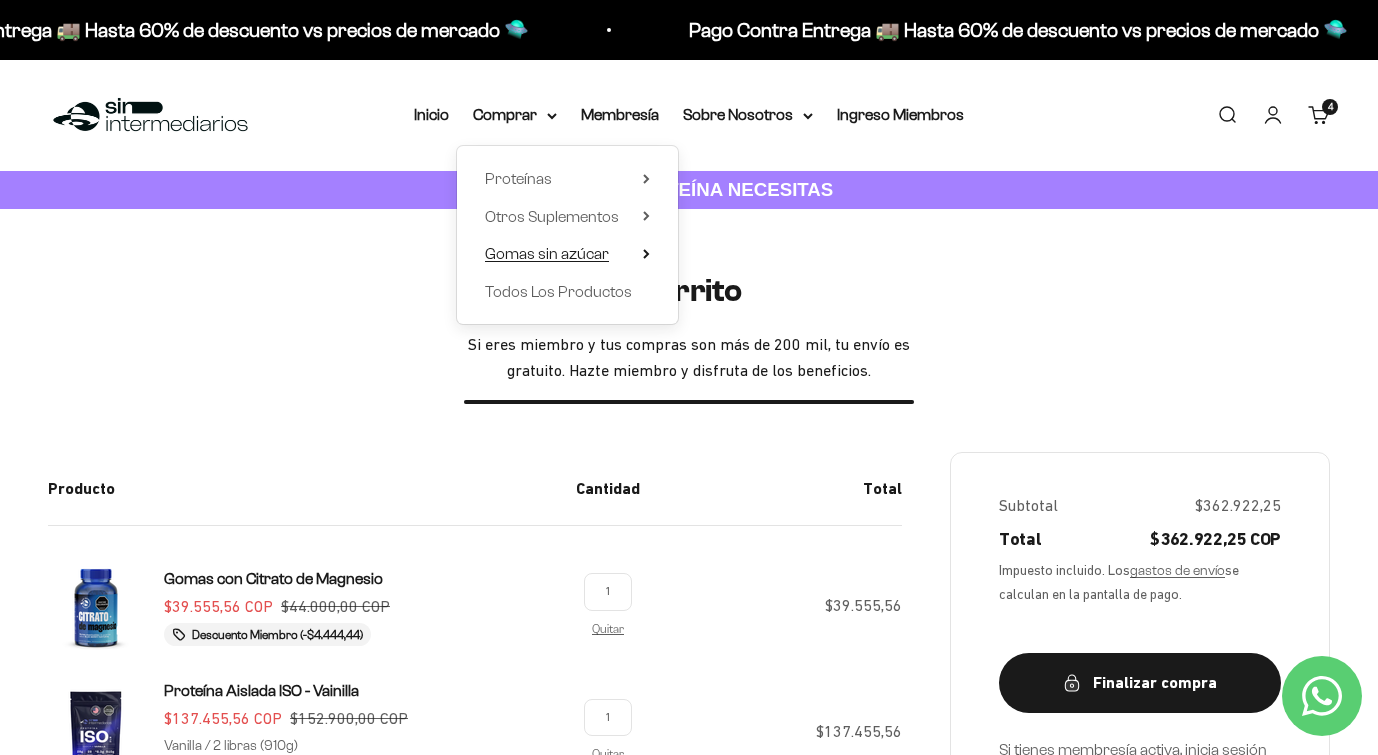 click on "Gomas sin azúcar" at bounding box center (547, 253) 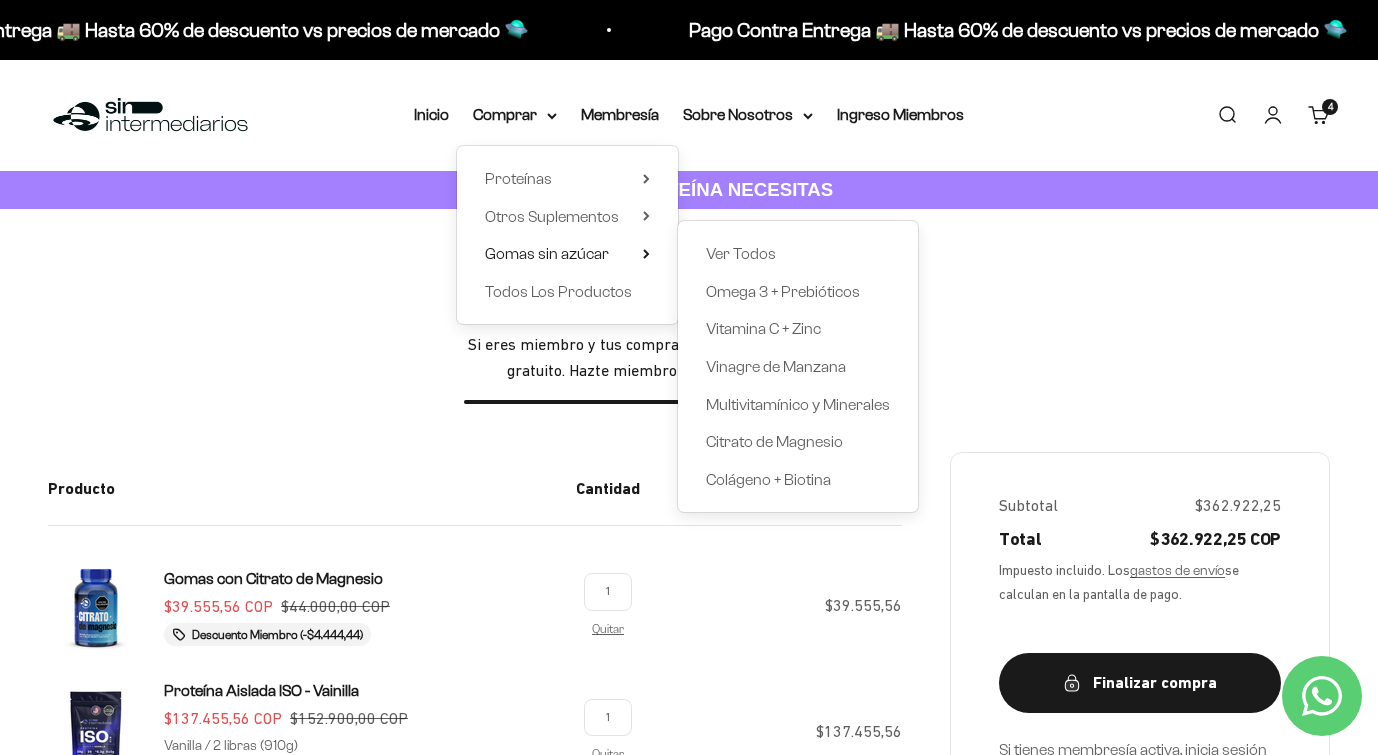 click on "Carrito Si eres miembro y tus compras son más de 200 mil, tu envío es gratuito. Hazte miembro y disfruta de los beneficios." at bounding box center (689, 338) 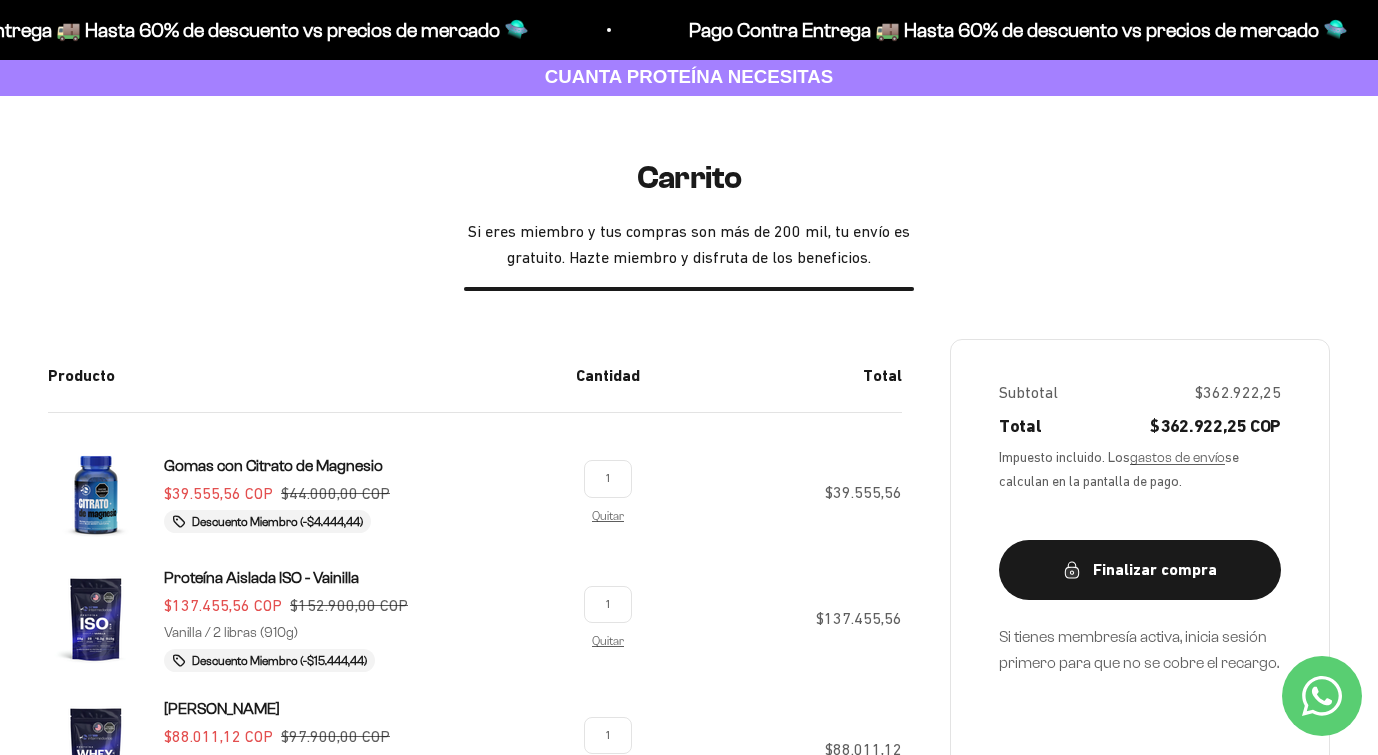 scroll, scrollTop: 0, scrollLeft: 0, axis: both 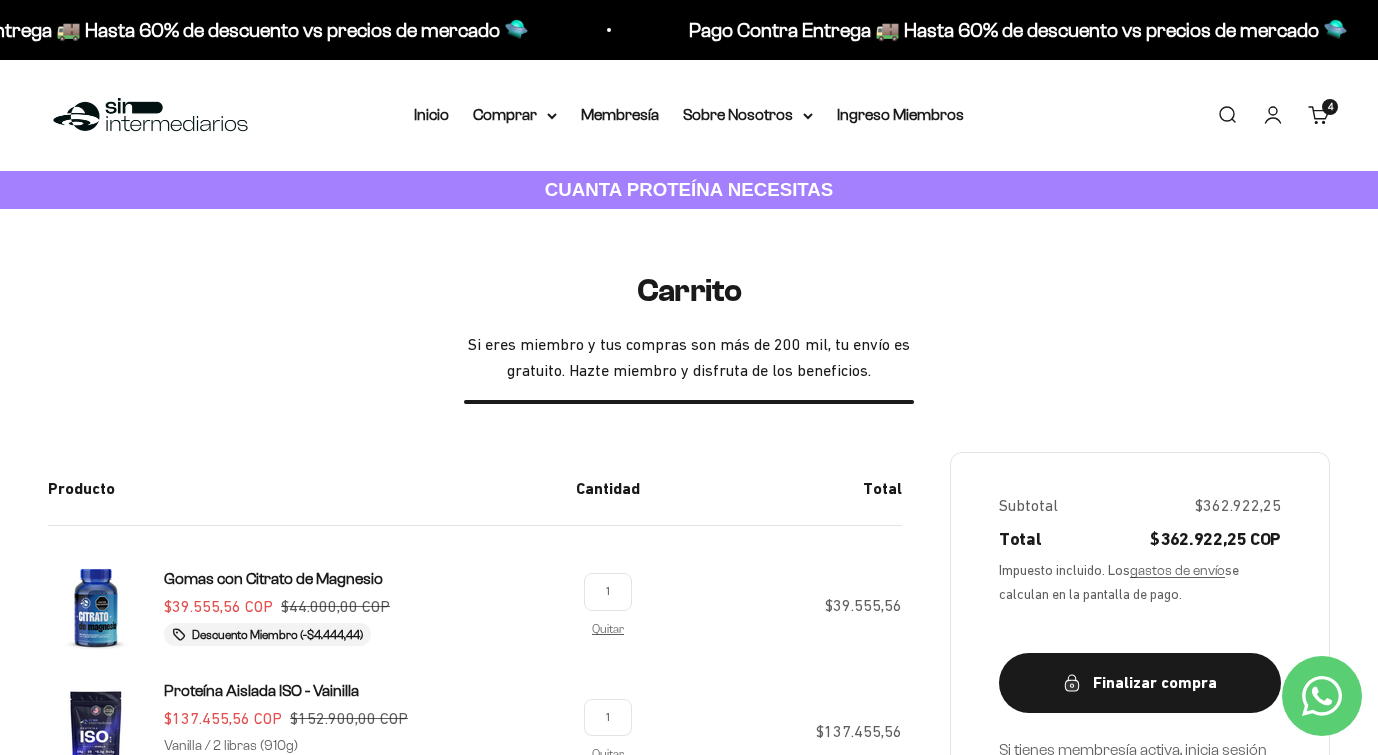 click on "Cuenta" at bounding box center [1273, 115] 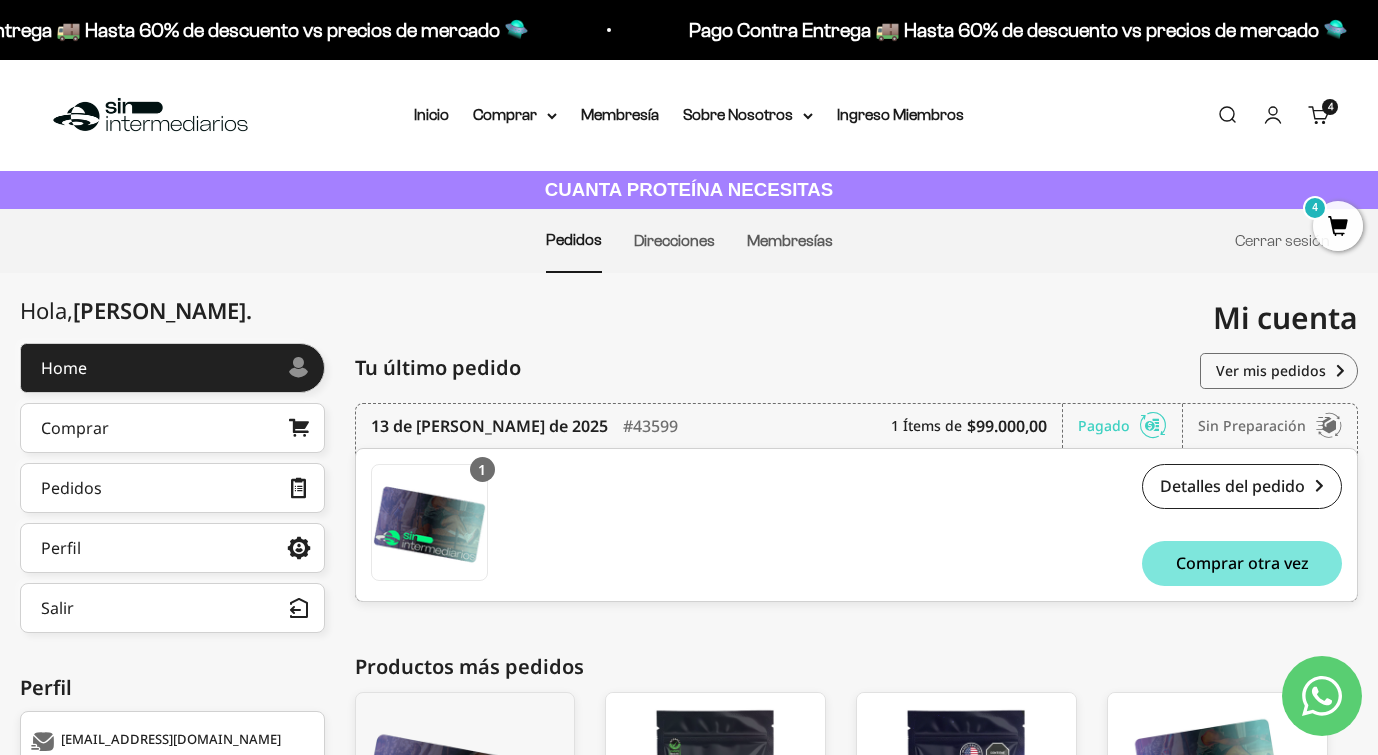 scroll, scrollTop: 35, scrollLeft: 0, axis: vertical 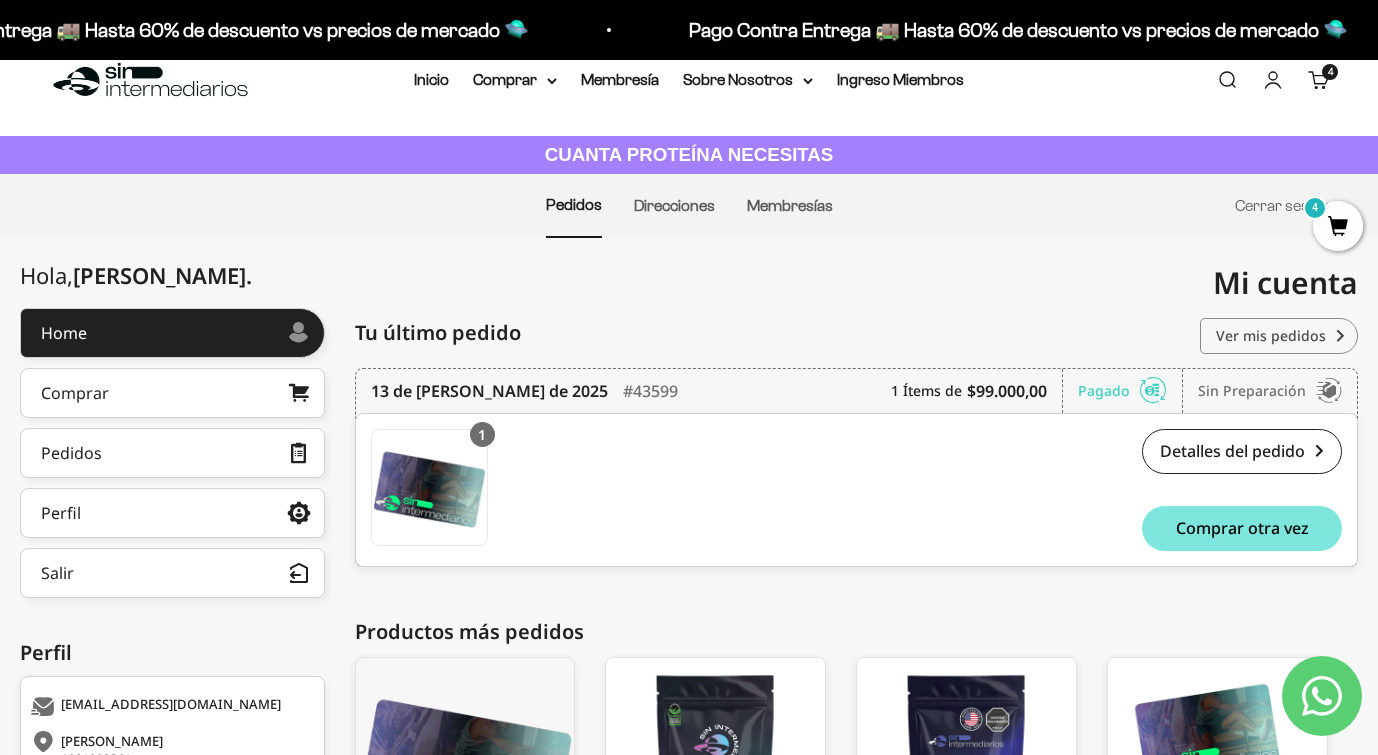 click on "Ver mis pedidos" at bounding box center [1279, 336] 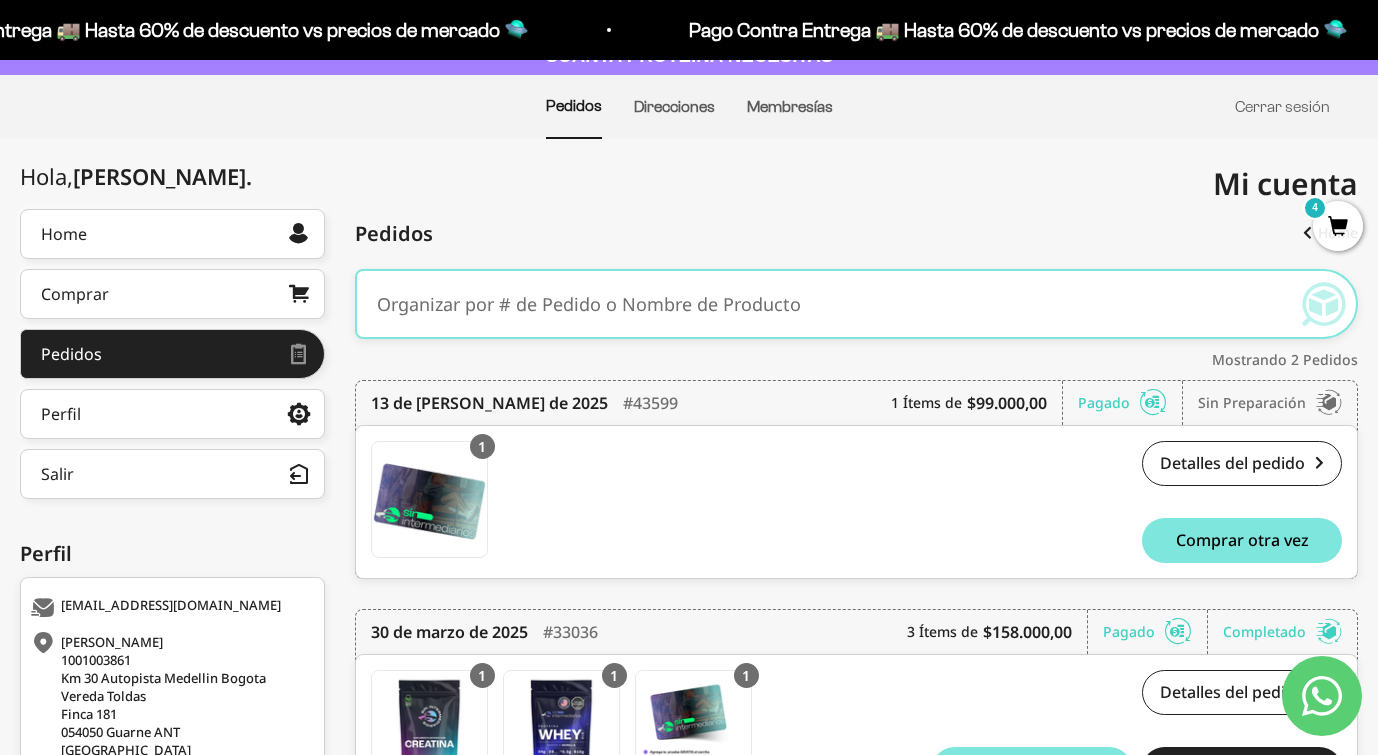 scroll, scrollTop: 0, scrollLeft: 0, axis: both 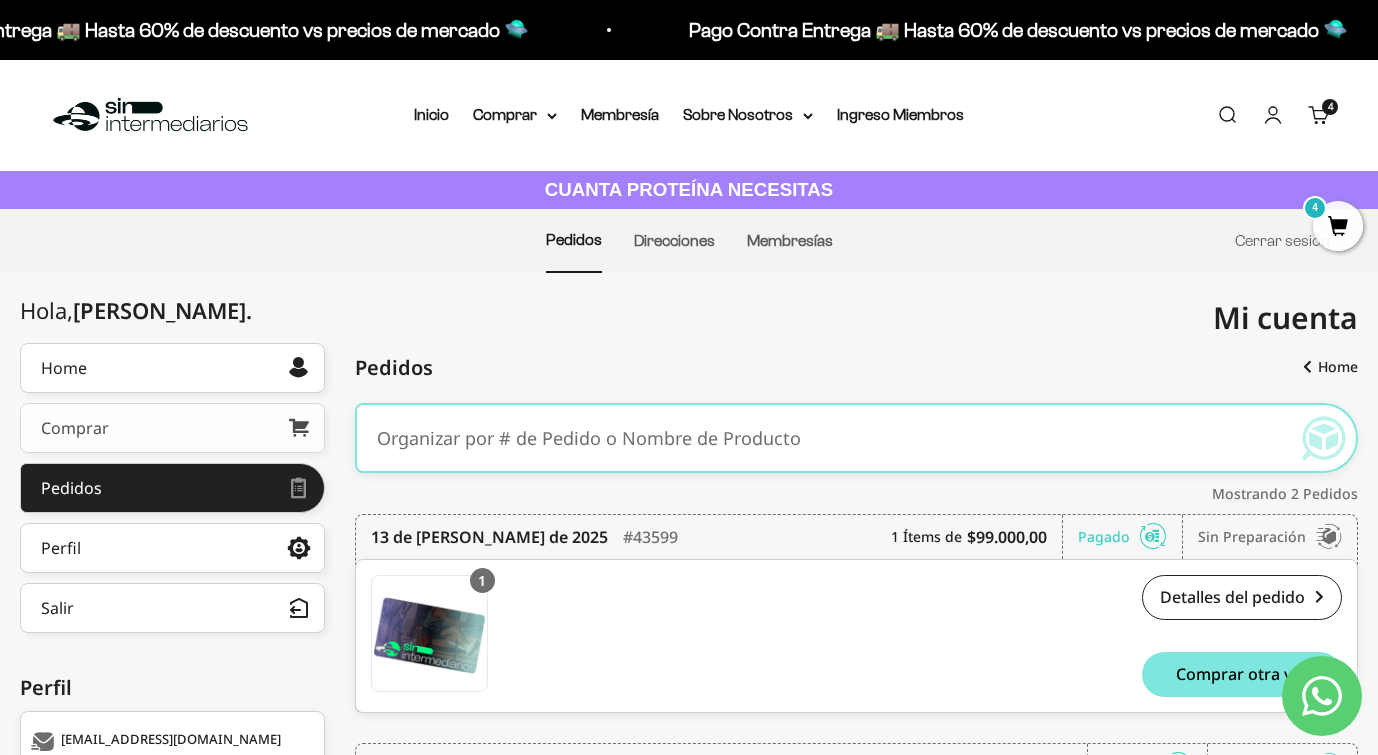 click on "Comprar" at bounding box center (172, 428) 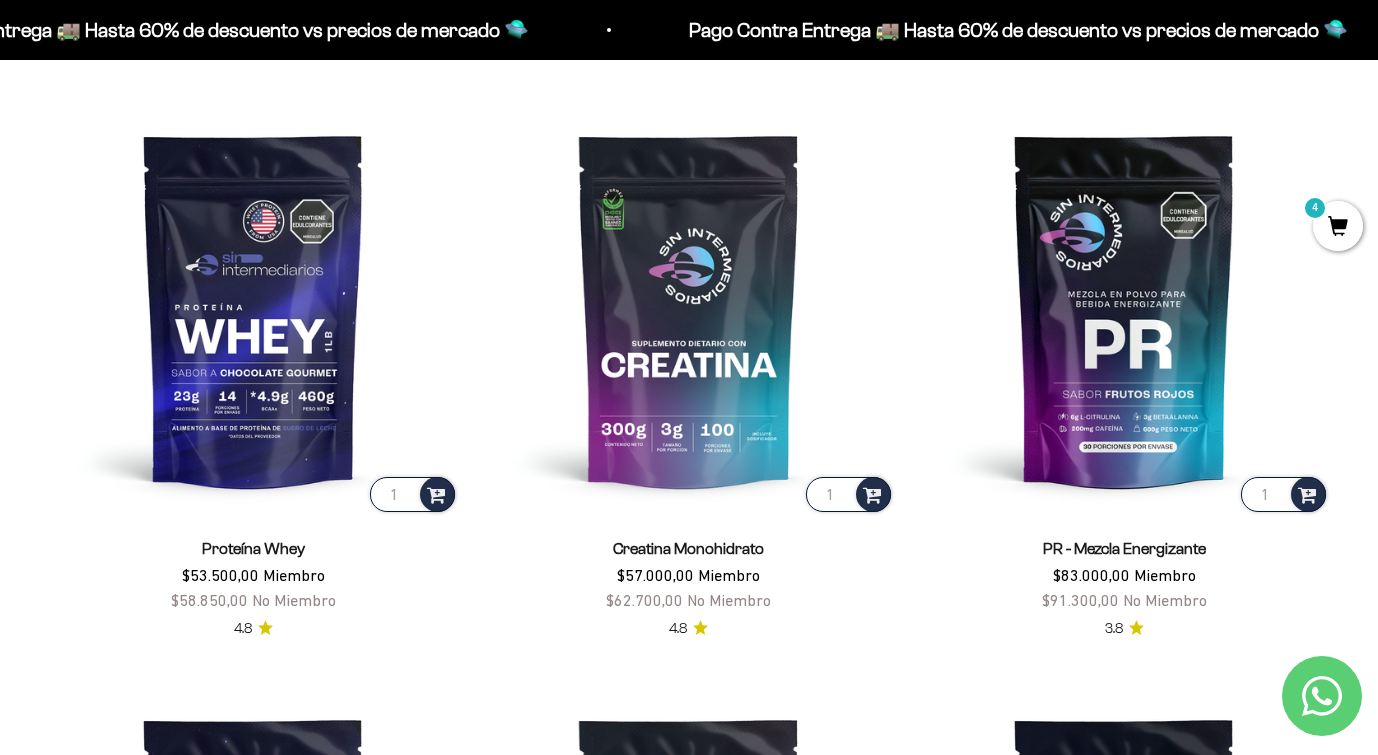scroll, scrollTop: 0, scrollLeft: 0, axis: both 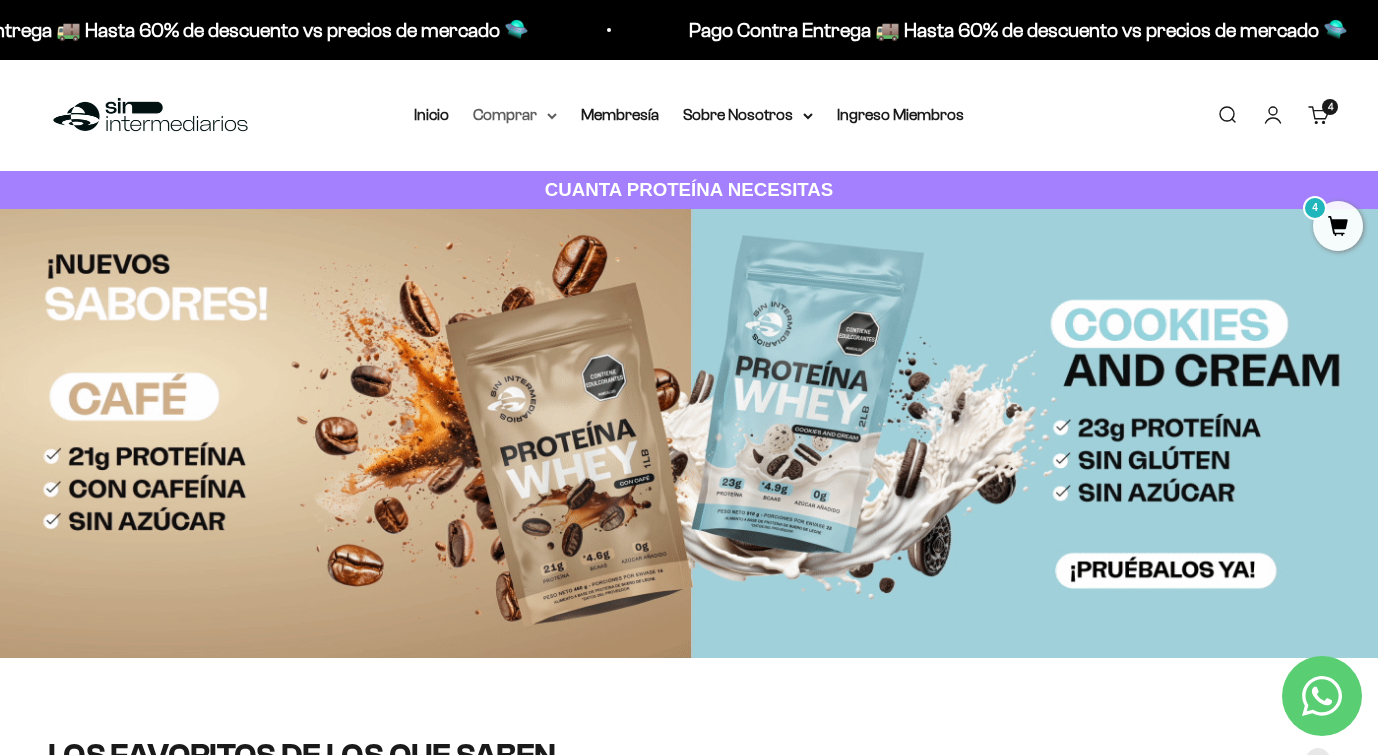 click on "Comprar" at bounding box center (515, 115) 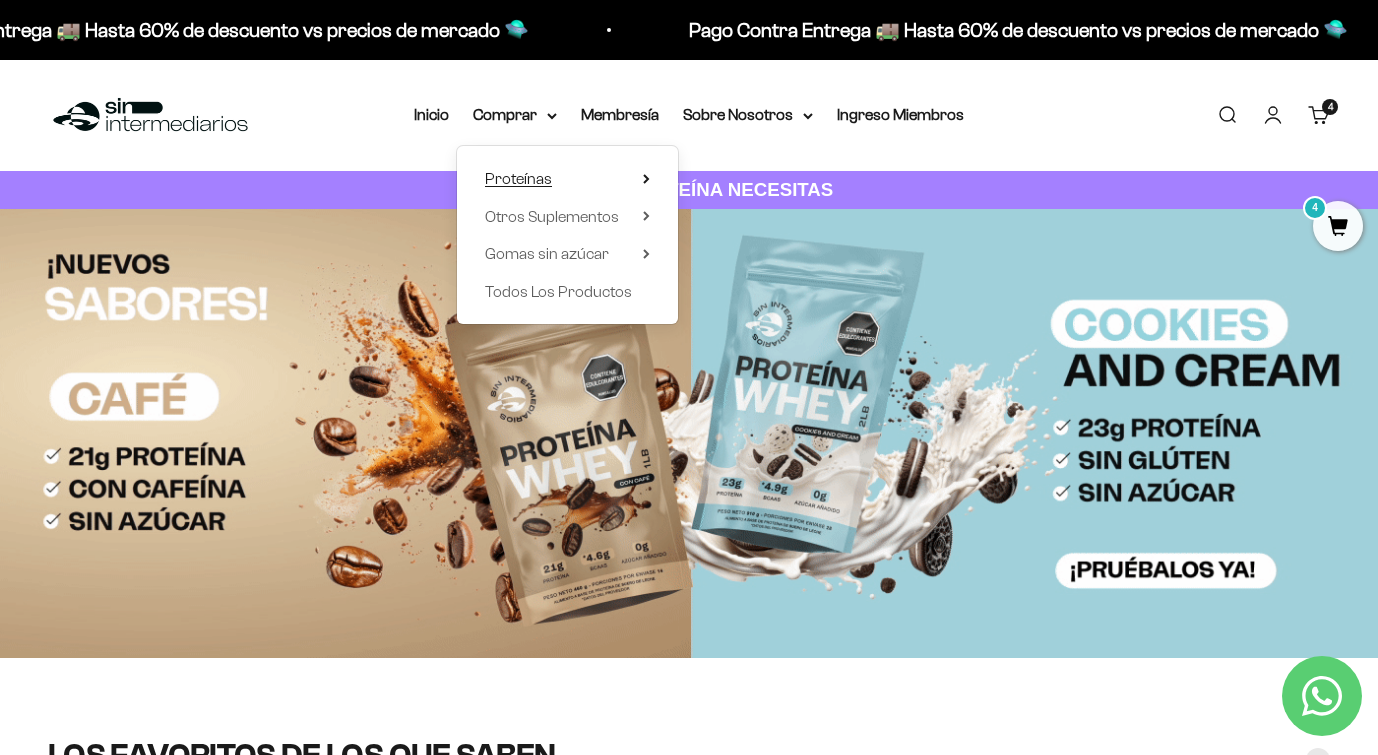 click on "Proteínas" at bounding box center (567, 179) 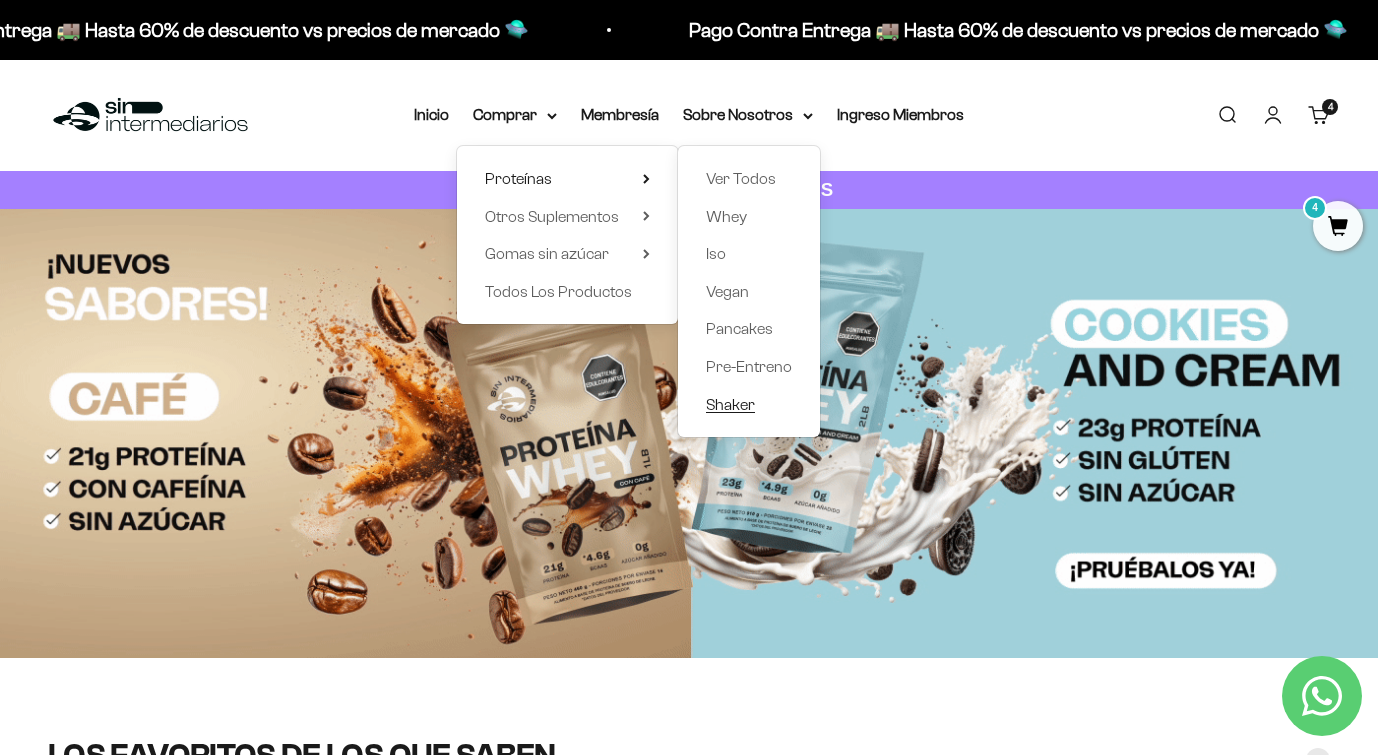 click on "Shaker" at bounding box center (730, 404) 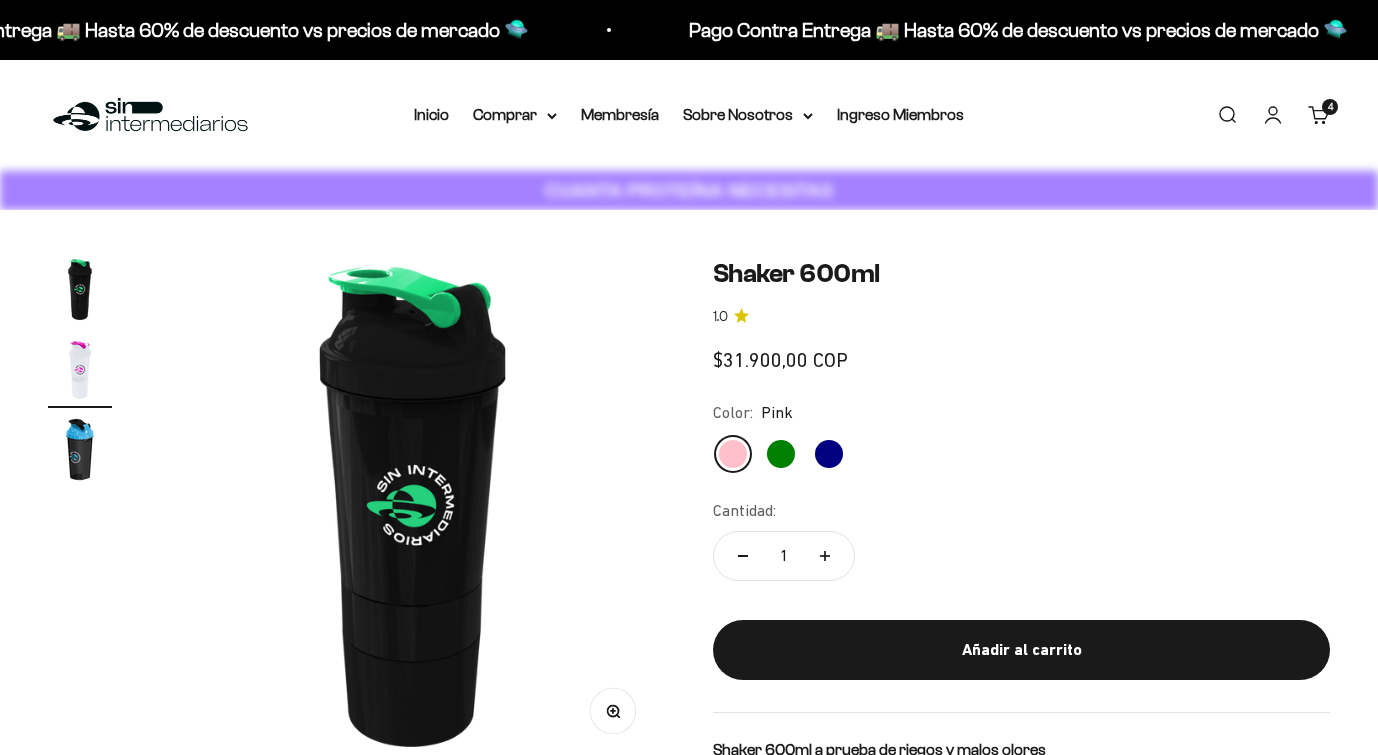 scroll, scrollTop: 0, scrollLeft: 0, axis: both 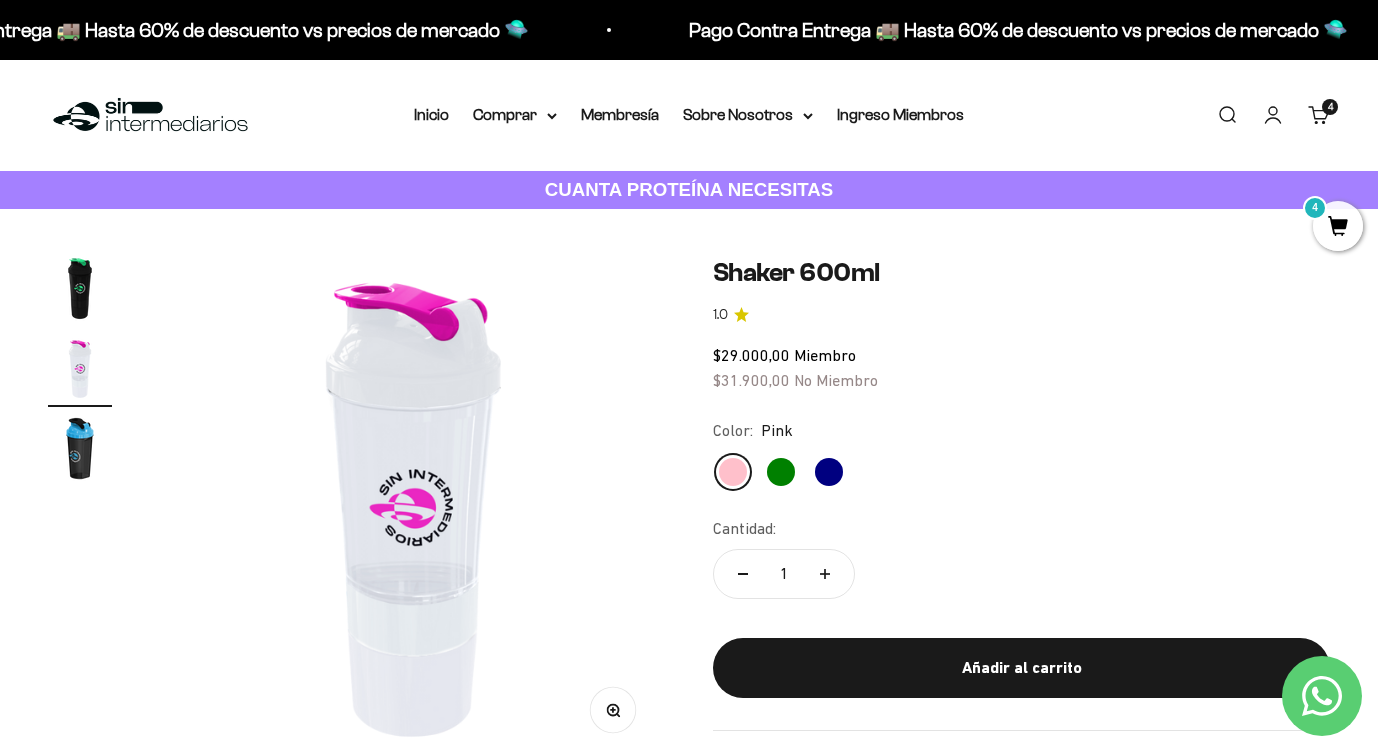 click on "Green" 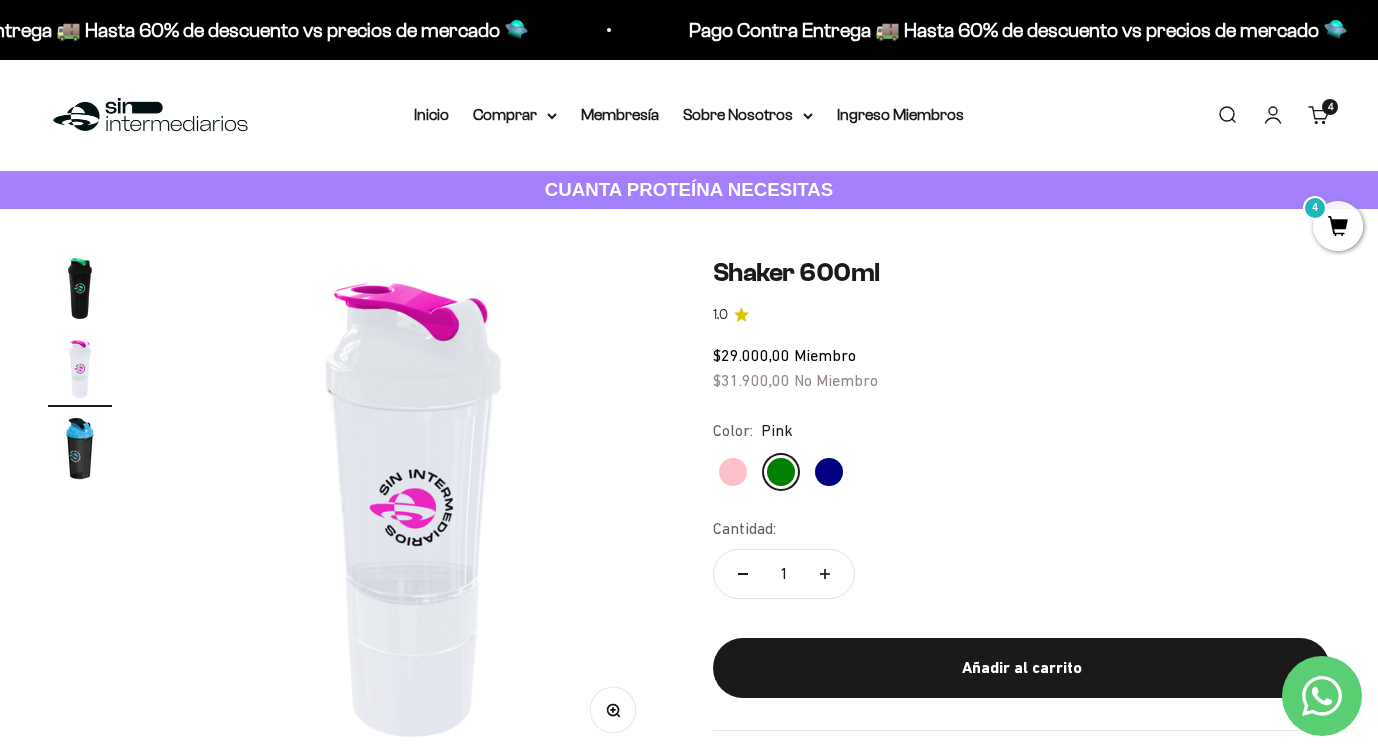 scroll, scrollTop: 0, scrollLeft: 0, axis: both 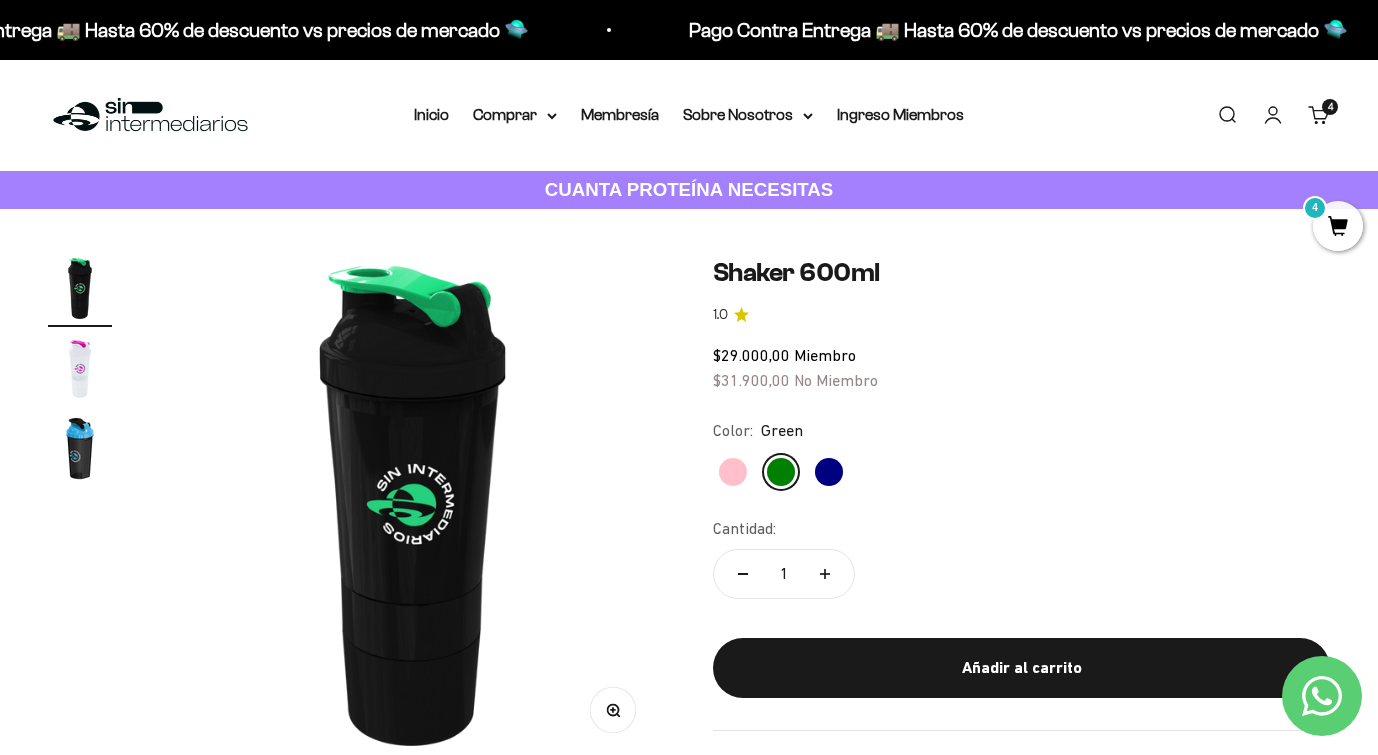 click on "Navy" 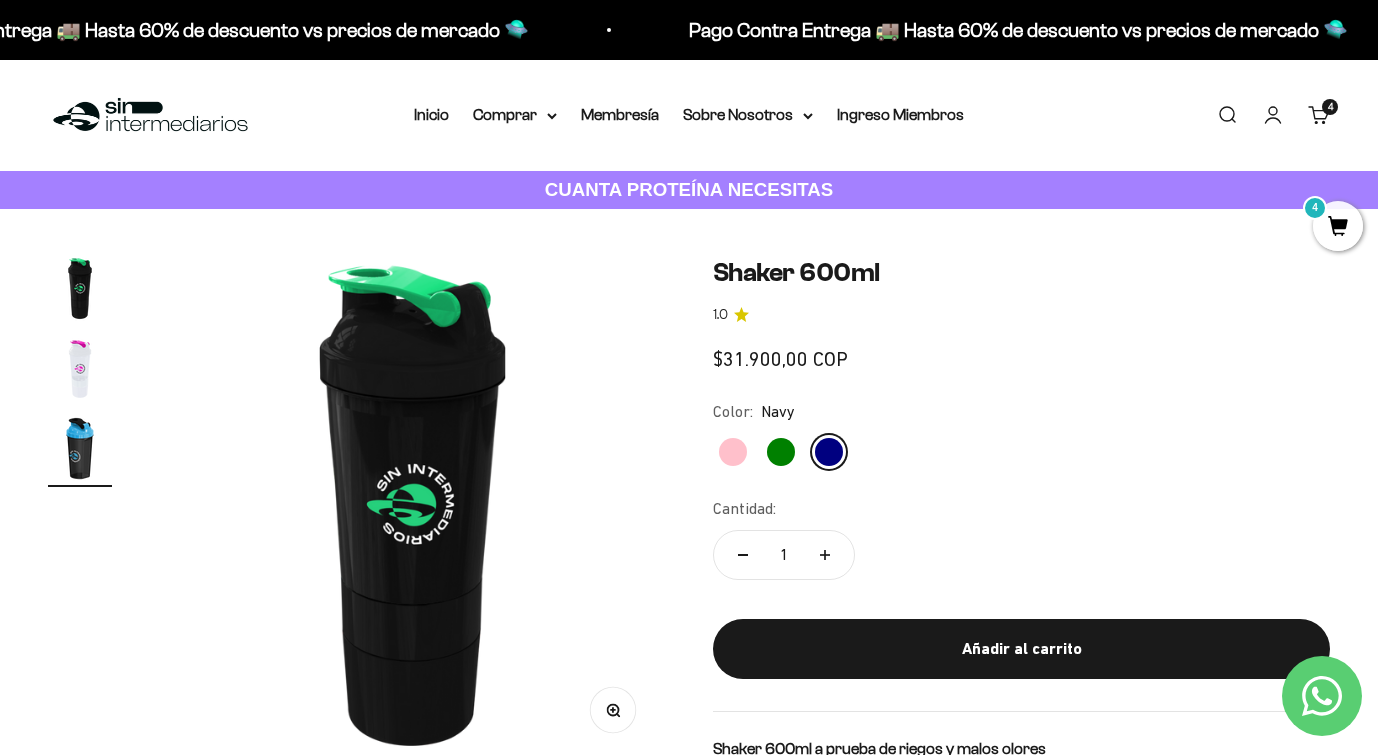 scroll, scrollTop: 0, scrollLeft: 1034, axis: horizontal 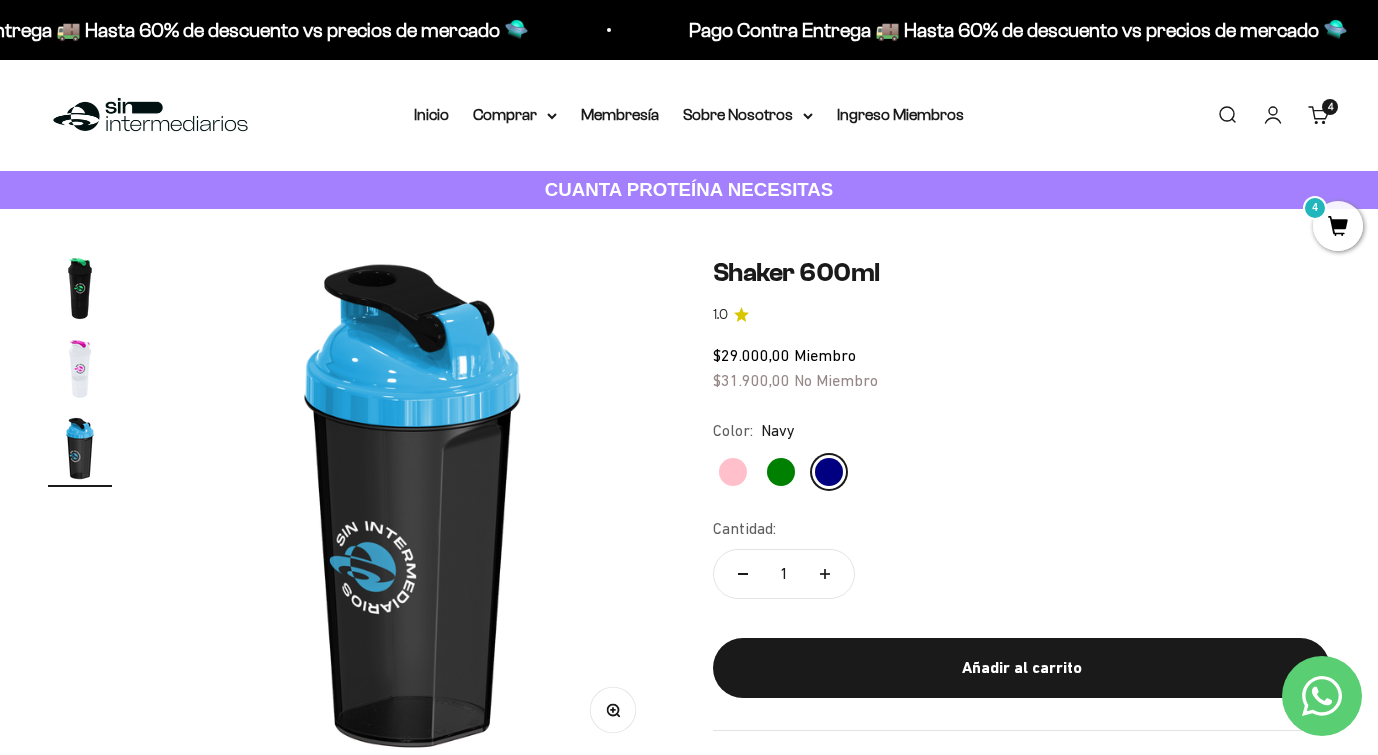 click on "Pink" 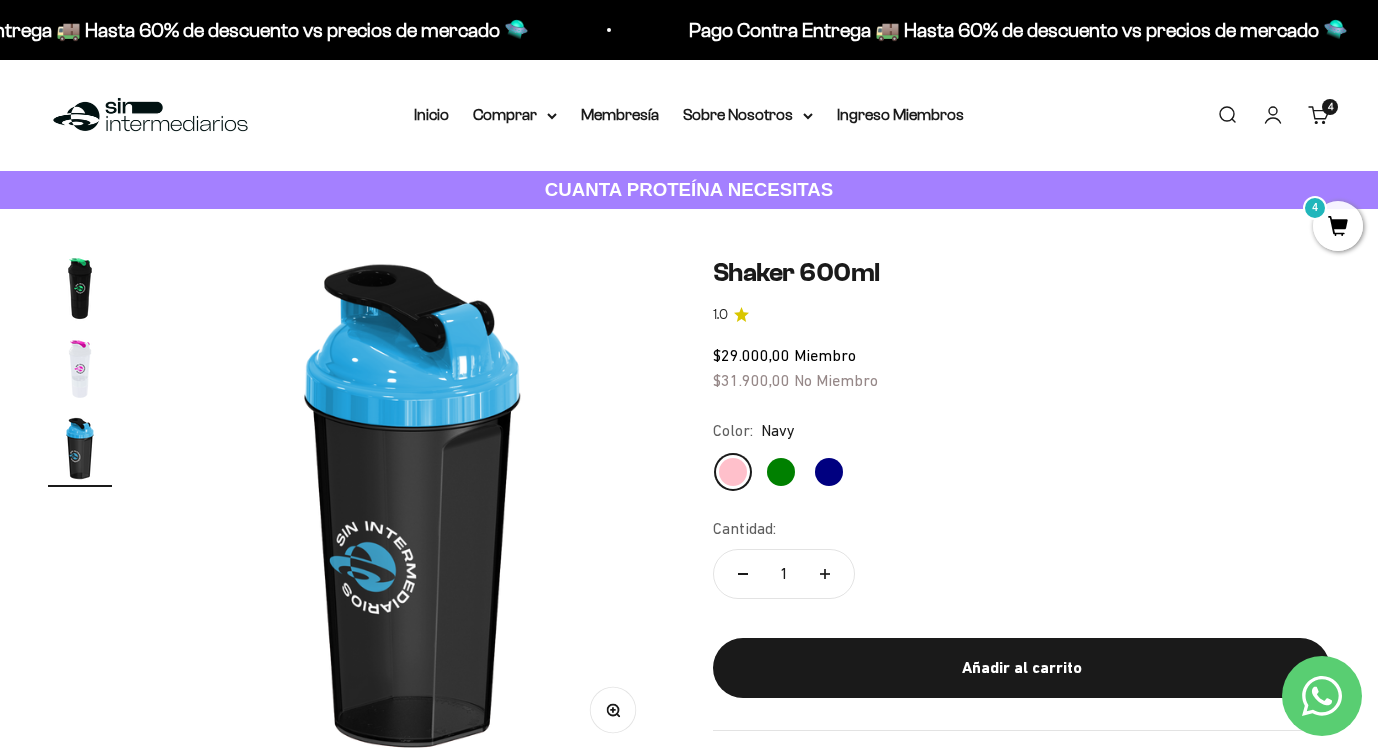 scroll, scrollTop: 0, scrollLeft: 517, axis: horizontal 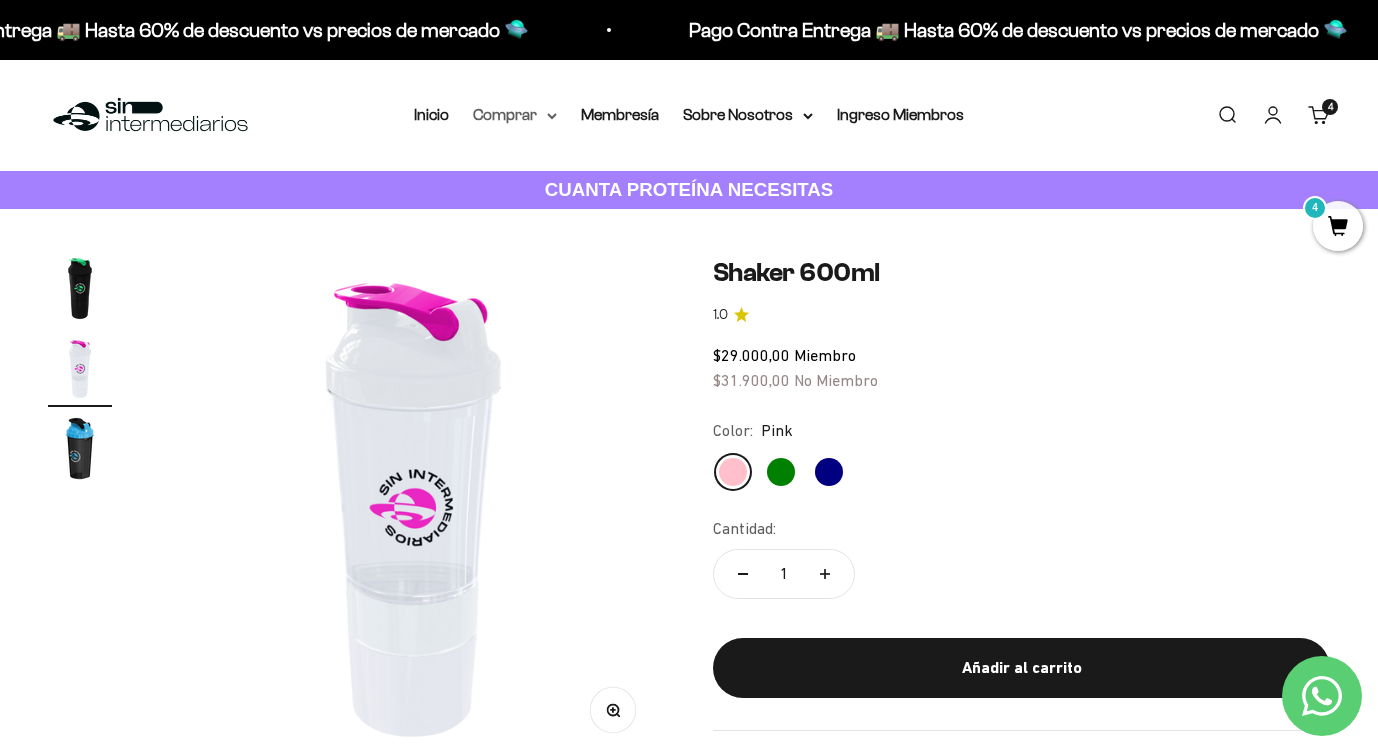 click on "Comprar" at bounding box center (515, 115) 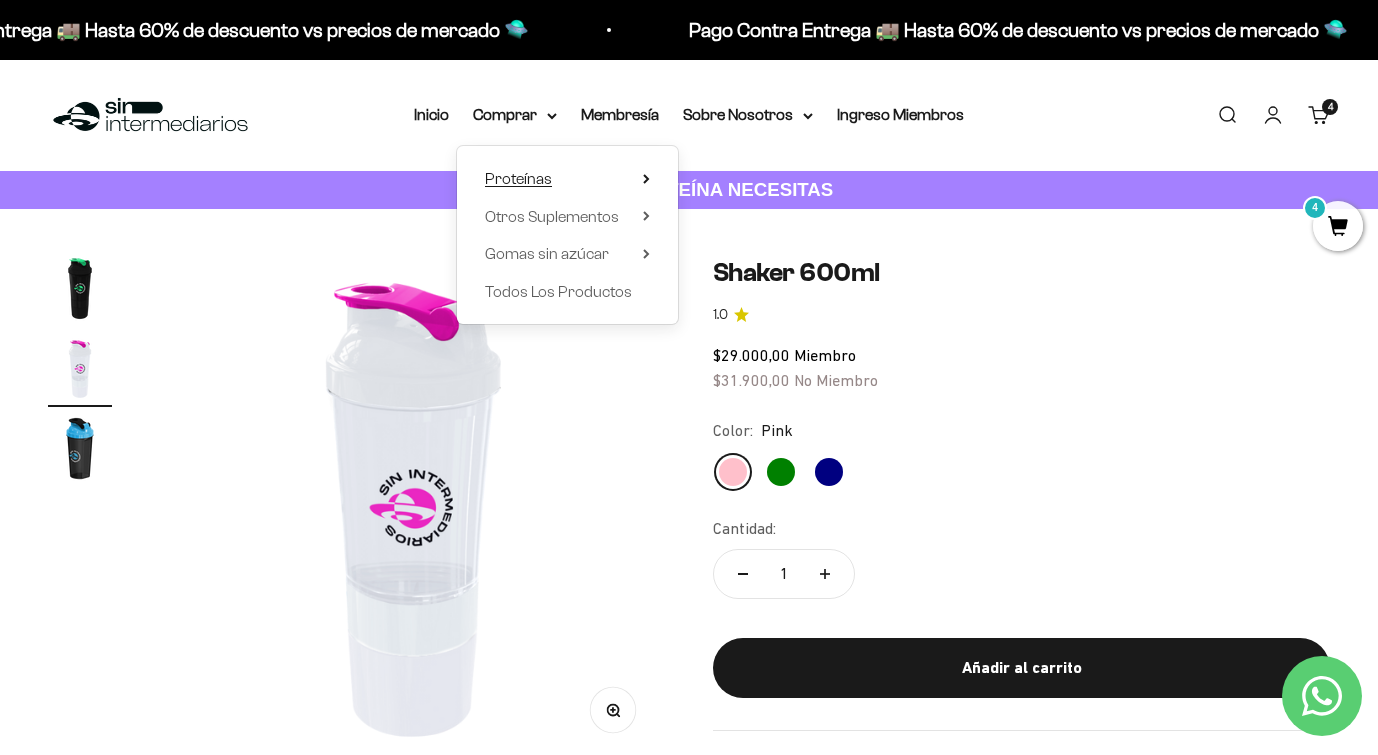 click on "Proteínas" at bounding box center [567, 179] 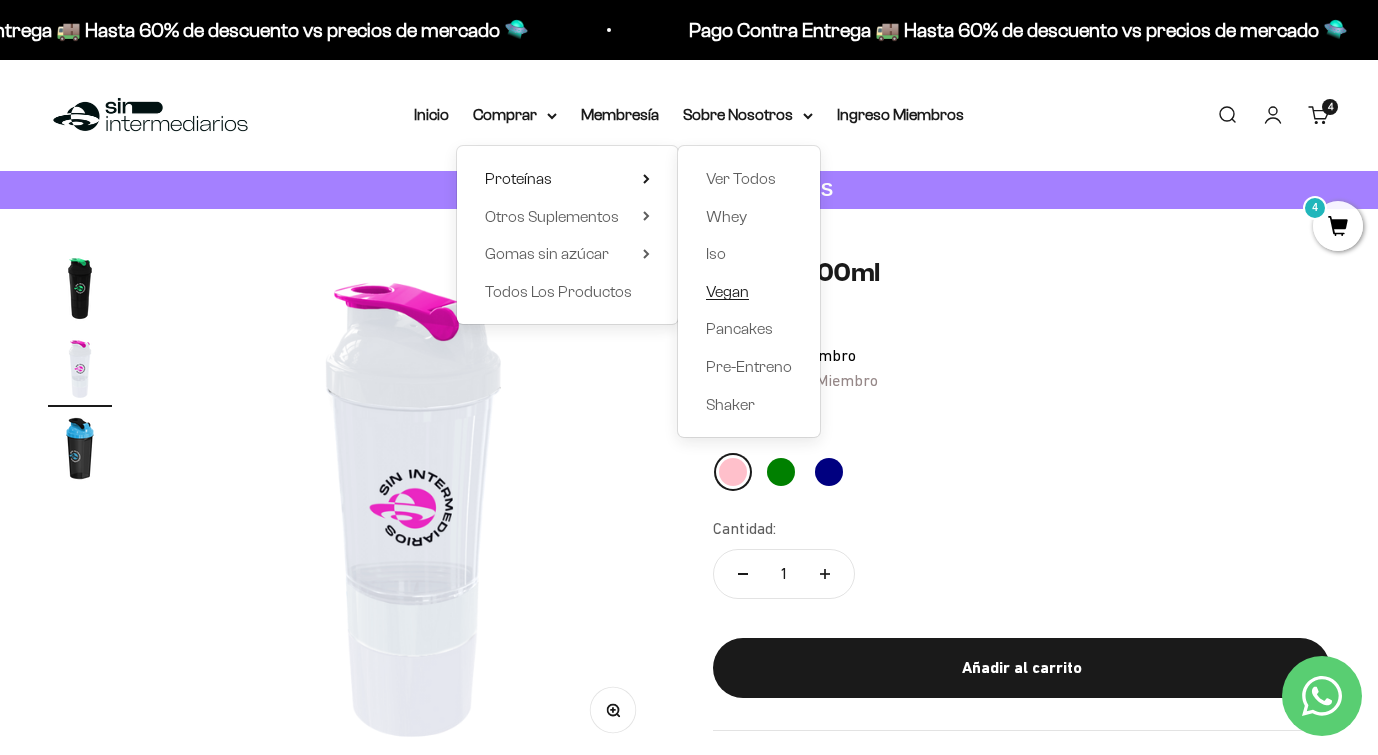 click on "Vegan" at bounding box center (727, 291) 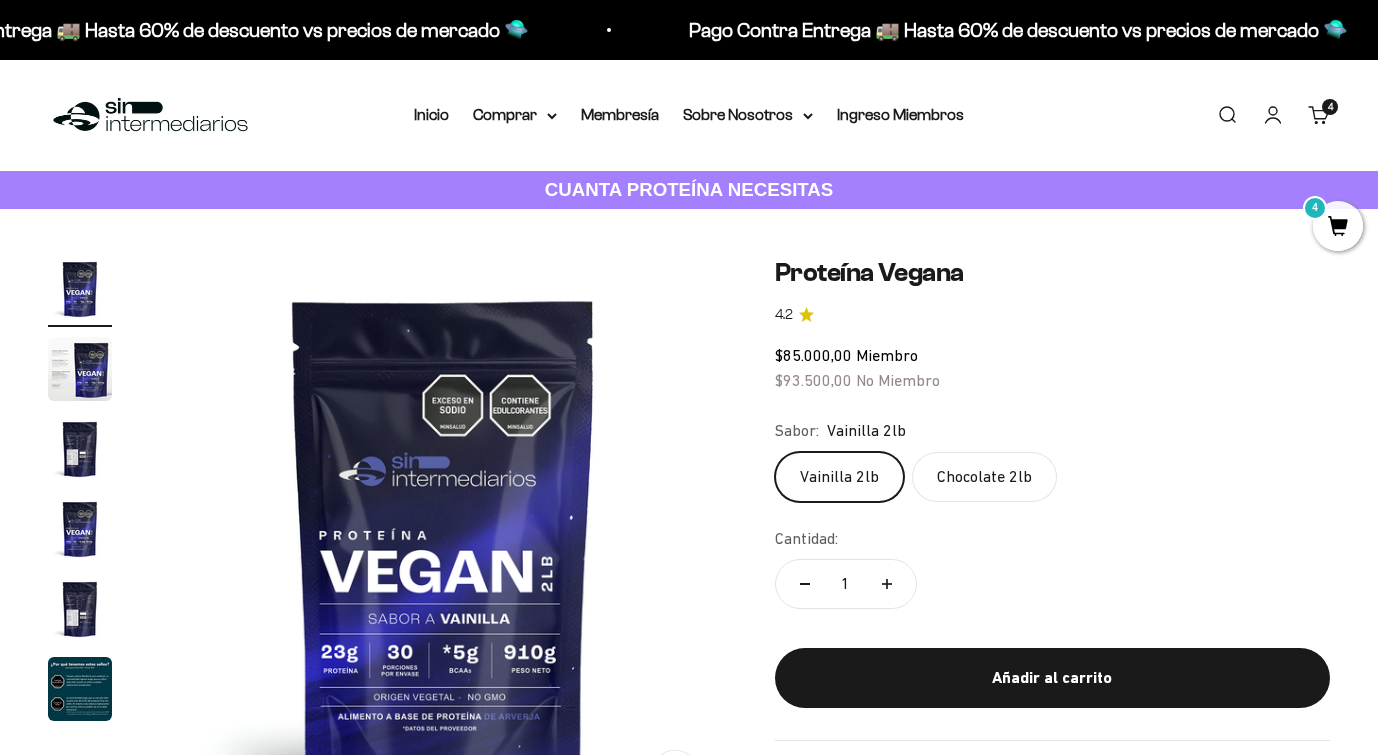 scroll, scrollTop: 155, scrollLeft: 0, axis: vertical 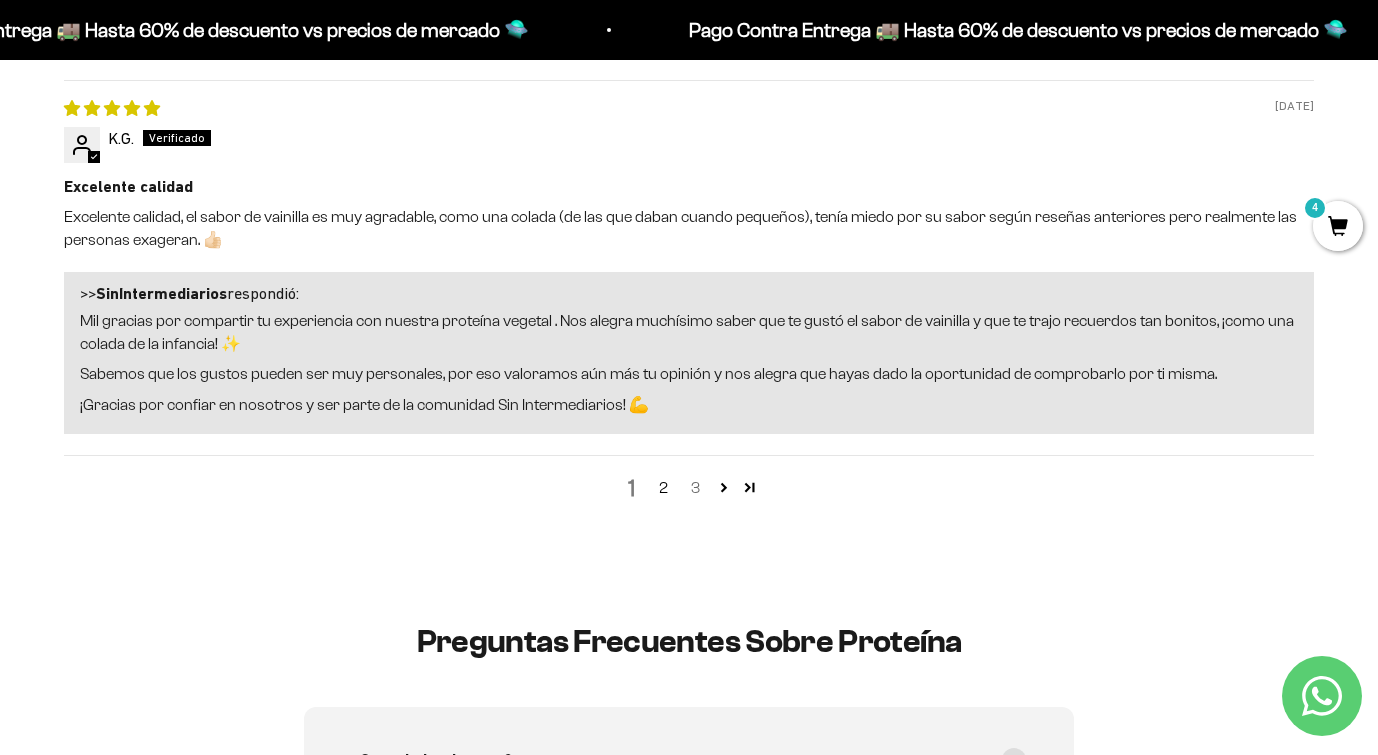 click on "3" at bounding box center [695, 488] 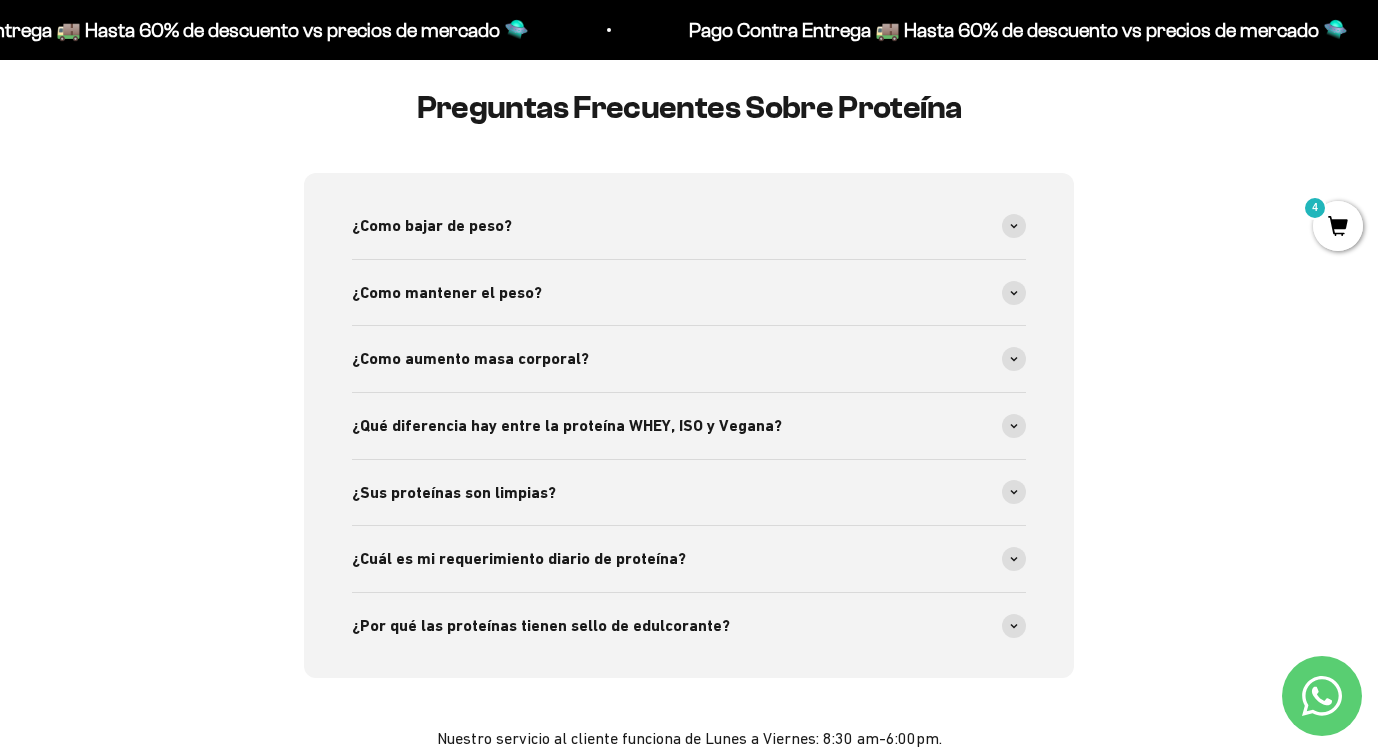 scroll, scrollTop: 1856, scrollLeft: 0, axis: vertical 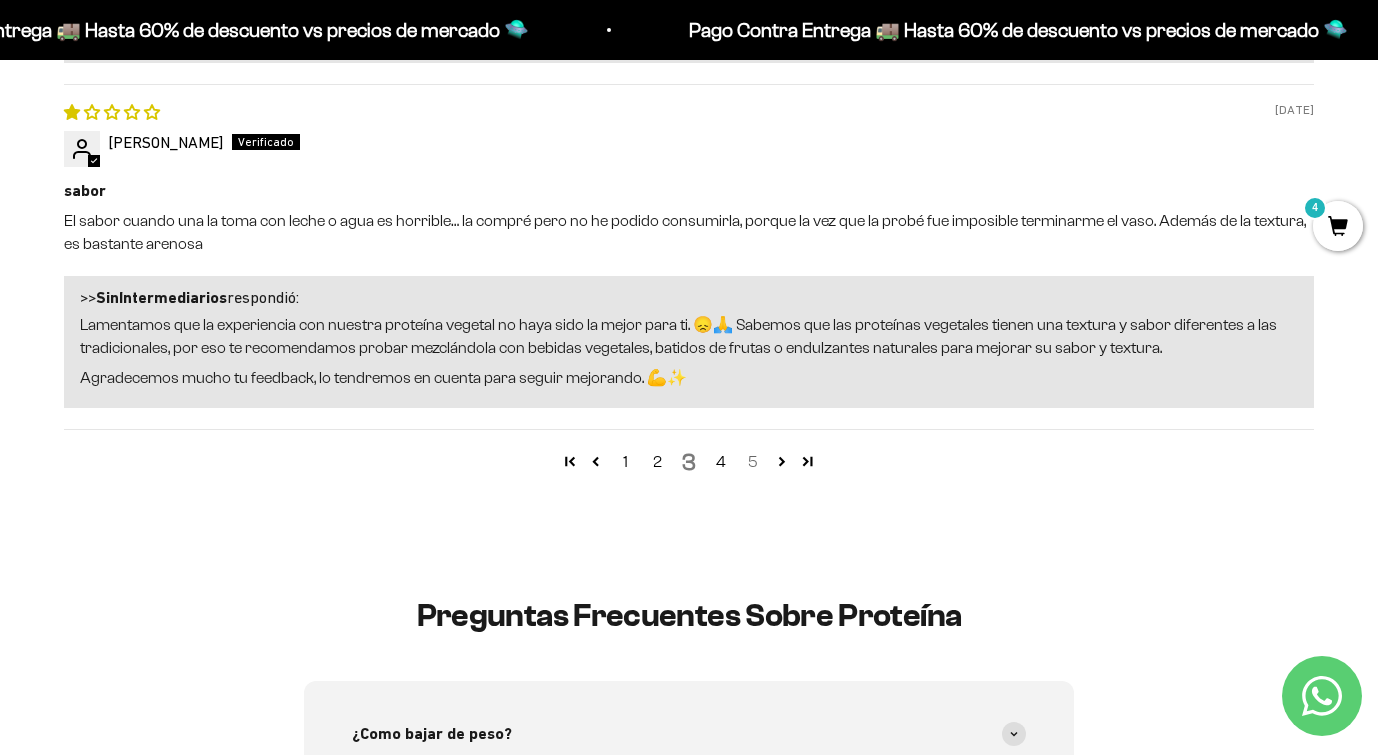 click on "5" at bounding box center (753, 462) 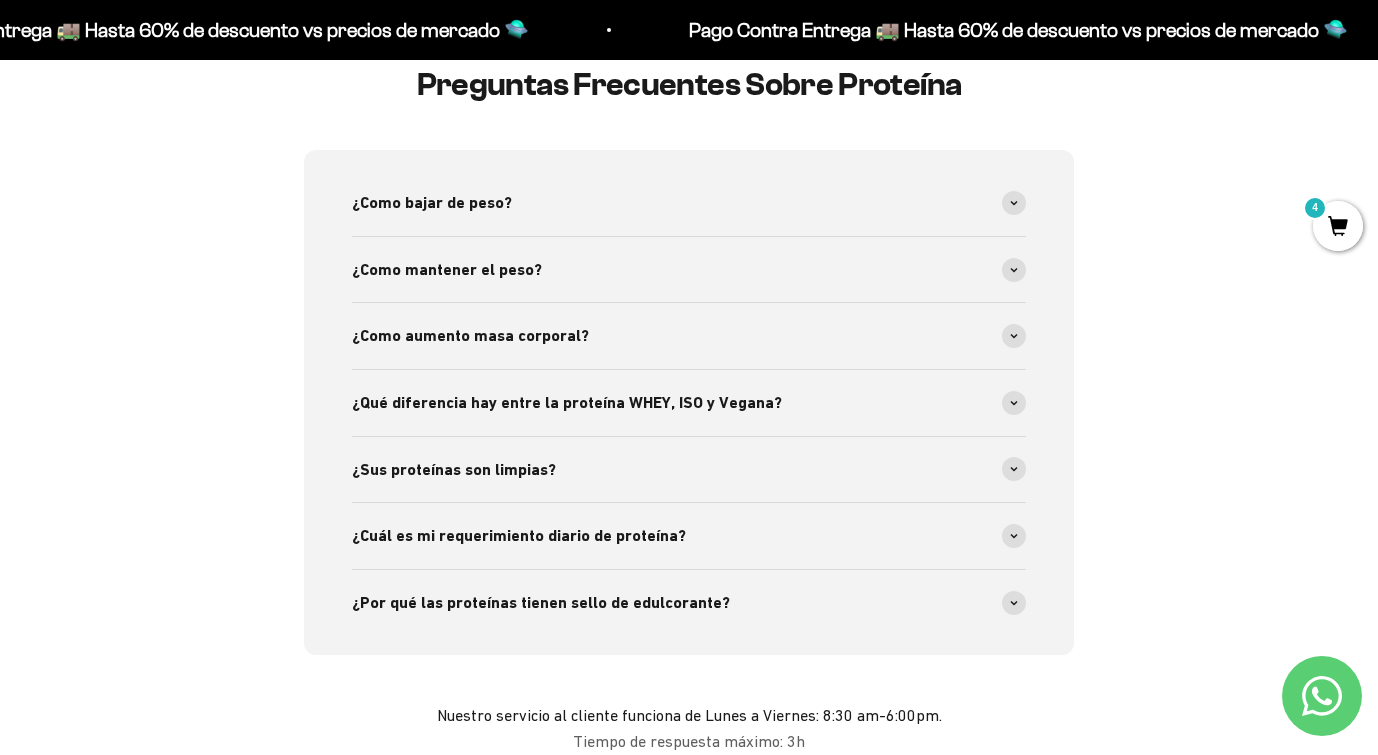 scroll, scrollTop: 1856, scrollLeft: 0, axis: vertical 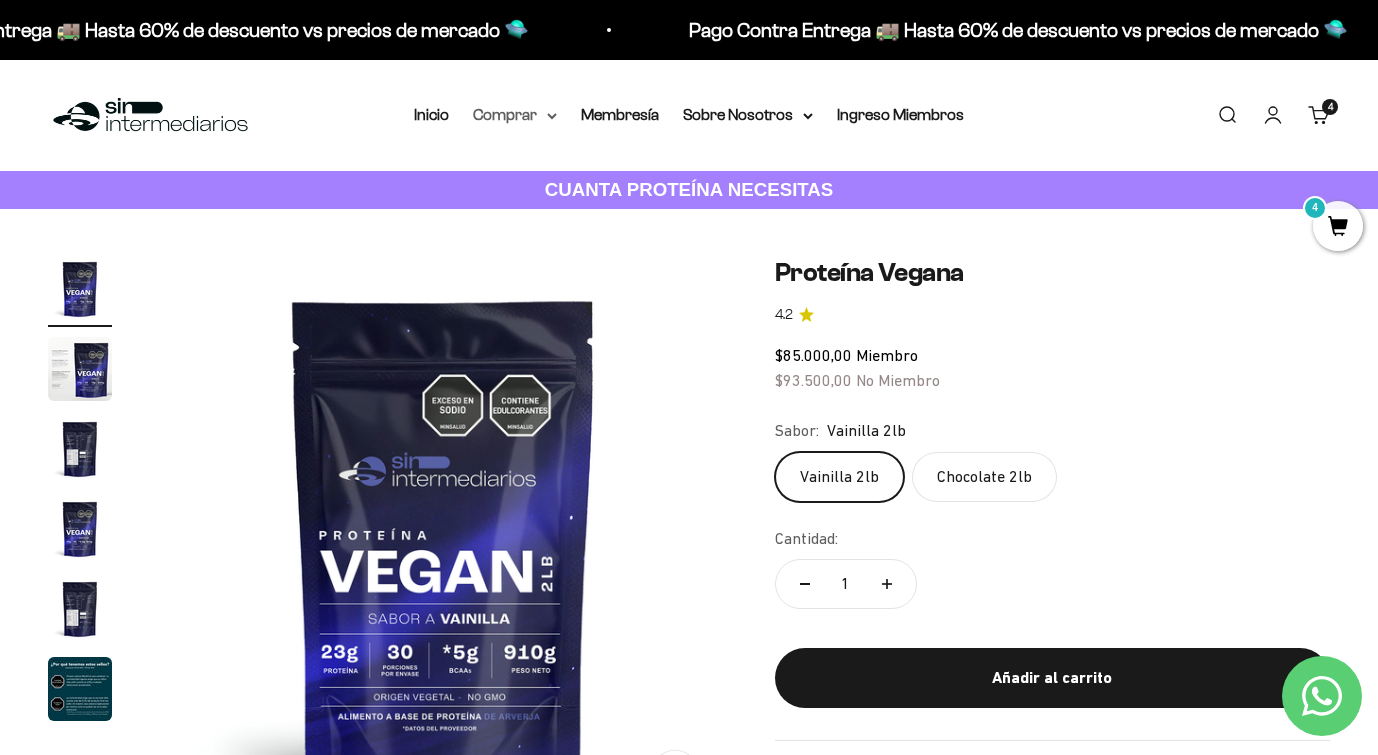 click on "Comprar" at bounding box center (515, 115) 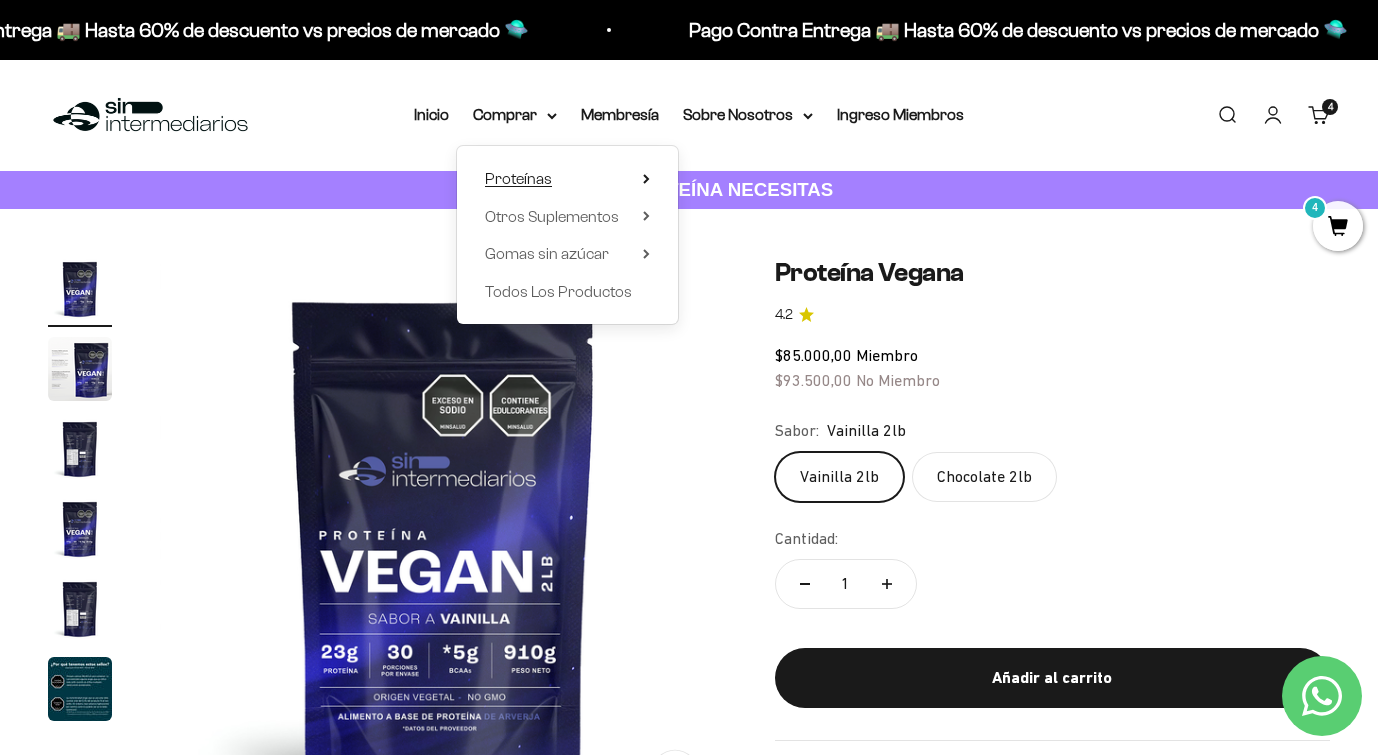 click on "Proteínas" at bounding box center (567, 179) 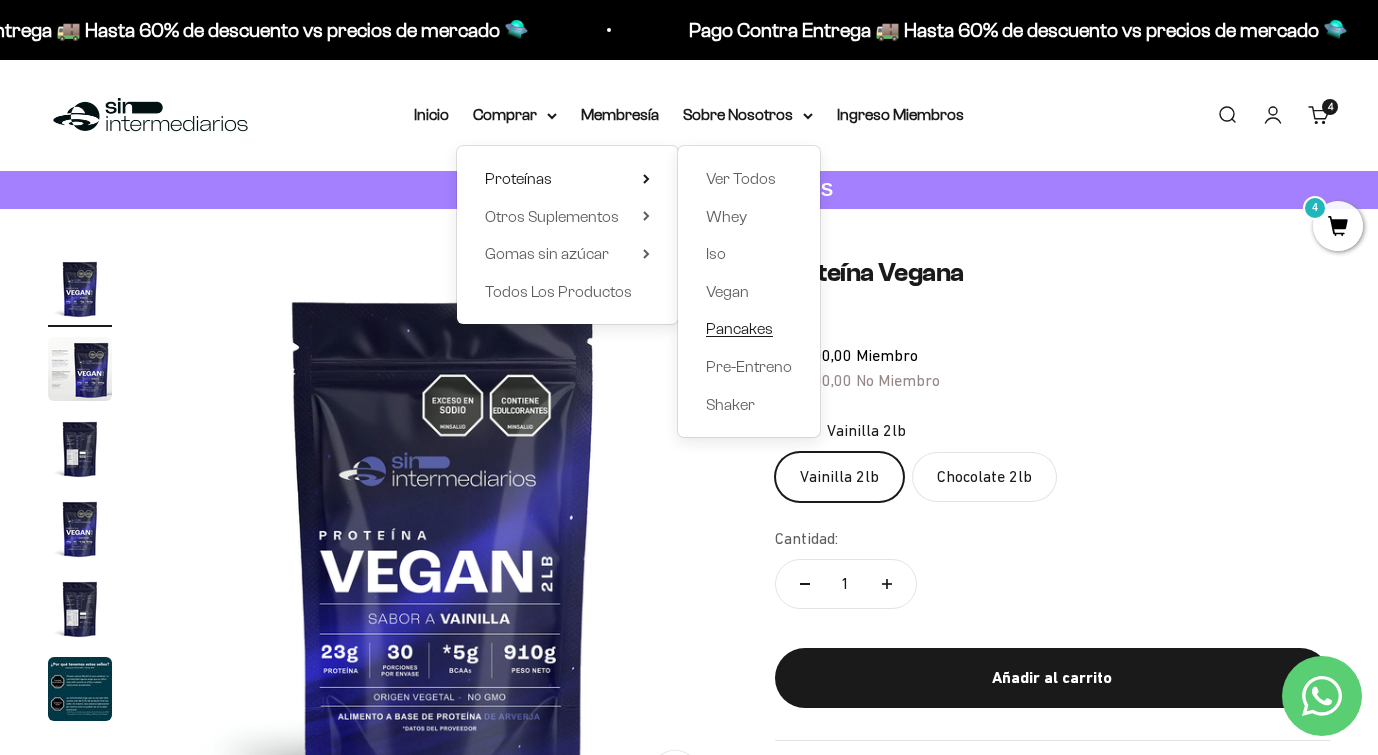 click on "Pancakes" at bounding box center [739, 328] 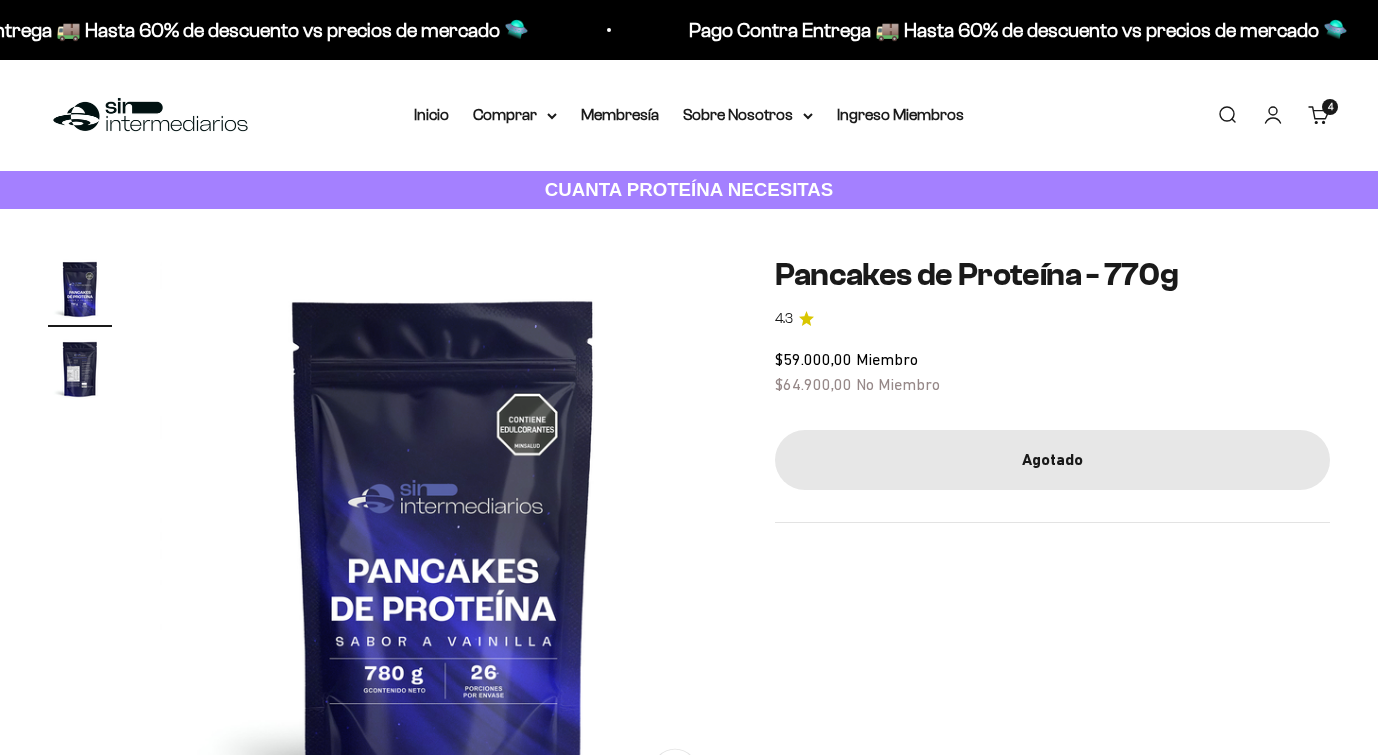 scroll, scrollTop: 0, scrollLeft: 0, axis: both 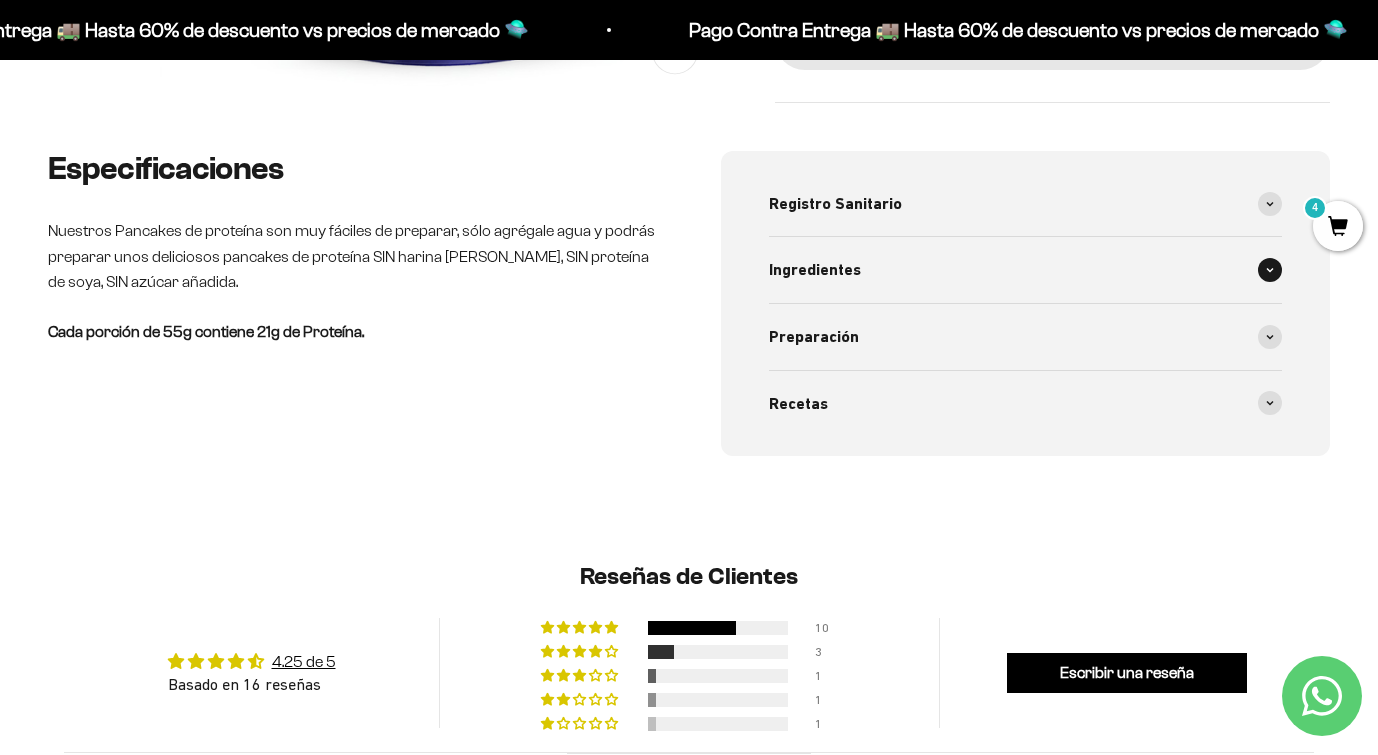 click on "Ingredientes" at bounding box center (1025, 270) 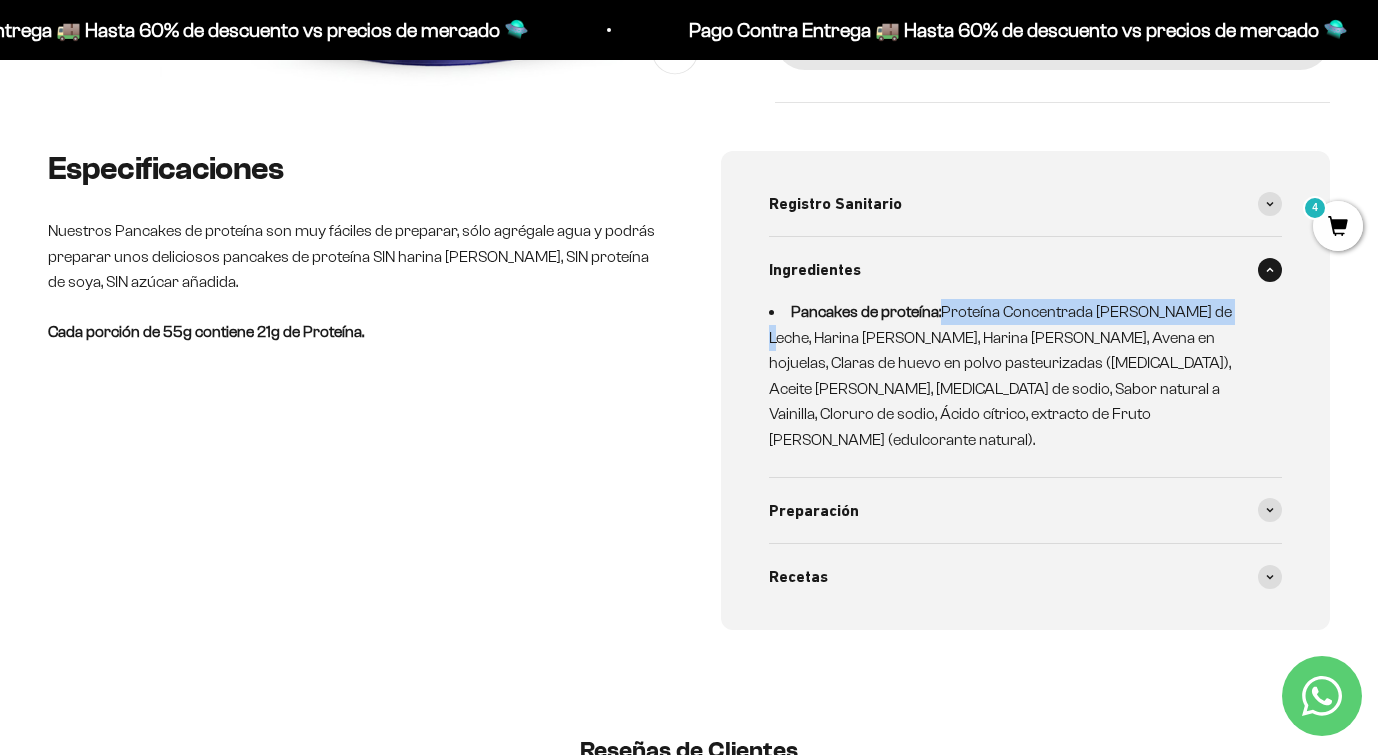 drag, startPoint x: 945, startPoint y: 310, endPoint x: 1255, endPoint y: 308, distance: 310.00644 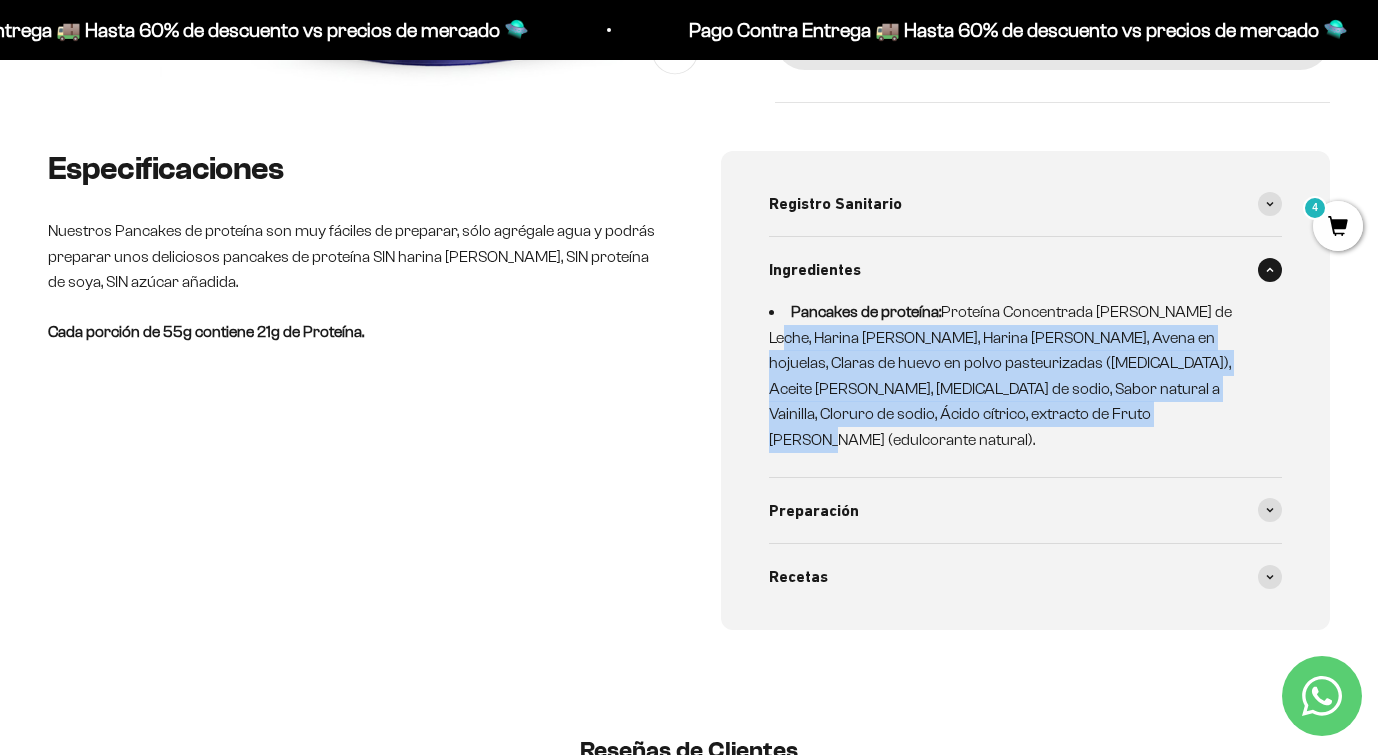 drag, startPoint x: 772, startPoint y: 338, endPoint x: 1054, endPoint y: 411, distance: 291.29538 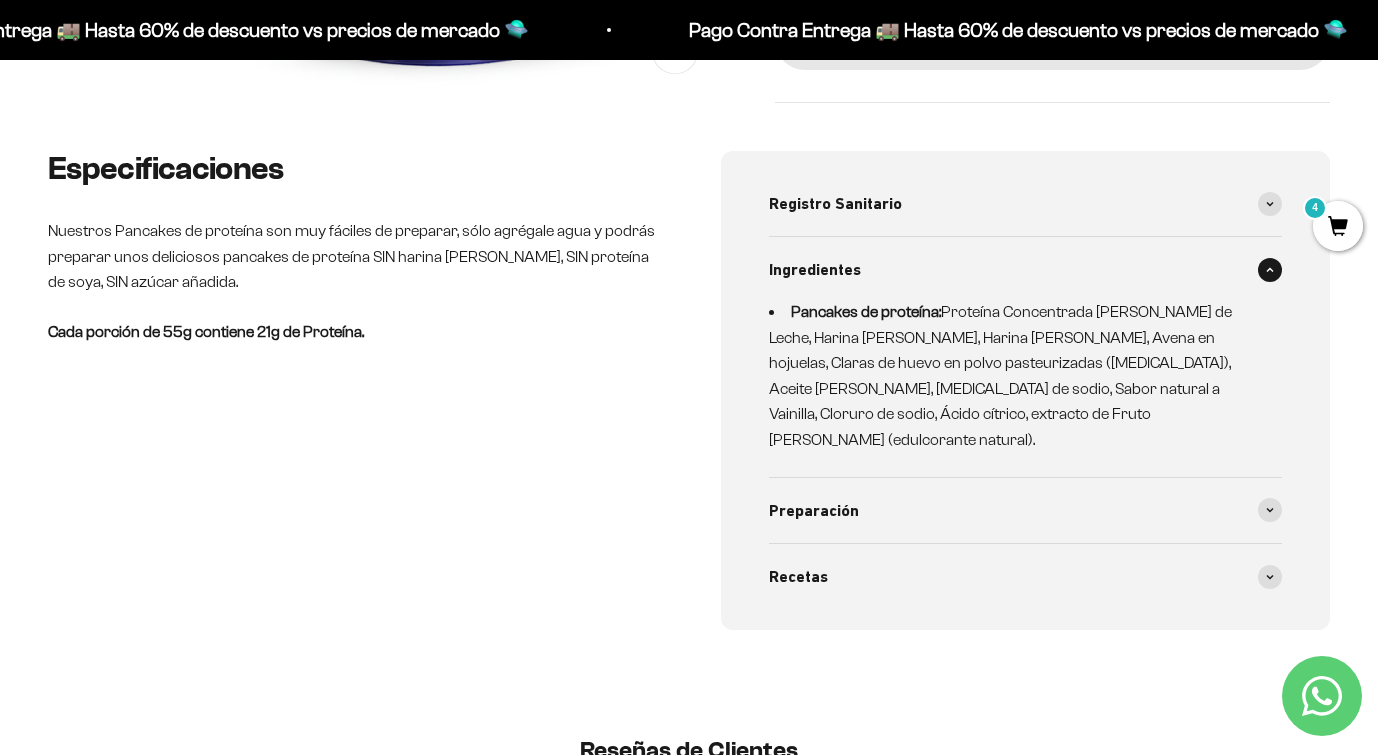 click on "Ingredientes" at bounding box center (1025, 270) 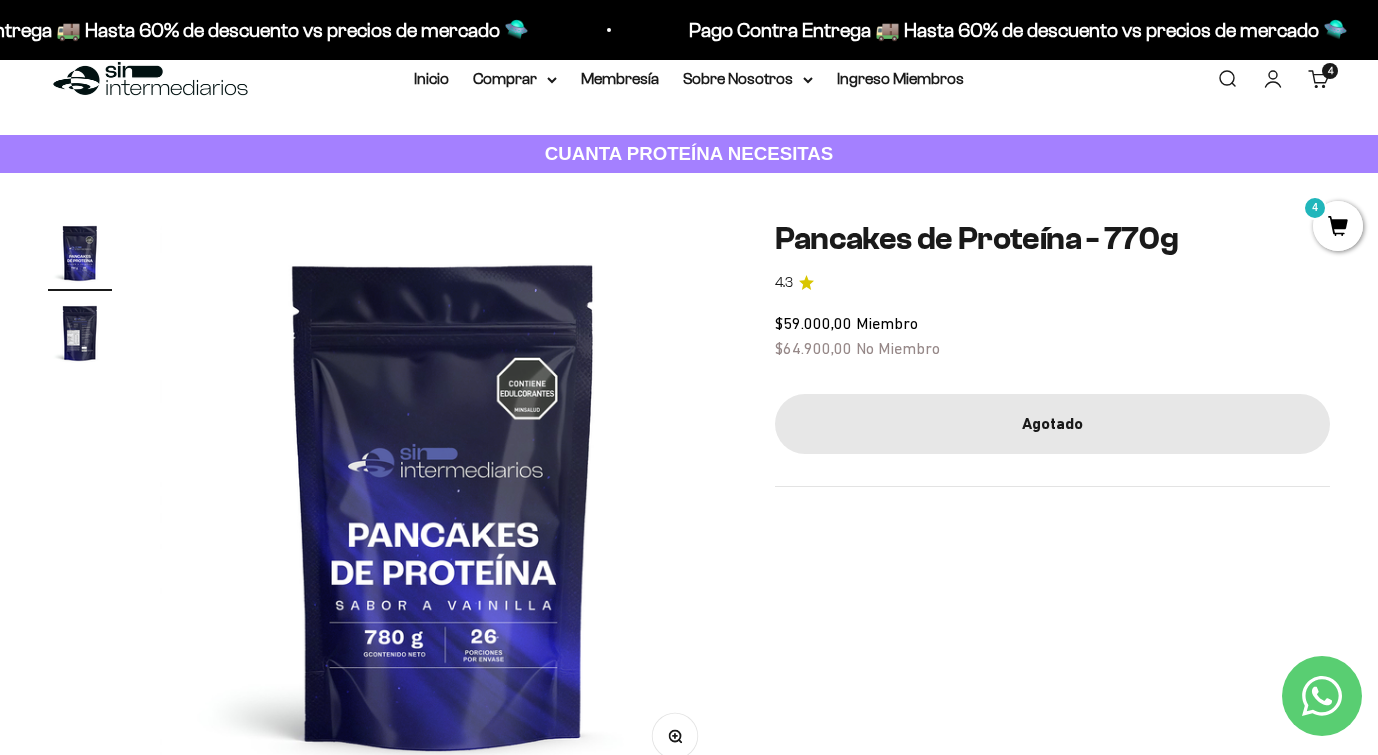 scroll, scrollTop: 0, scrollLeft: 0, axis: both 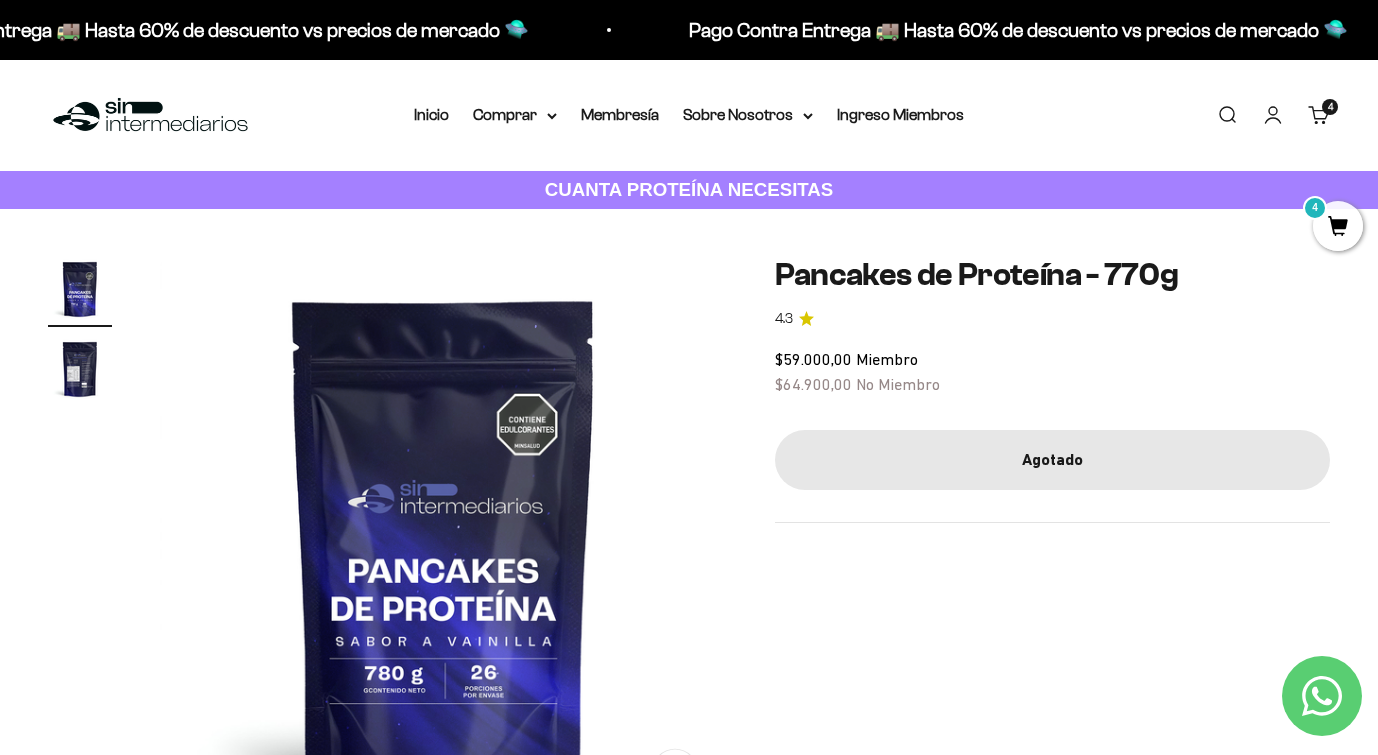 click on "4 artículos
4" at bounding box center (1330, 107) 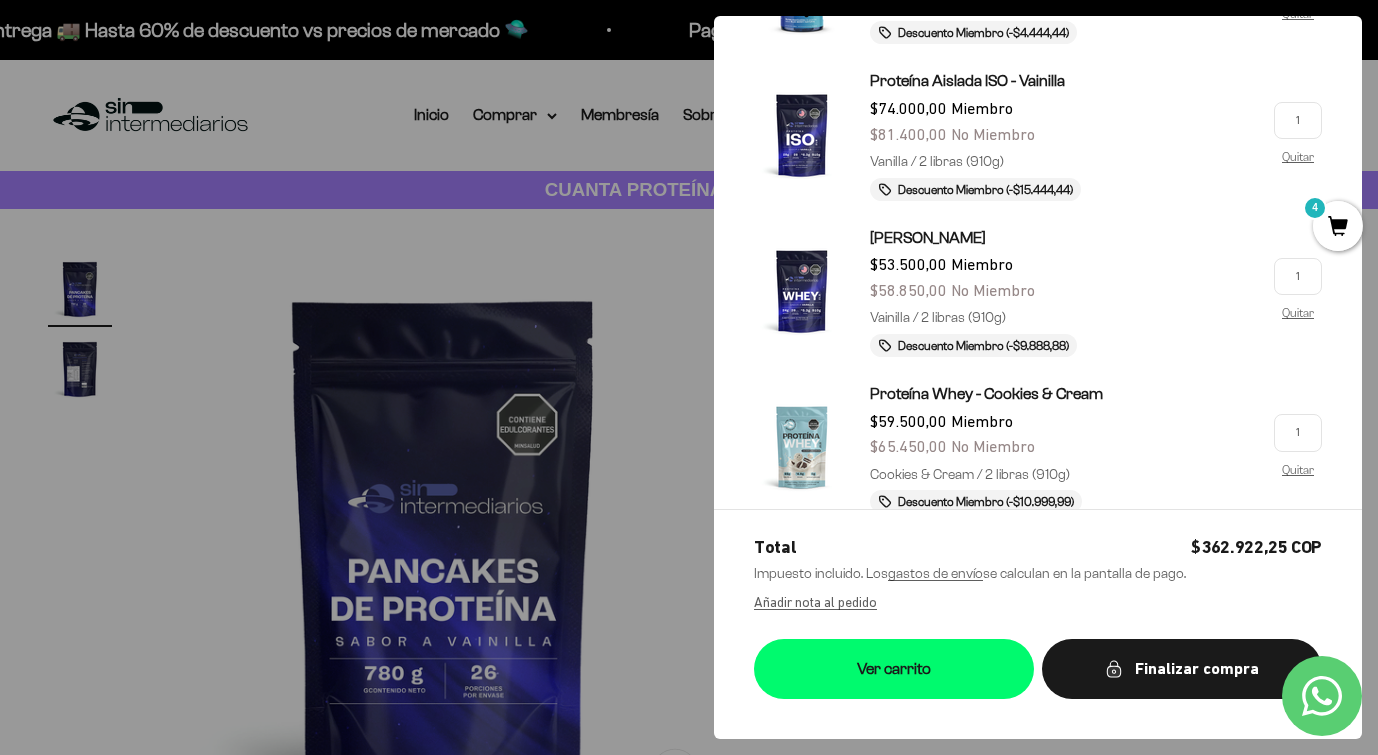 scroll, scrollTop: 228, scrollLeft: 0, axis: vertical 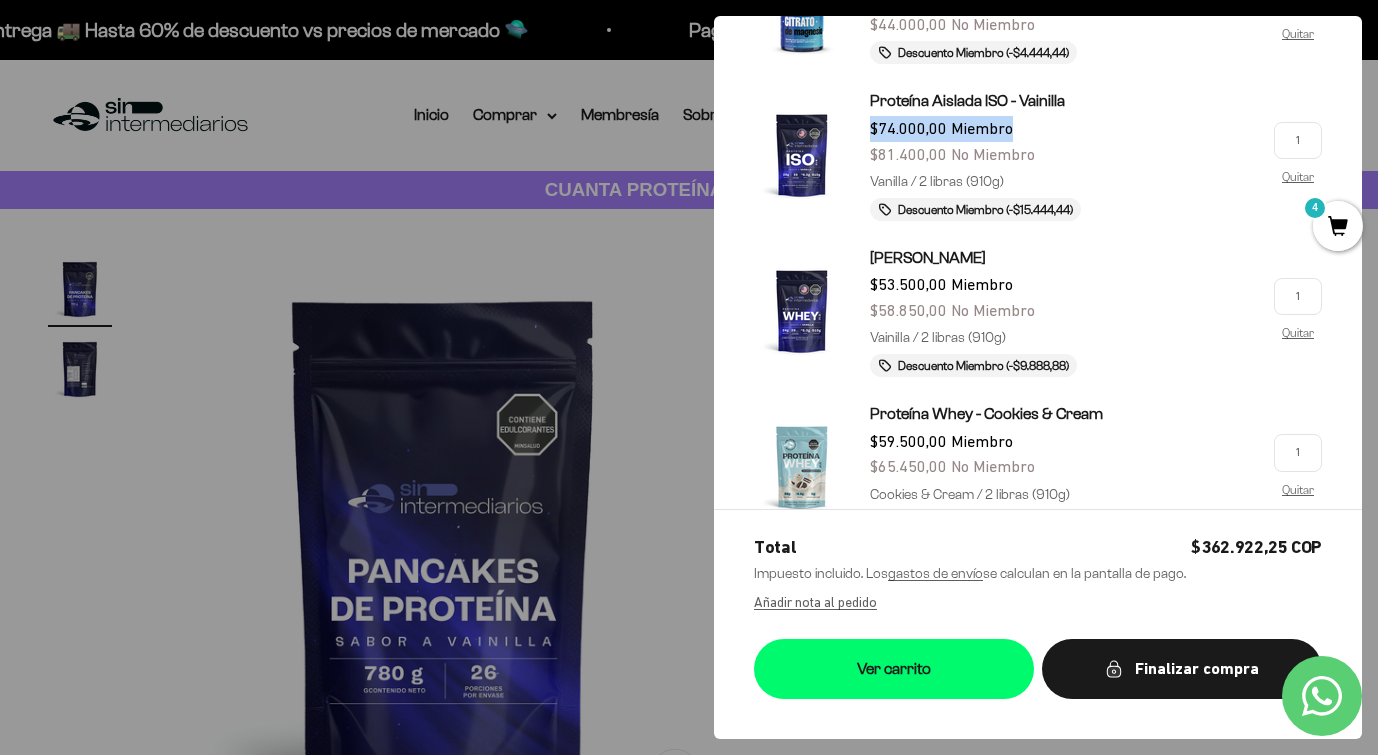 drag, startPoint x: 869, startPoint y: 130, endPoint x: 1045, endPoint y: 133, distance: 176.02557 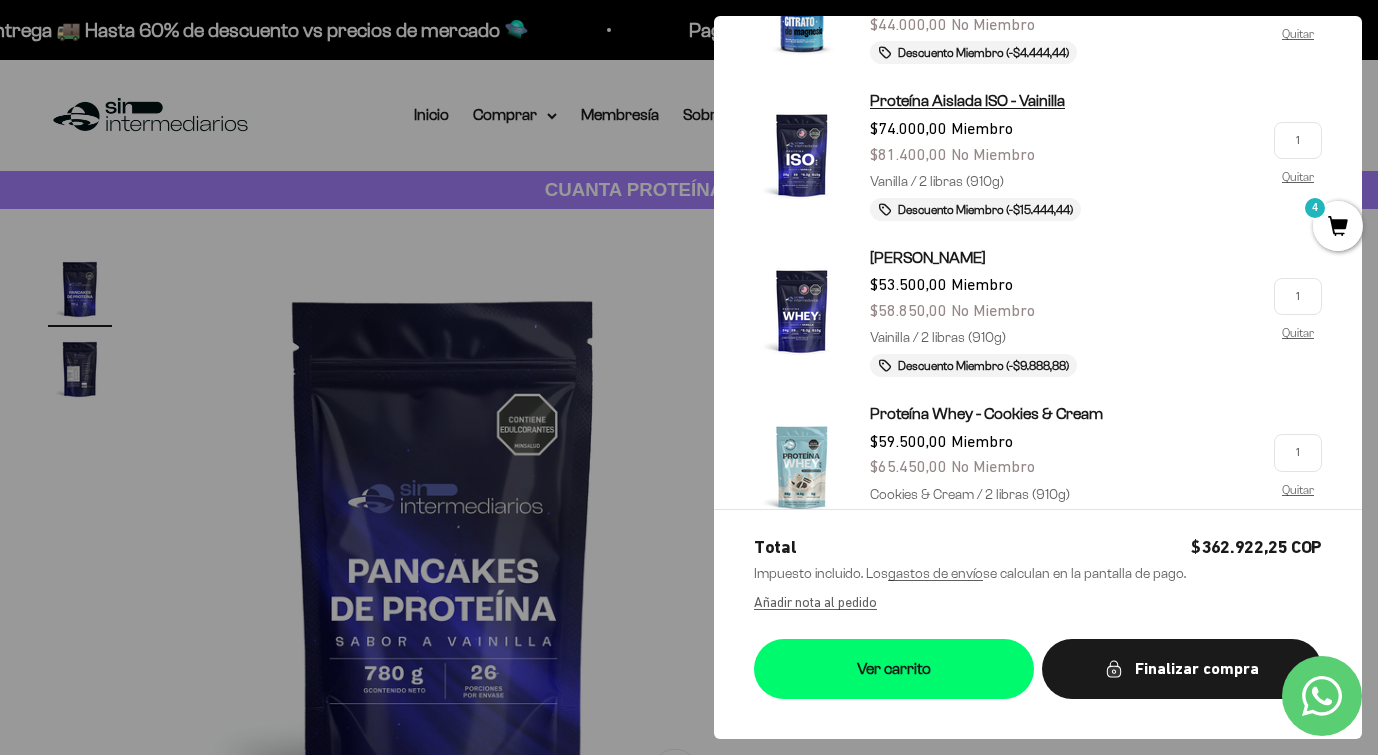 click on "Proteína Aislada ISO - Vainilla" at bounding box center [967, 100] 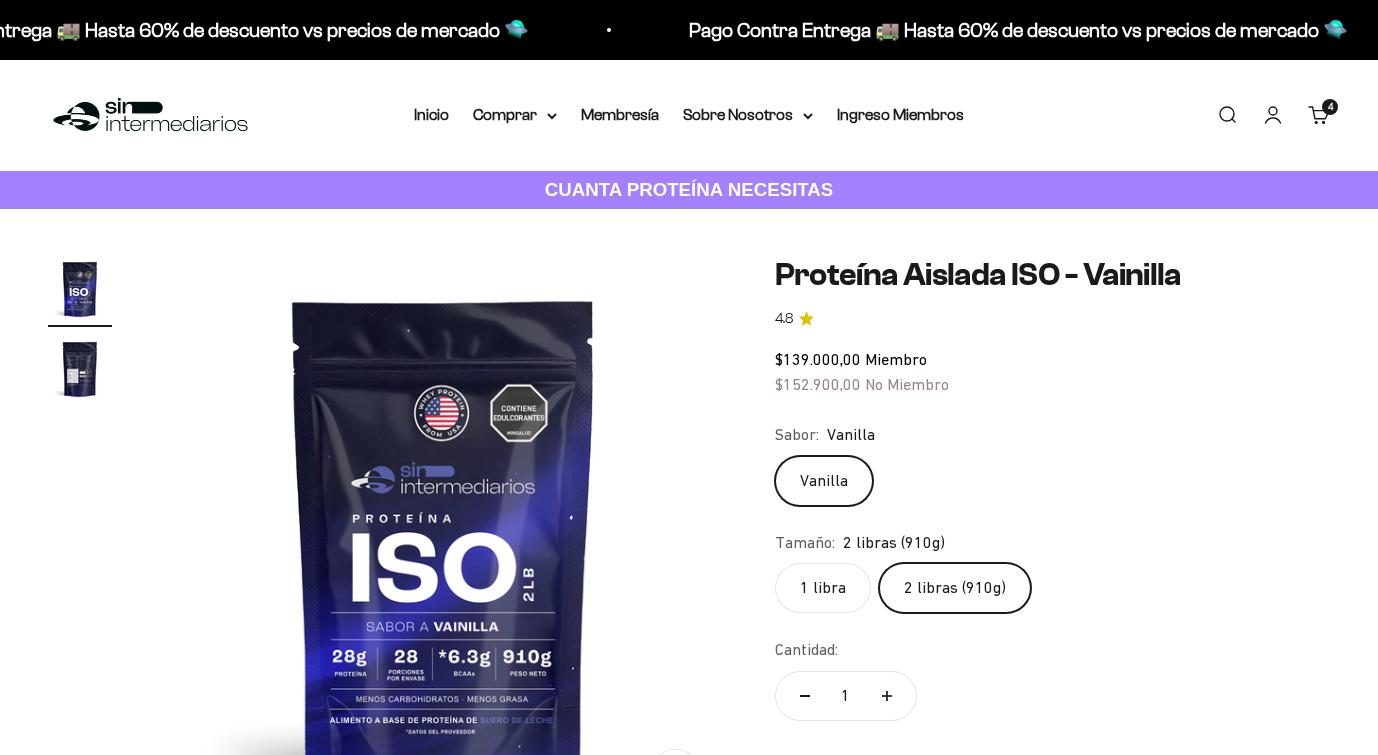 scroll, scrollTop: 0, scrollLeft: 0, axis: both 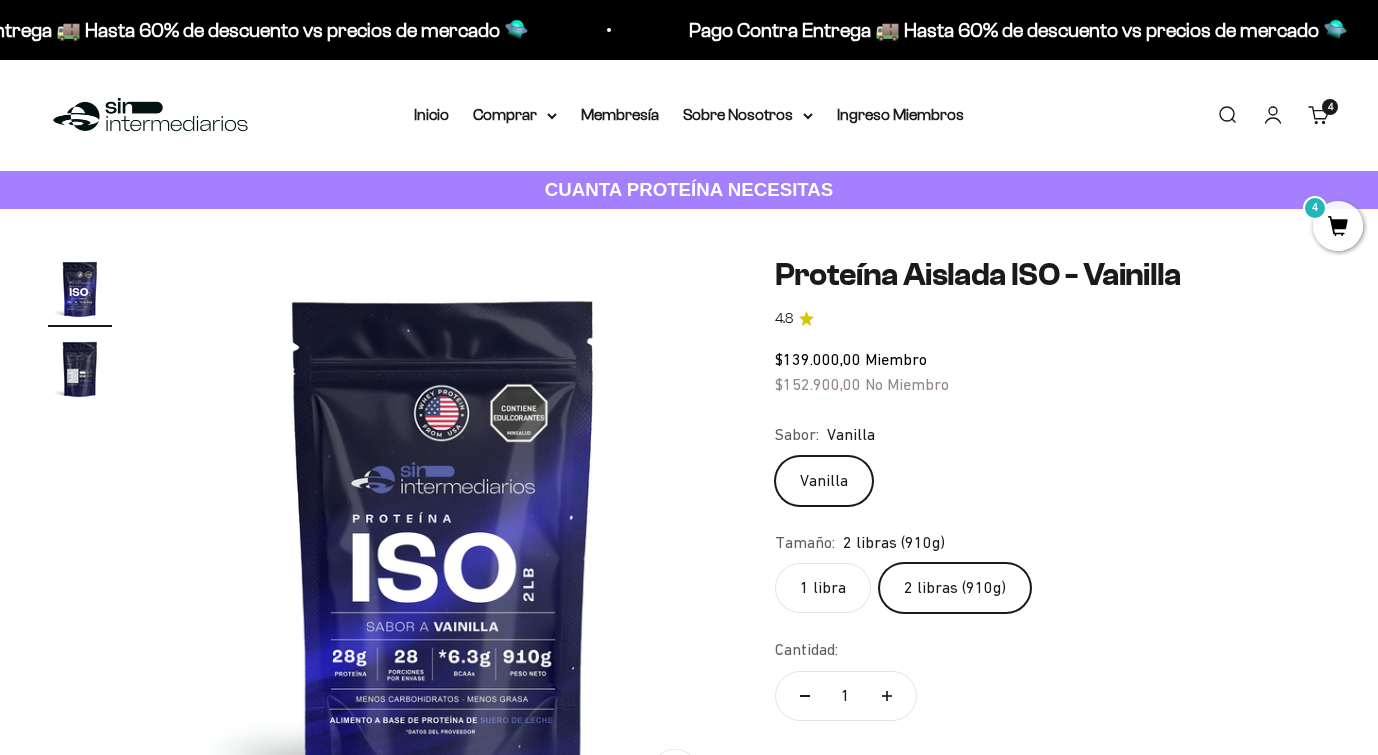 click on "2 libras (910g)" 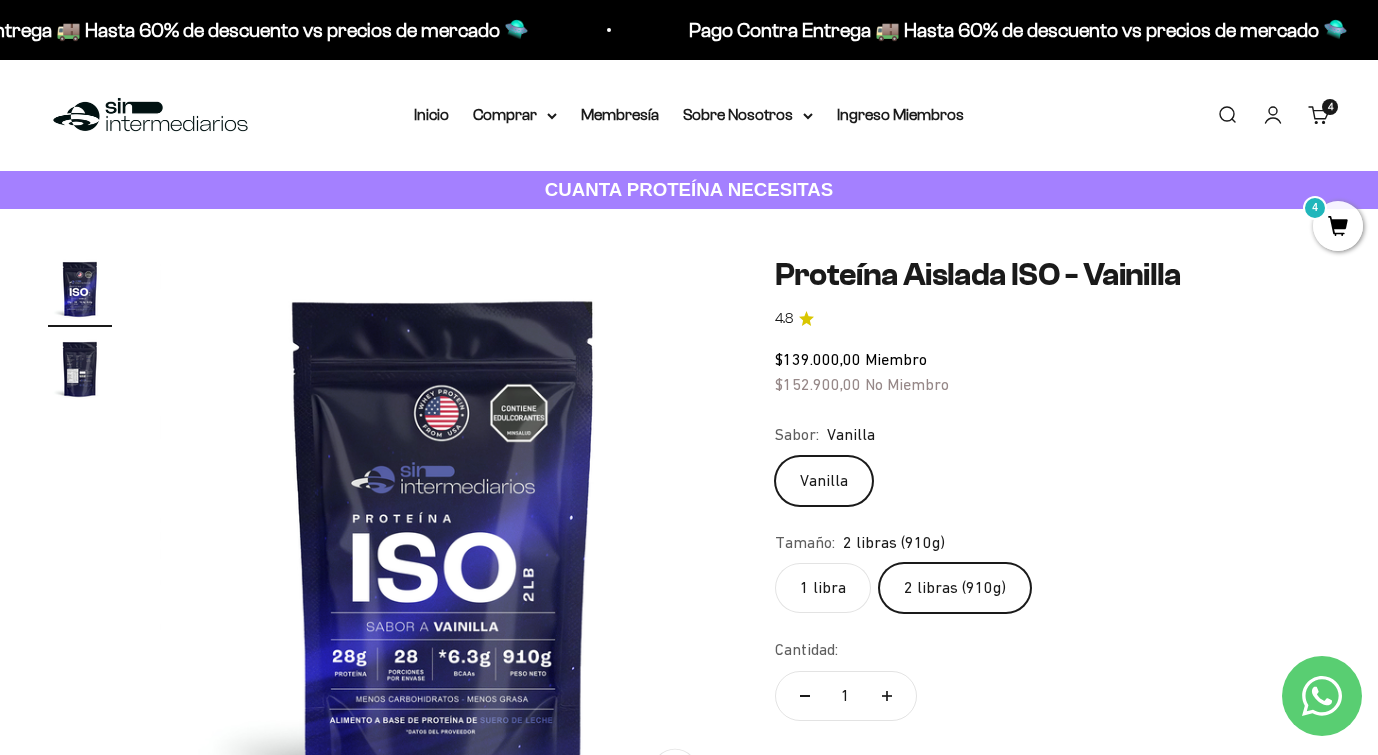 click on "1 libra" 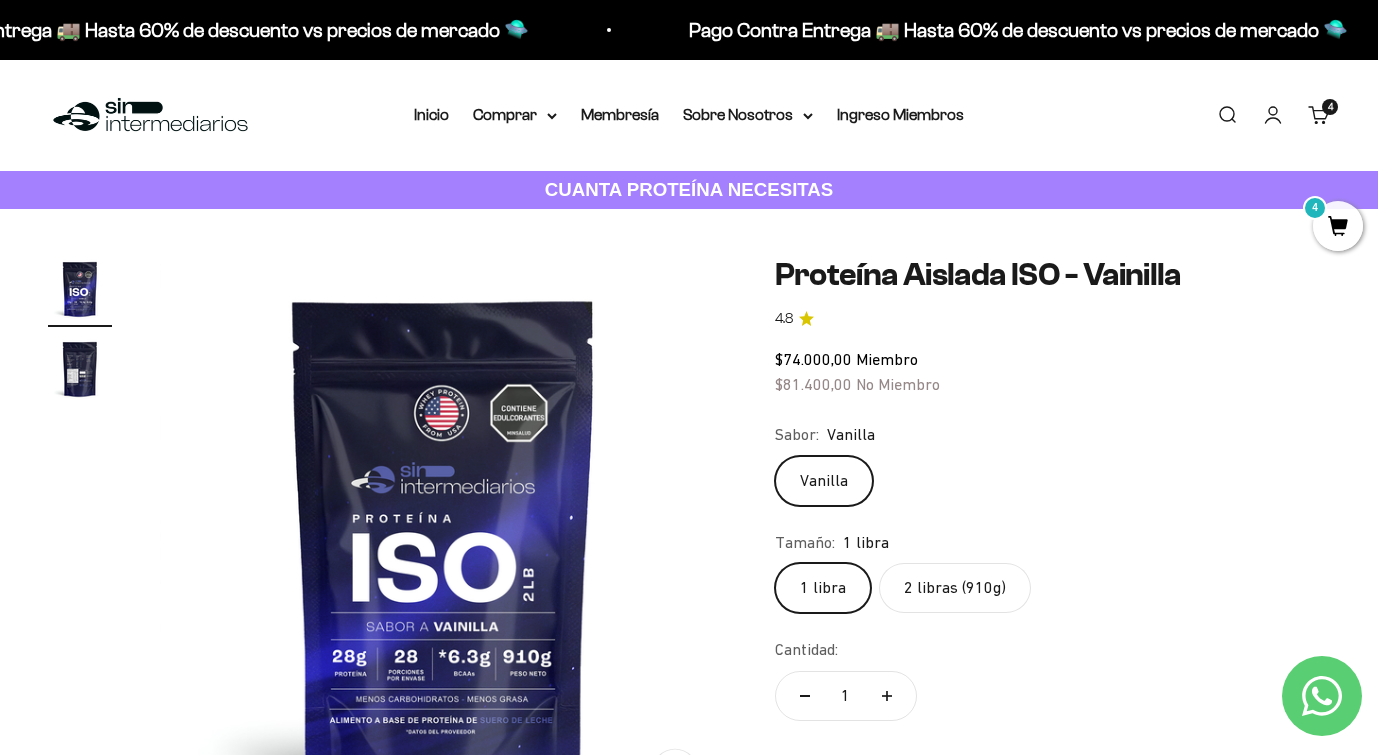click on "2 libras (910g)" 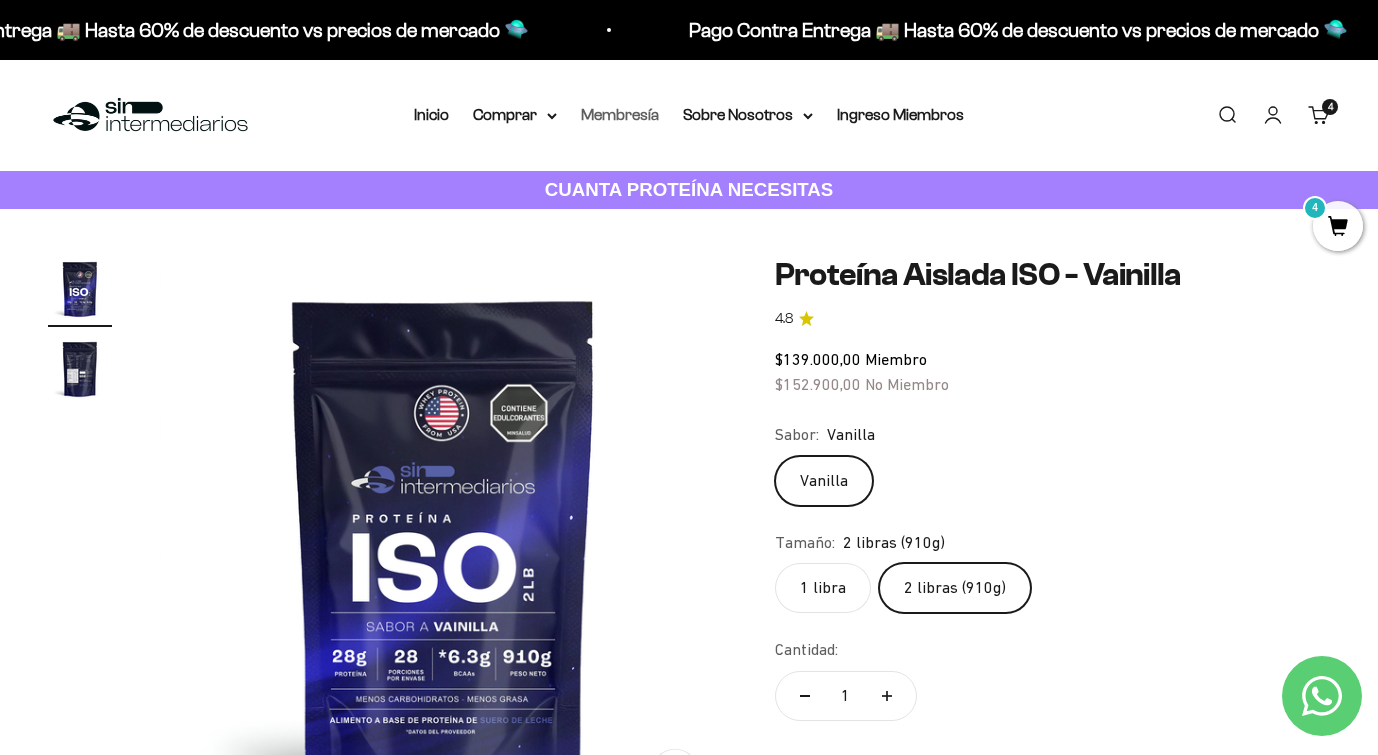 click on "Membresía" at bounding box center (620, 114) 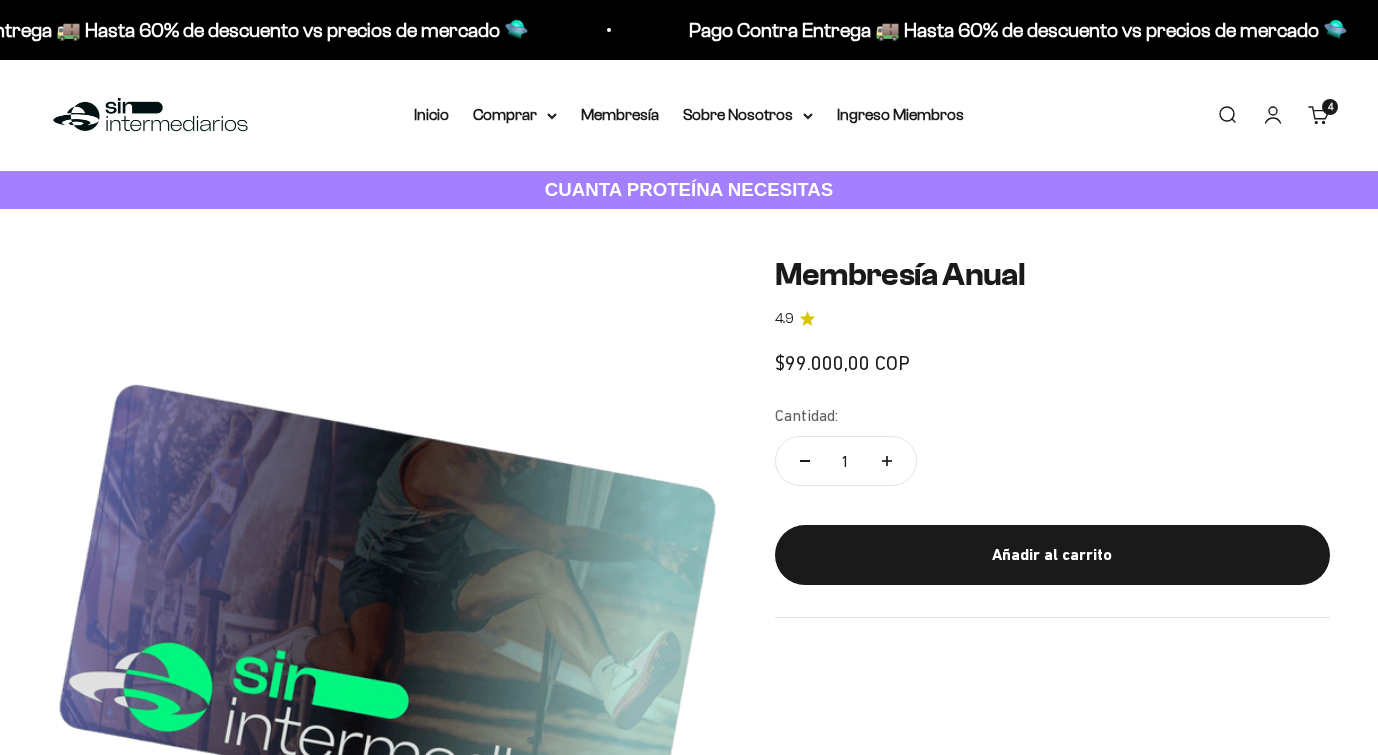 scroll, scrollTop: 0, scrollLeft: 0, axis: both 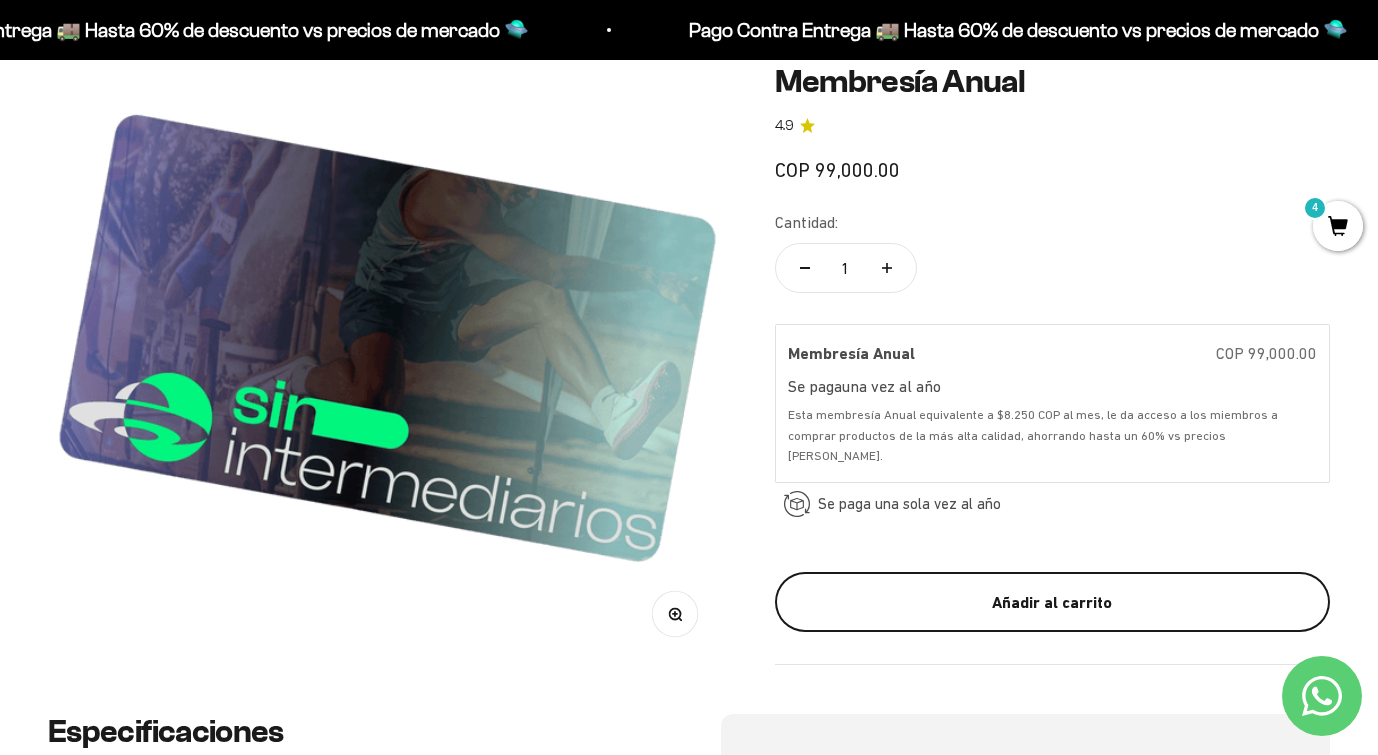 click on "Añadir al carrito" at bounding box center (1052, 603) 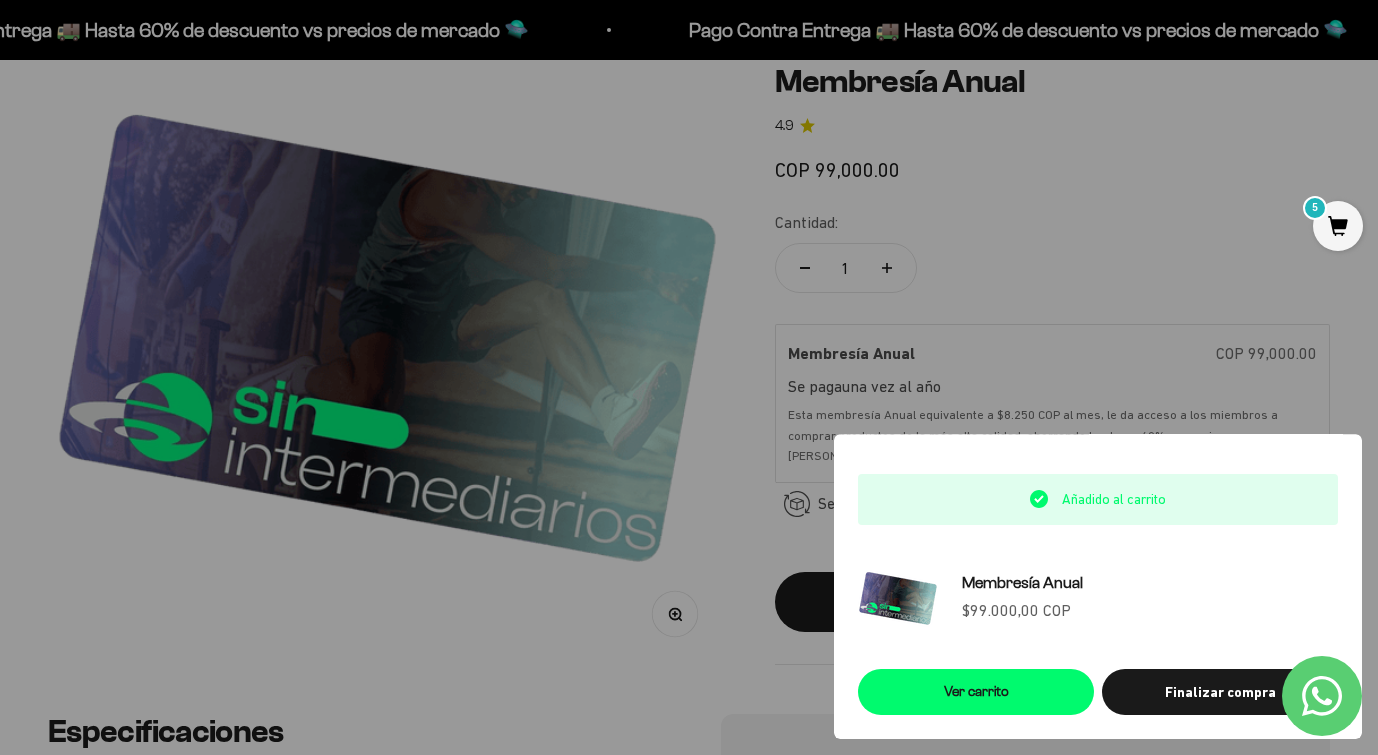 click at bounding box center (689, 377) 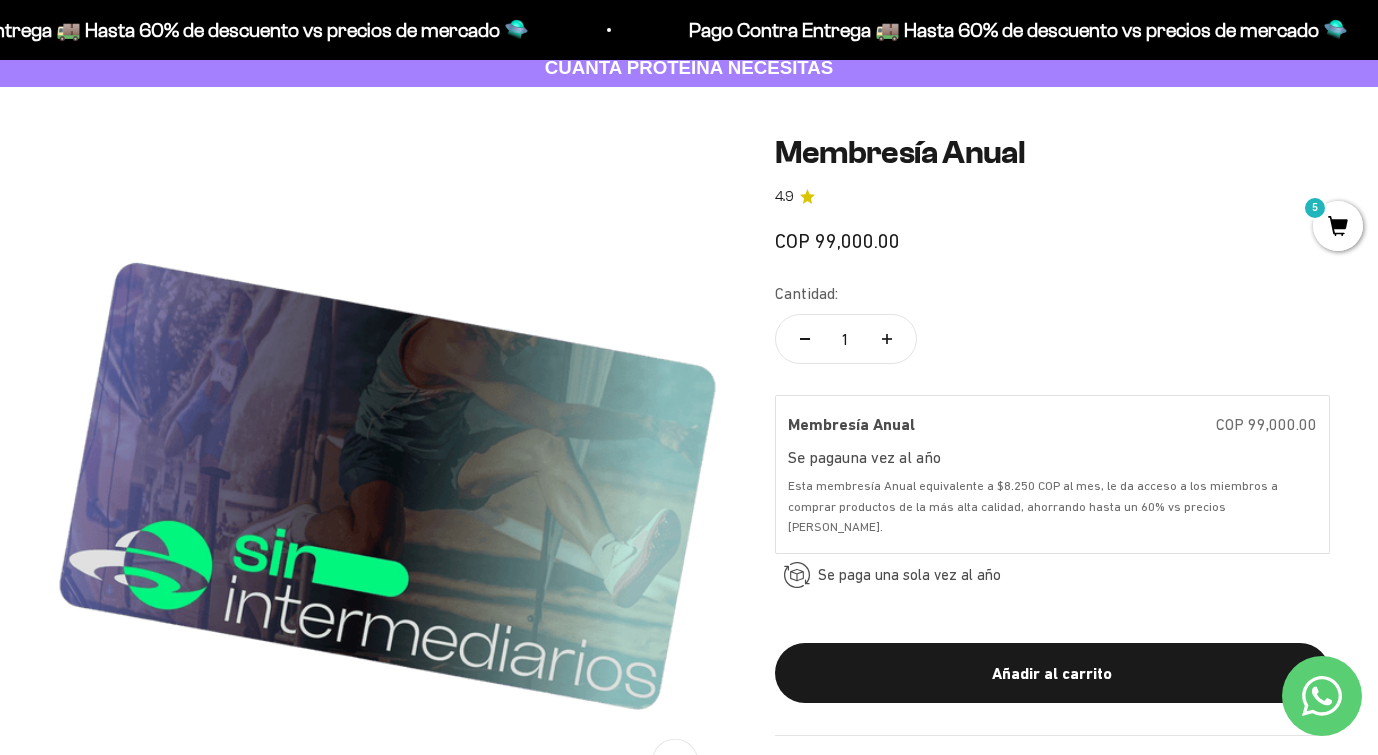 scroll, scrollTop: 0, scrollLeft: 0, axis: both 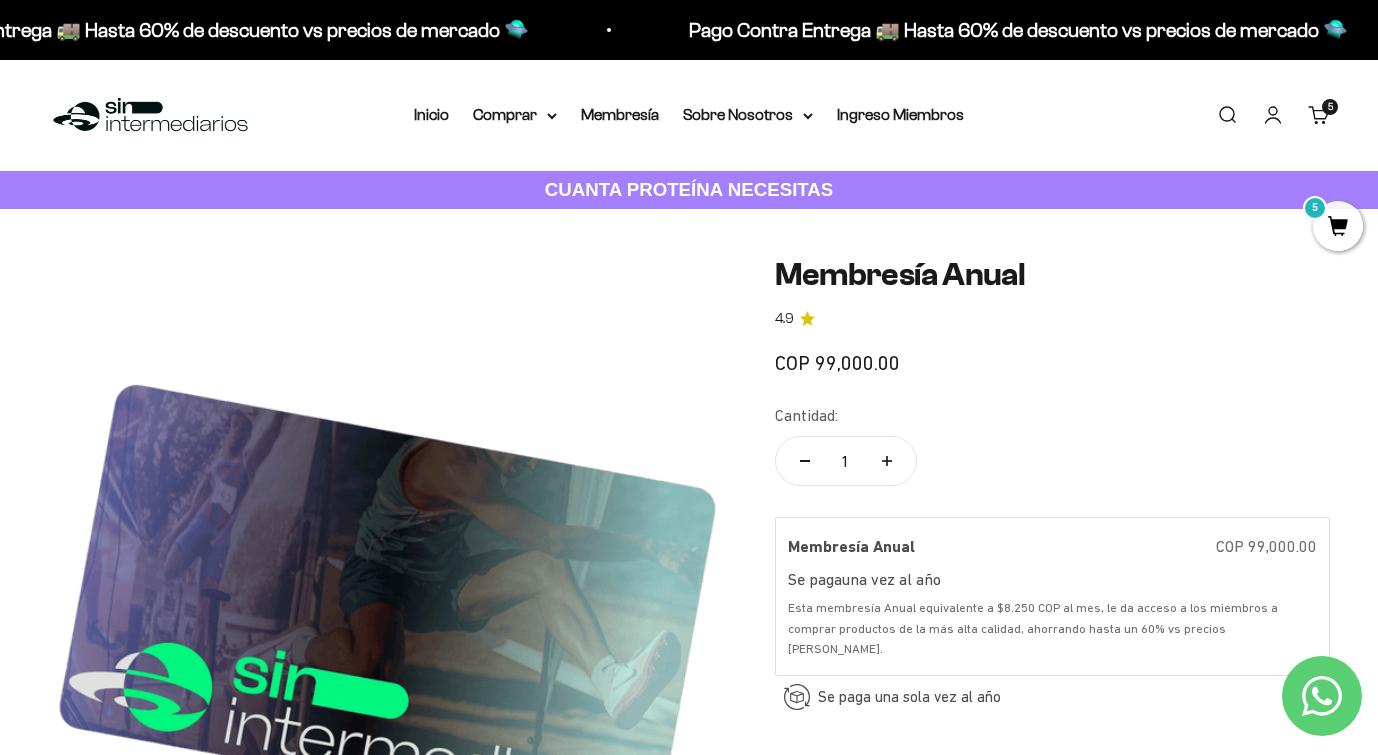 click on "Cuenta" at bounding box center (1273, 115) 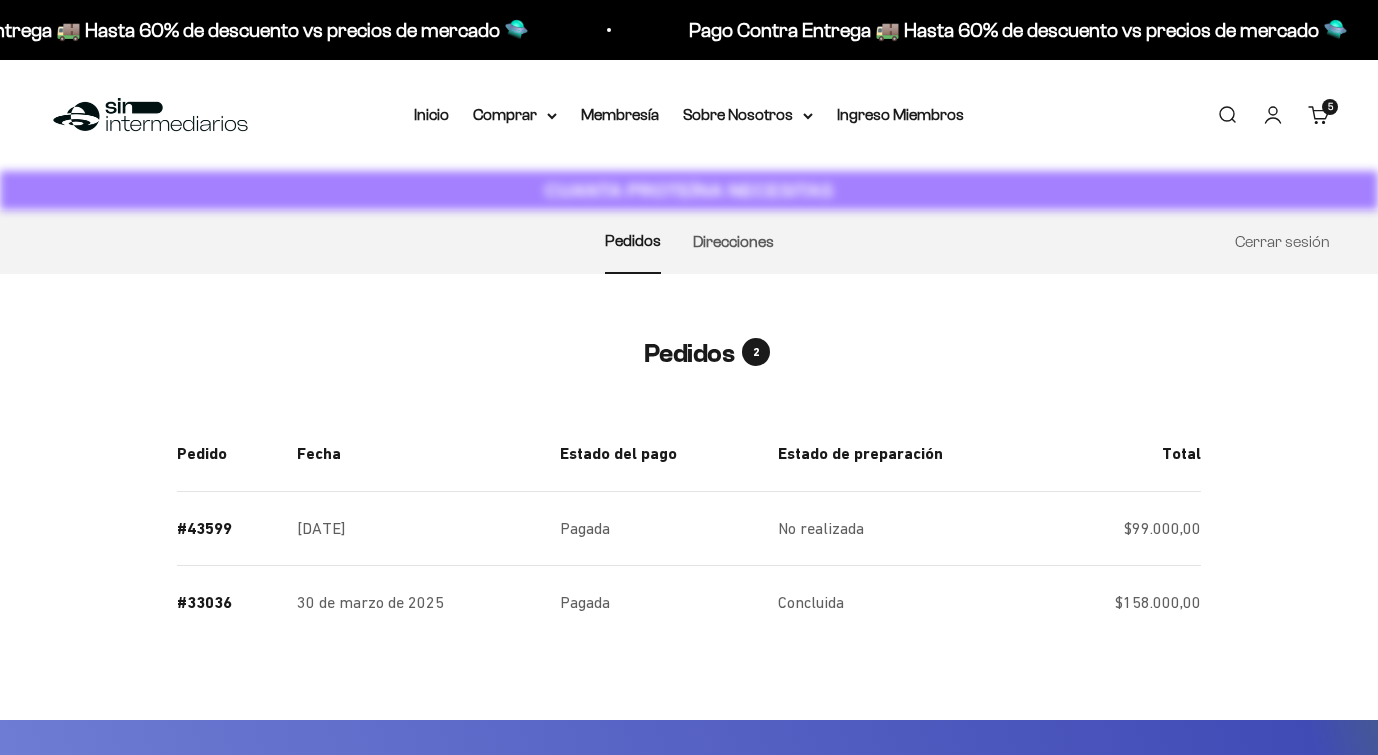 scroll, scrollTop: 0, scrollLeft: 0, axis: both 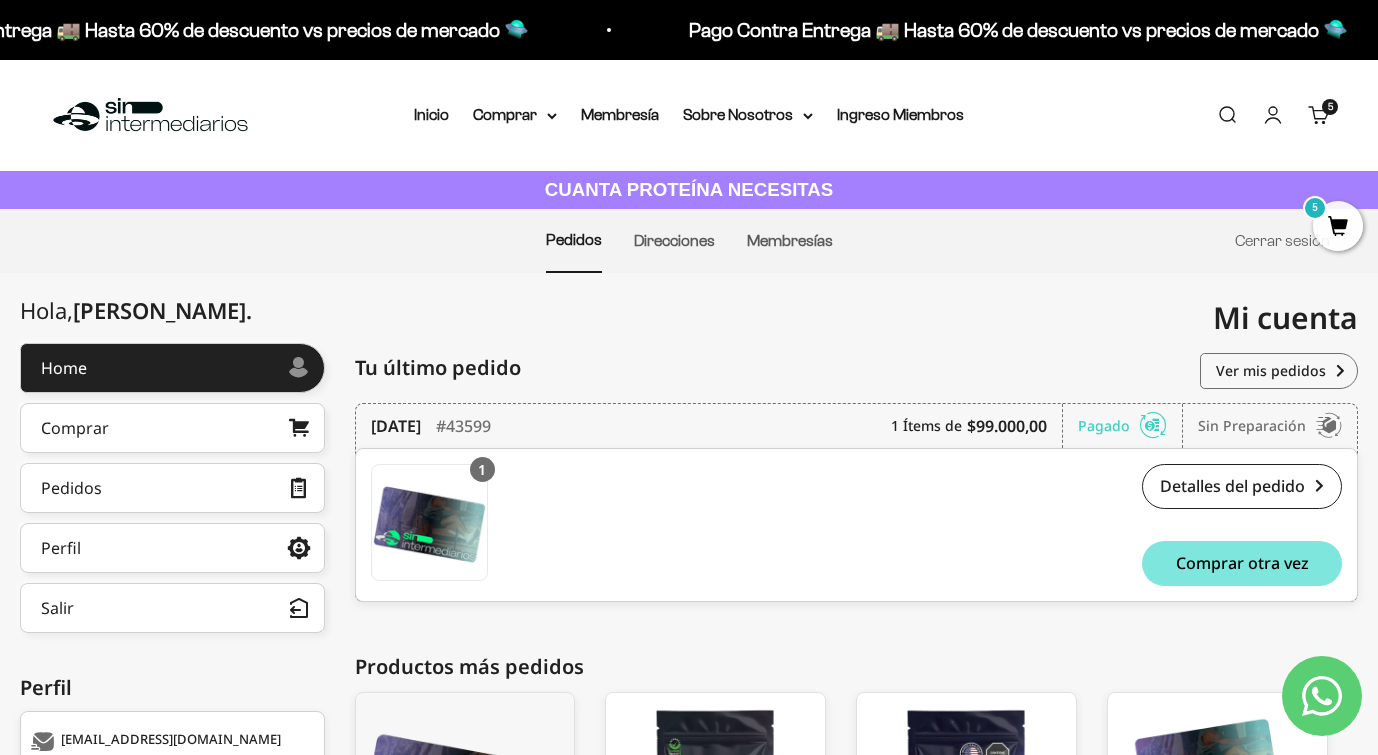 click on "Carrito
5 artículos
5" at bounding box center (1319, 115) 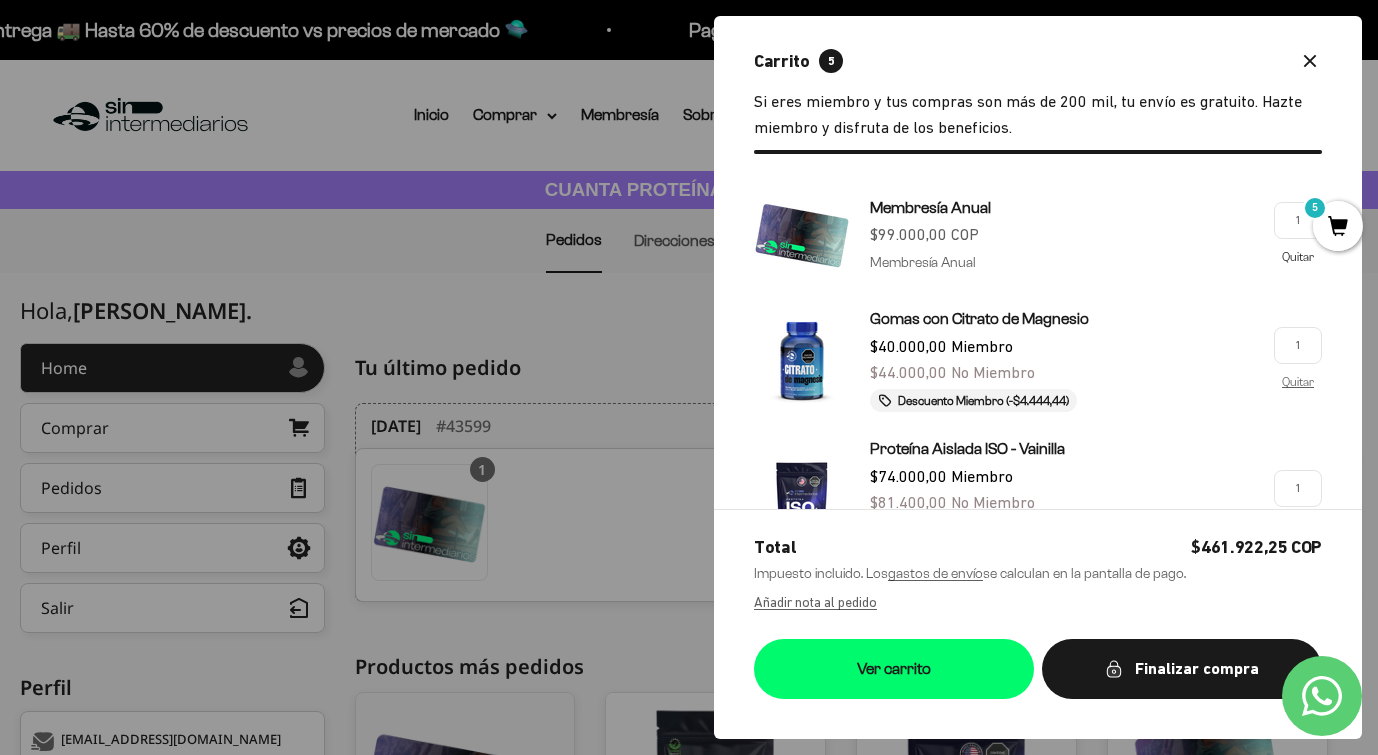 click on "Quitar" at bounding box center [1298, 256] 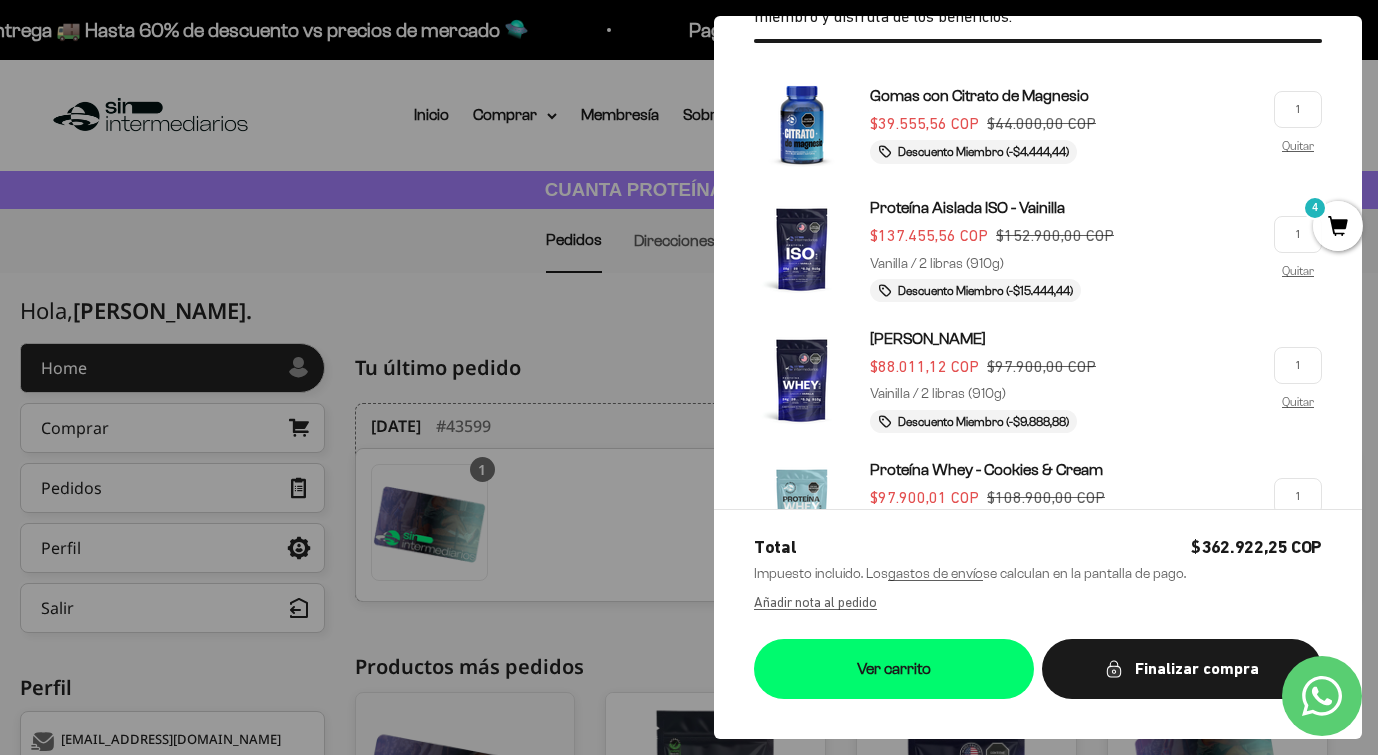 scroll, scrollTop: 0, scrollLeft: 0, axis: both 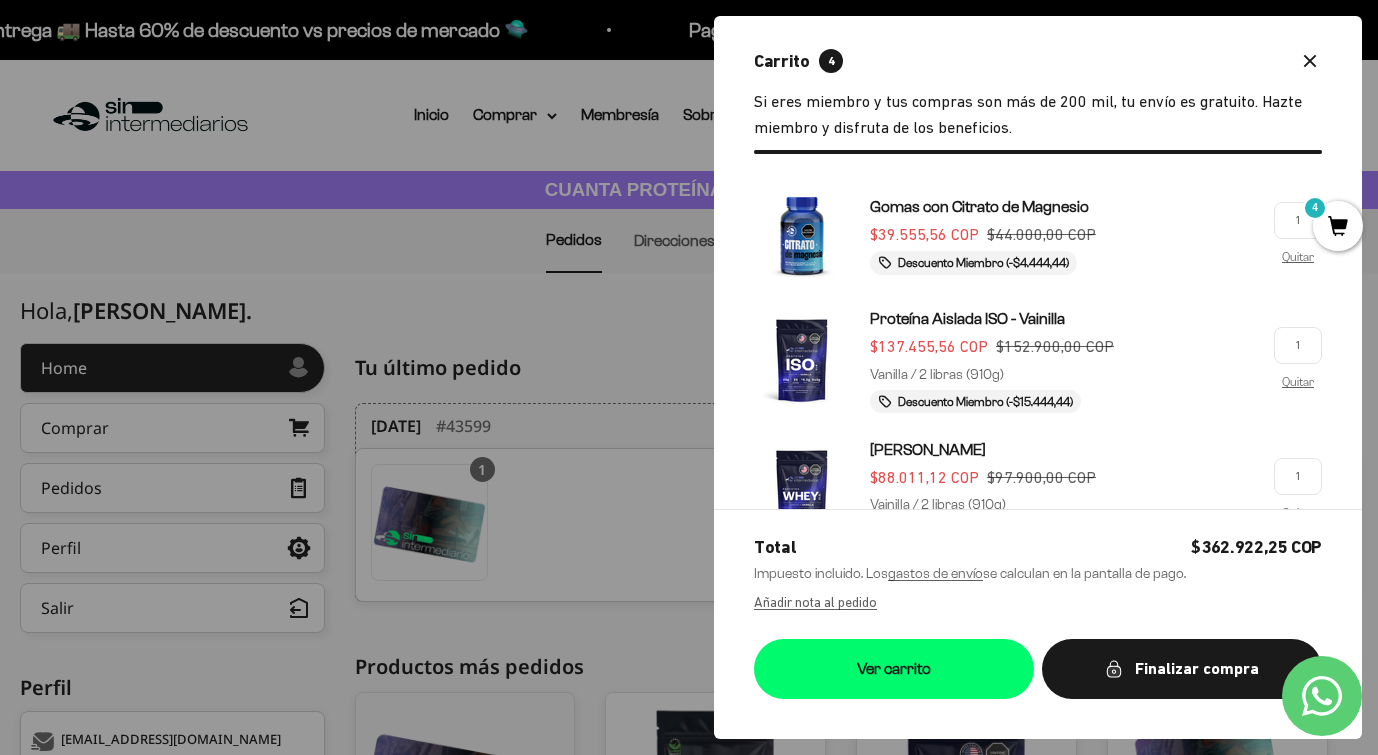click at bounding box center [689, 377] 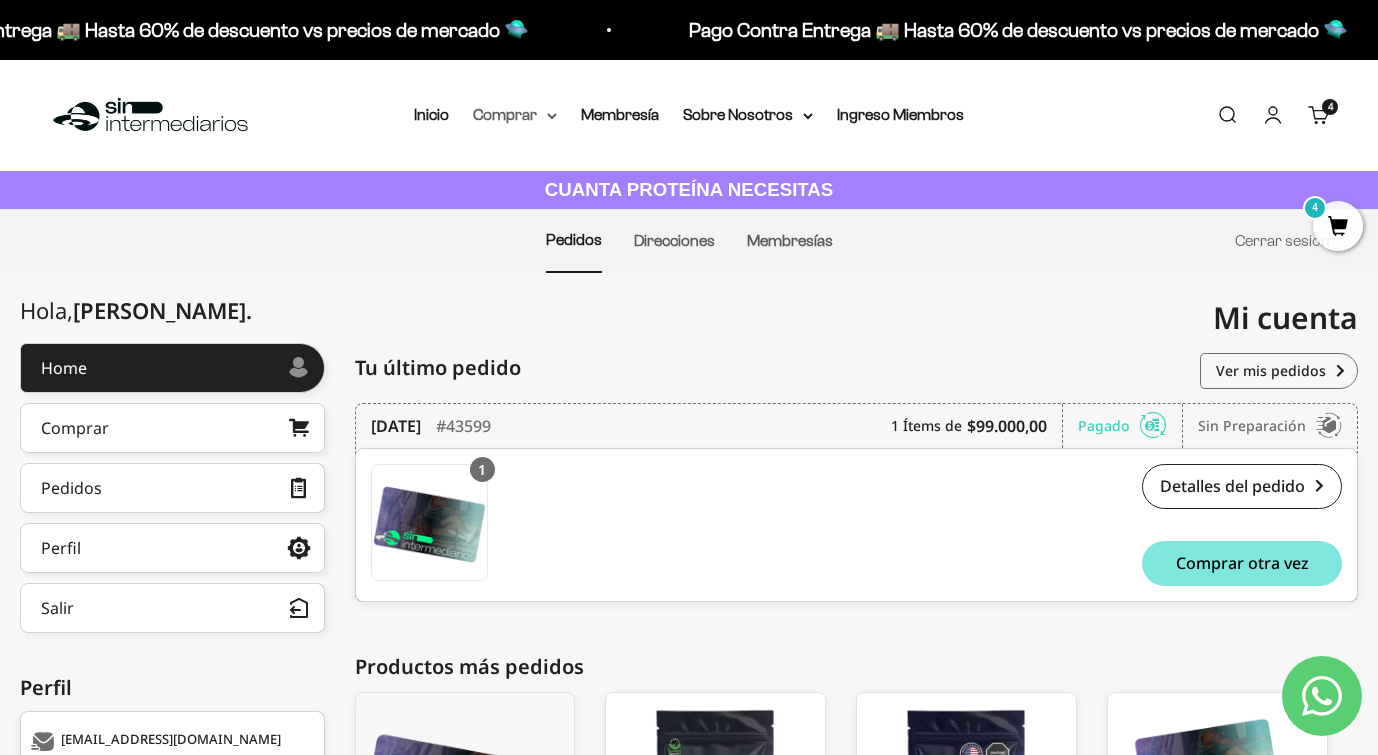 click on "Comprar" at bounding box center [515, 115] 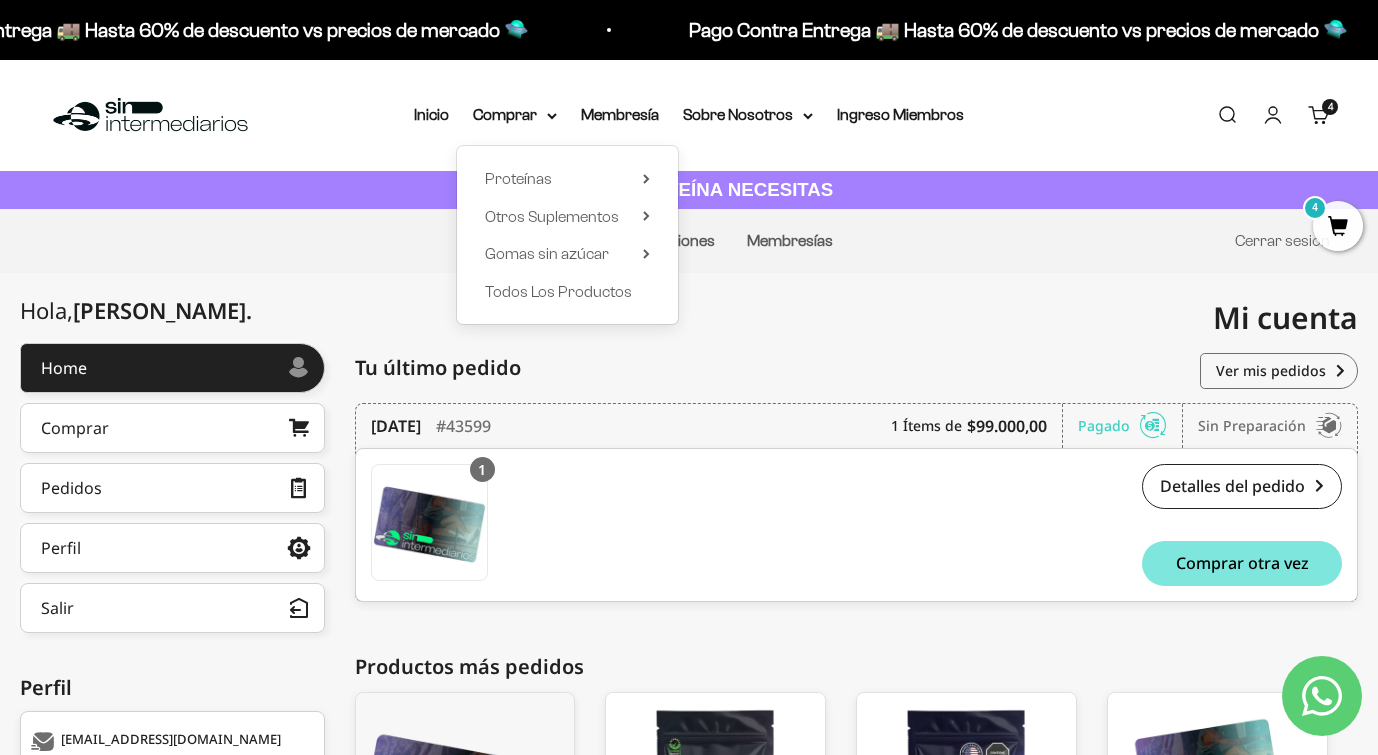 click on "Menú
Buscar
Inicio
Comprar
Proteínas
Ver Todos
Whey
Iso Vegan Pancakes Pre-Entreno 4" at bounding box center [689, 115] 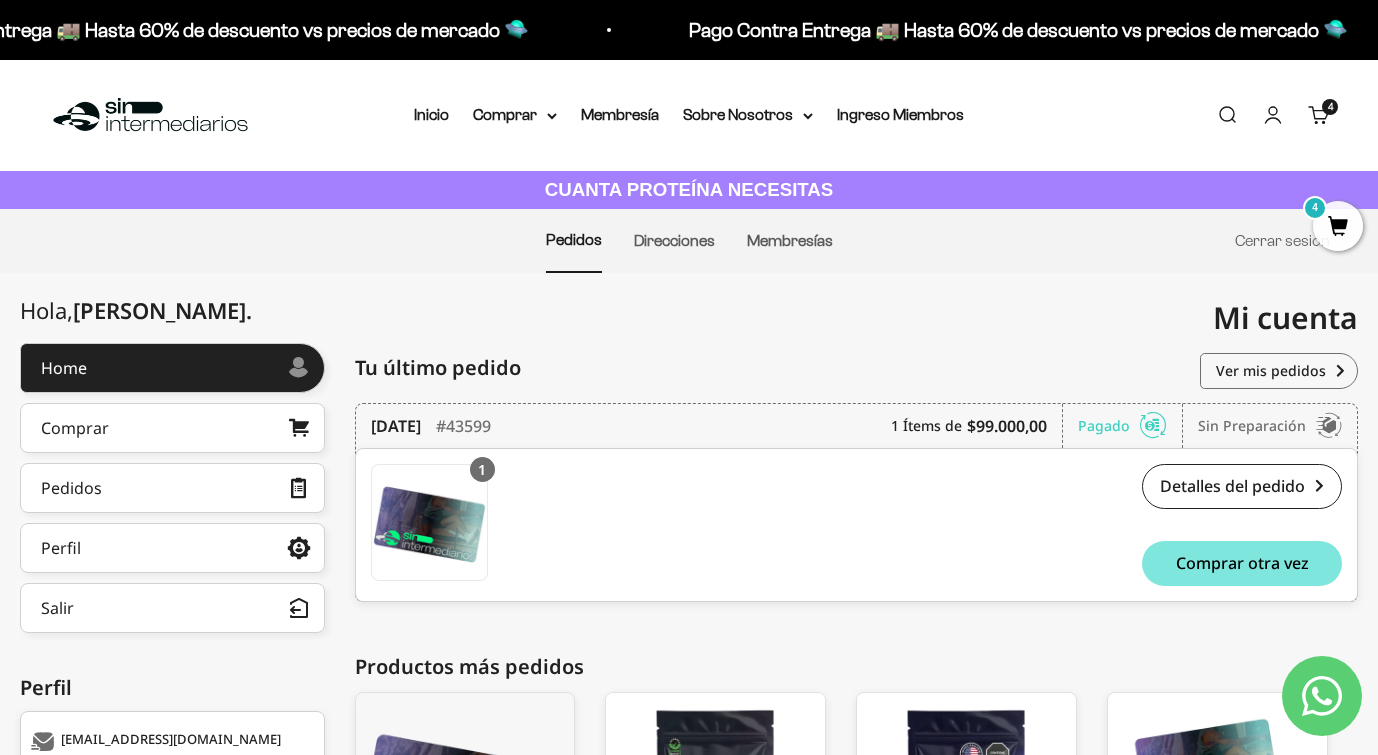 click on "Carrito
4" at bounding box center (1319, 115) 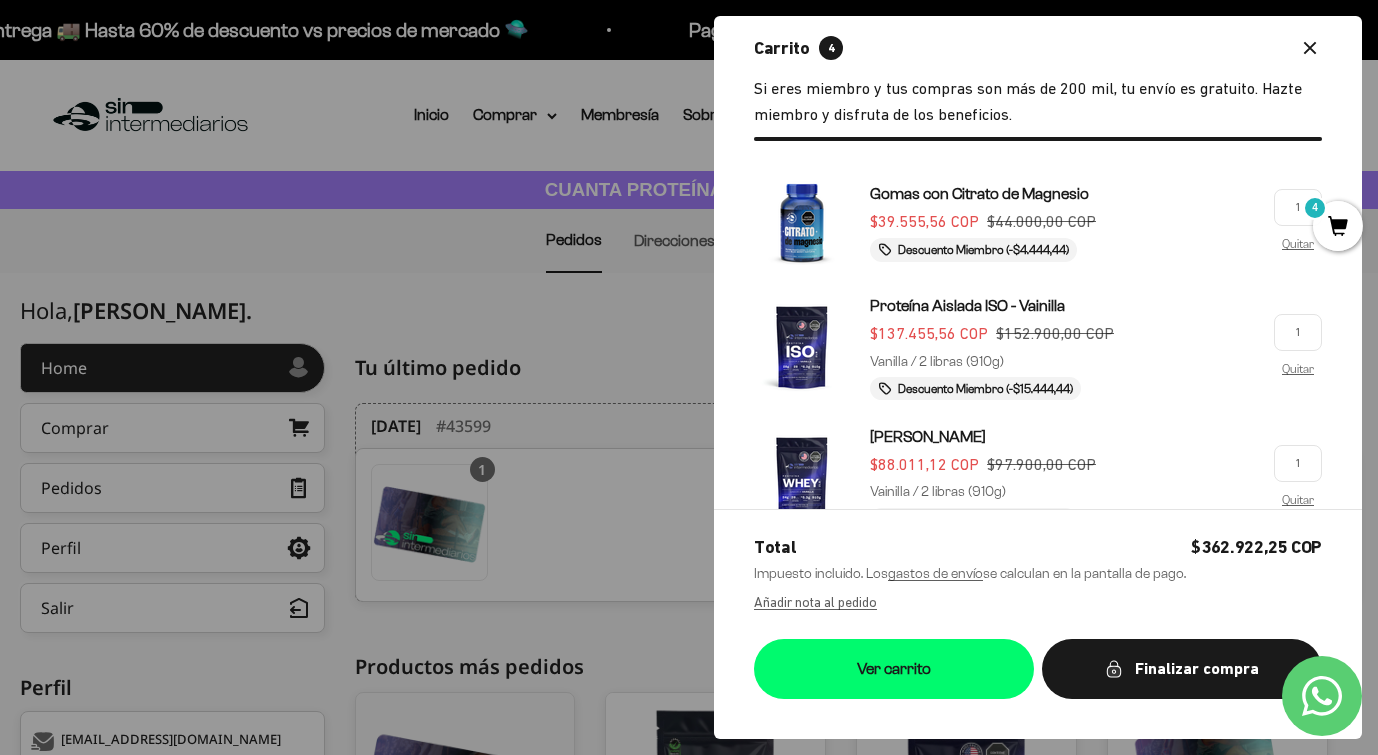 scroll, scrollTop: 0, scrollLeft: 0, axis: both 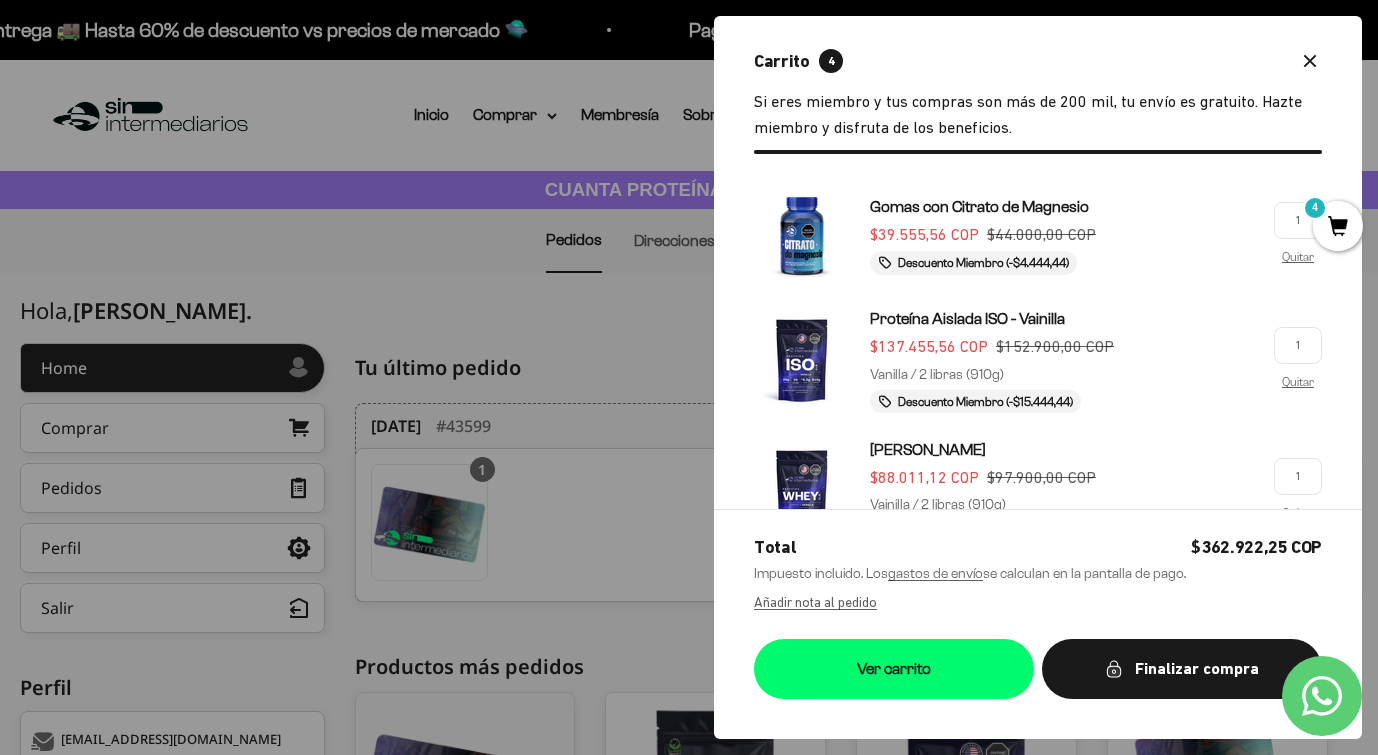 click on "Quitar" at bounding box center [1298, 257] 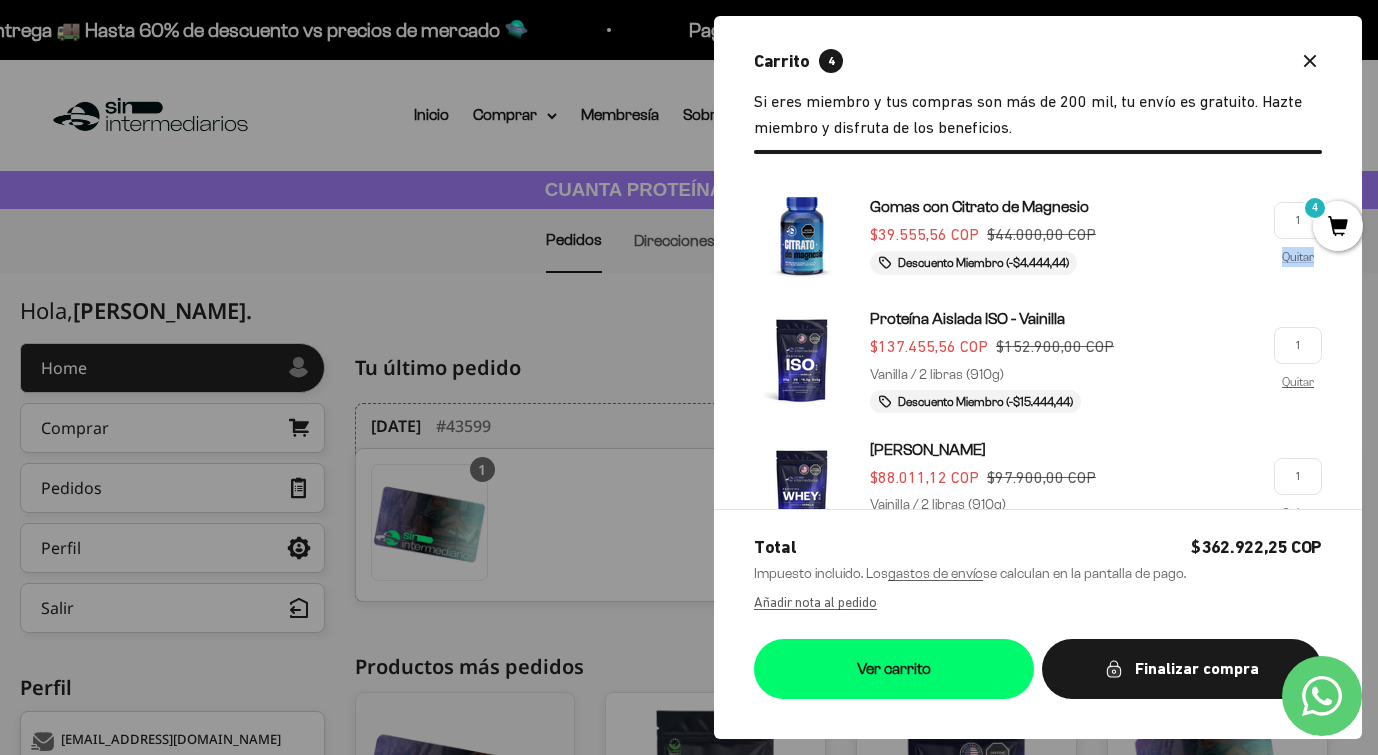 click on "Quitar" at bounding box center [1298, 257] 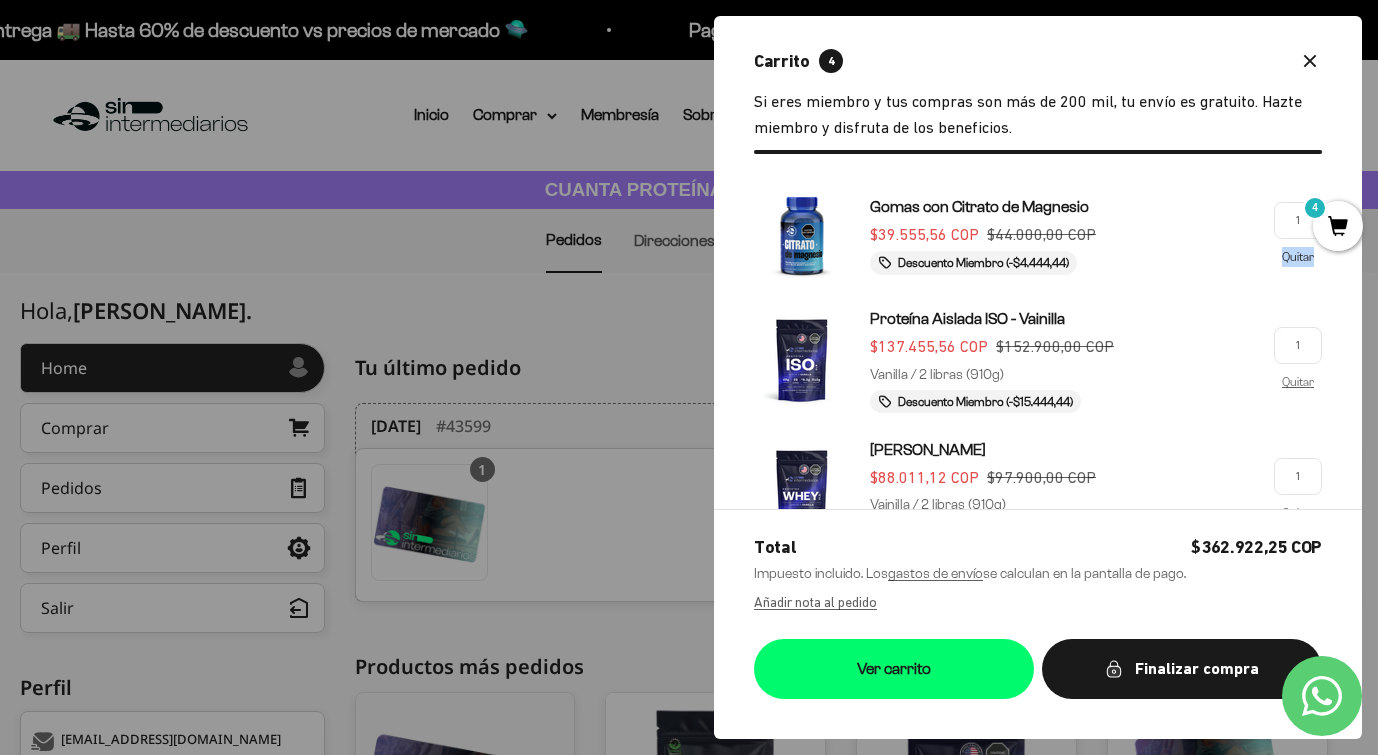 click on "Quitar" at bounding box center (1298, 256) 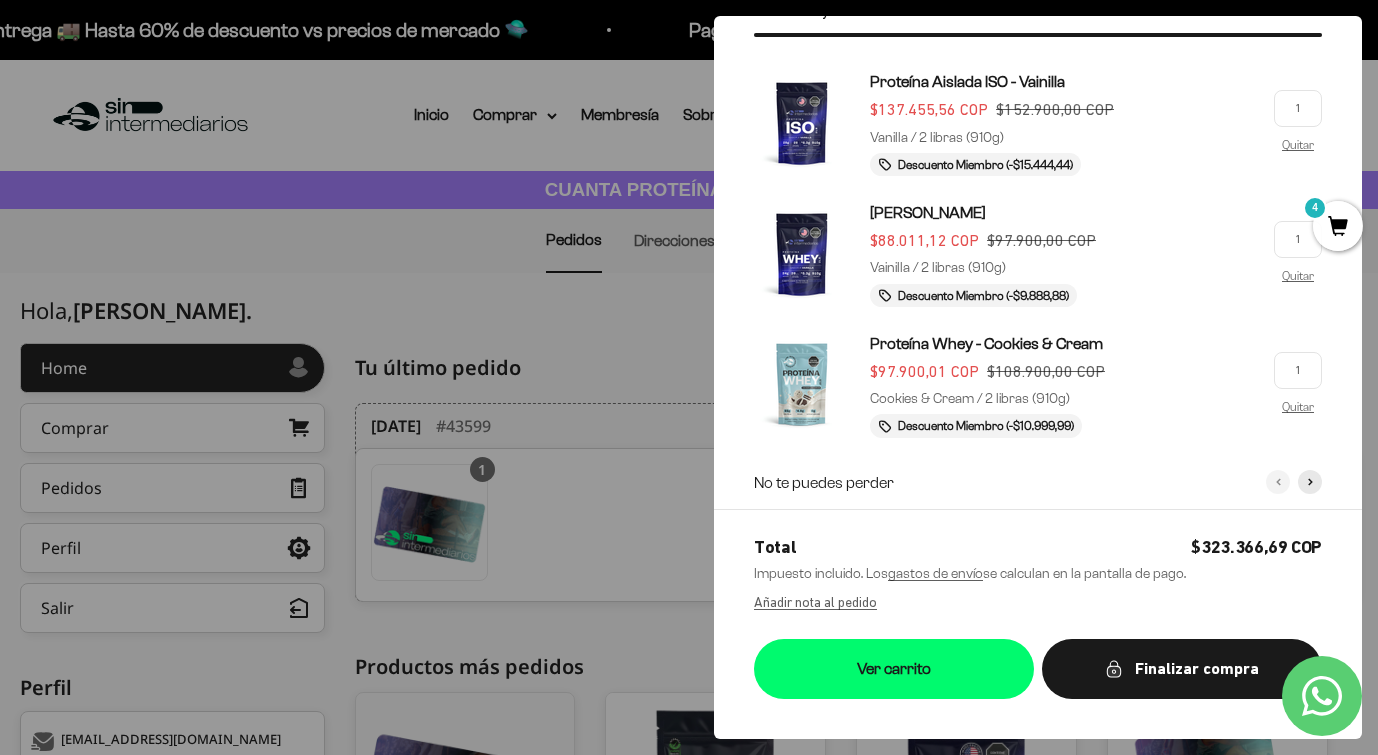 scroll, scrollTop: 175, scrollLeft: 0, axis: vertical 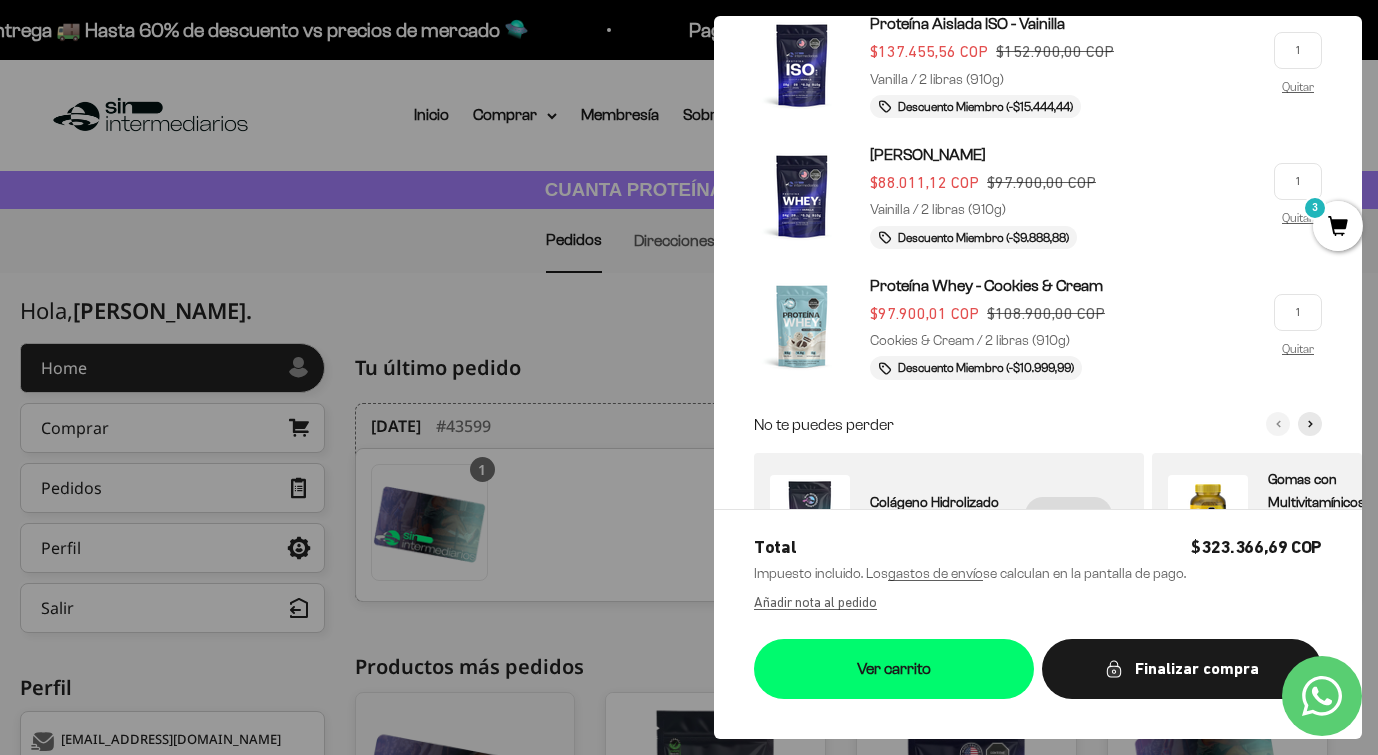 click on "Quitar" at bounding box center [1298, 349] 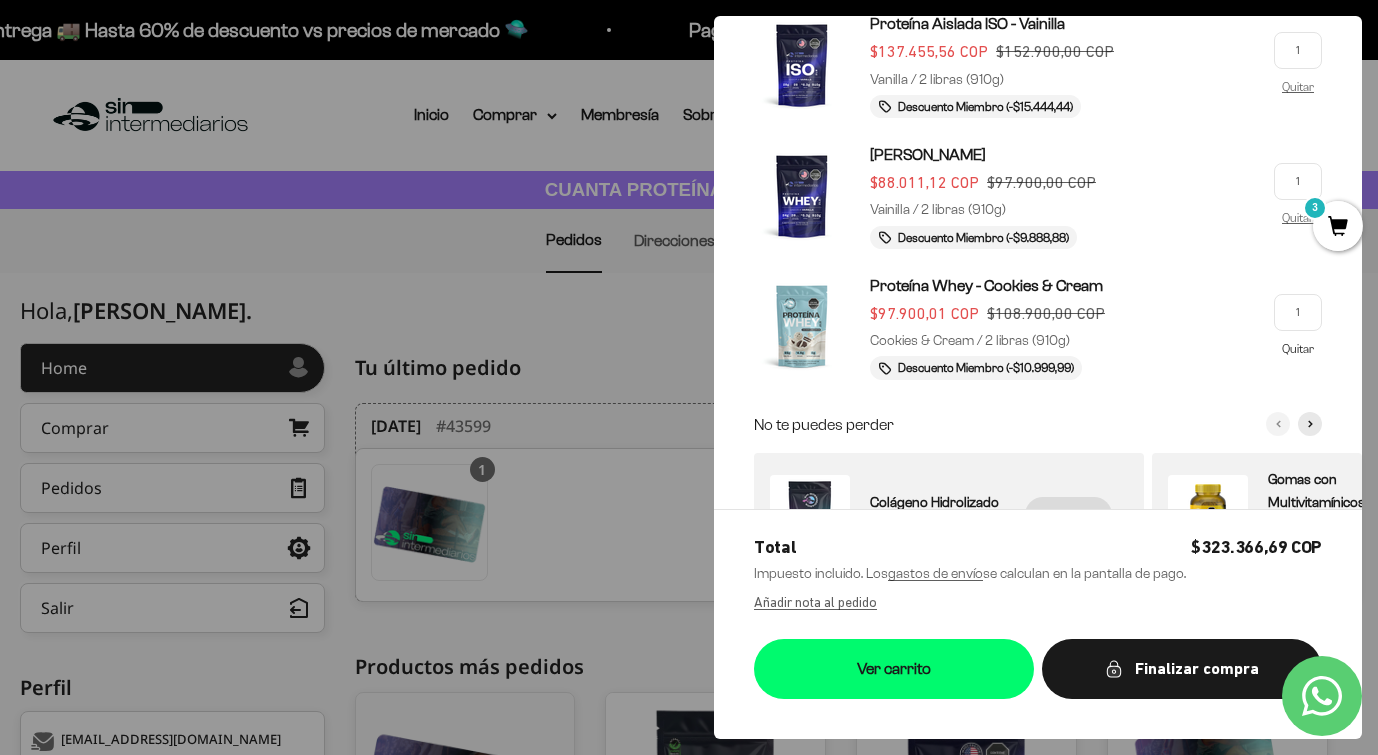 click on "Quitar" at bounding box center (1298, 348) 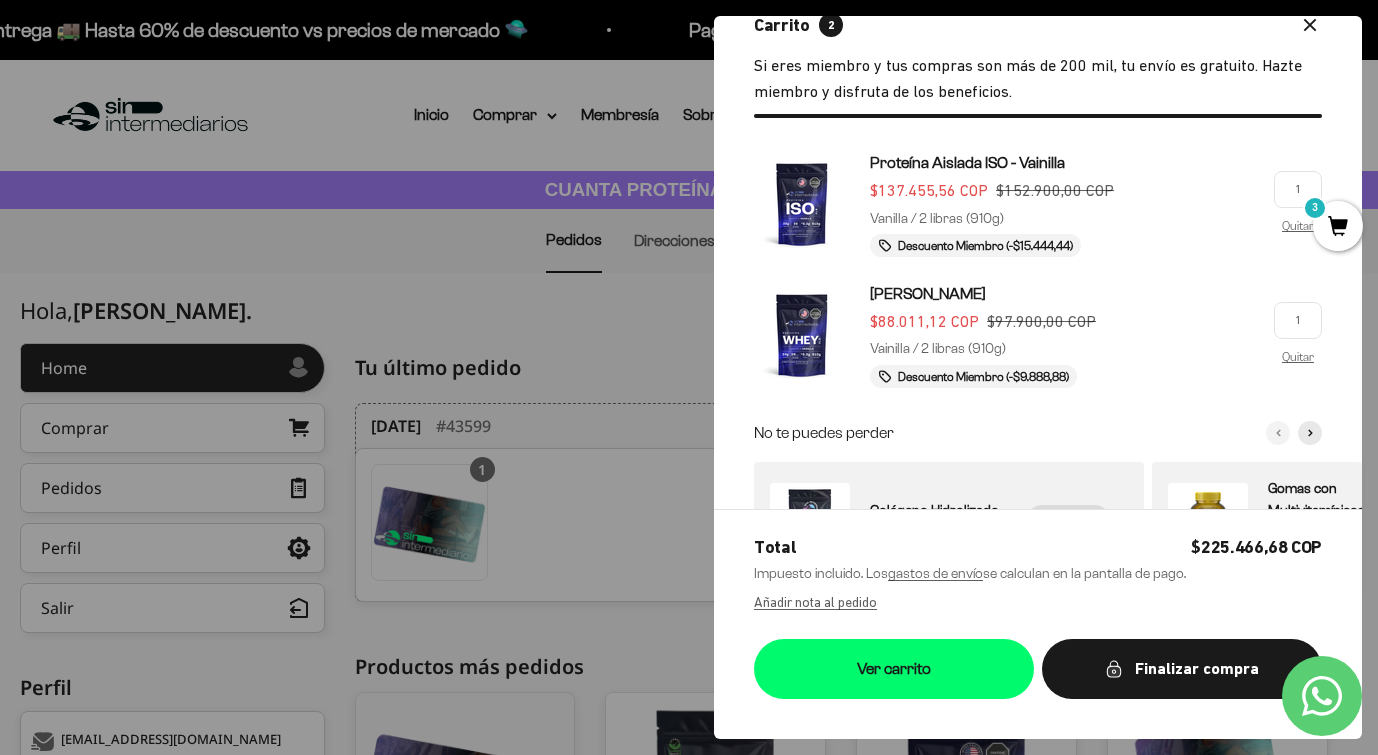 scroll, scrollTop: 23, scrollLeft: 0, axis: vertical 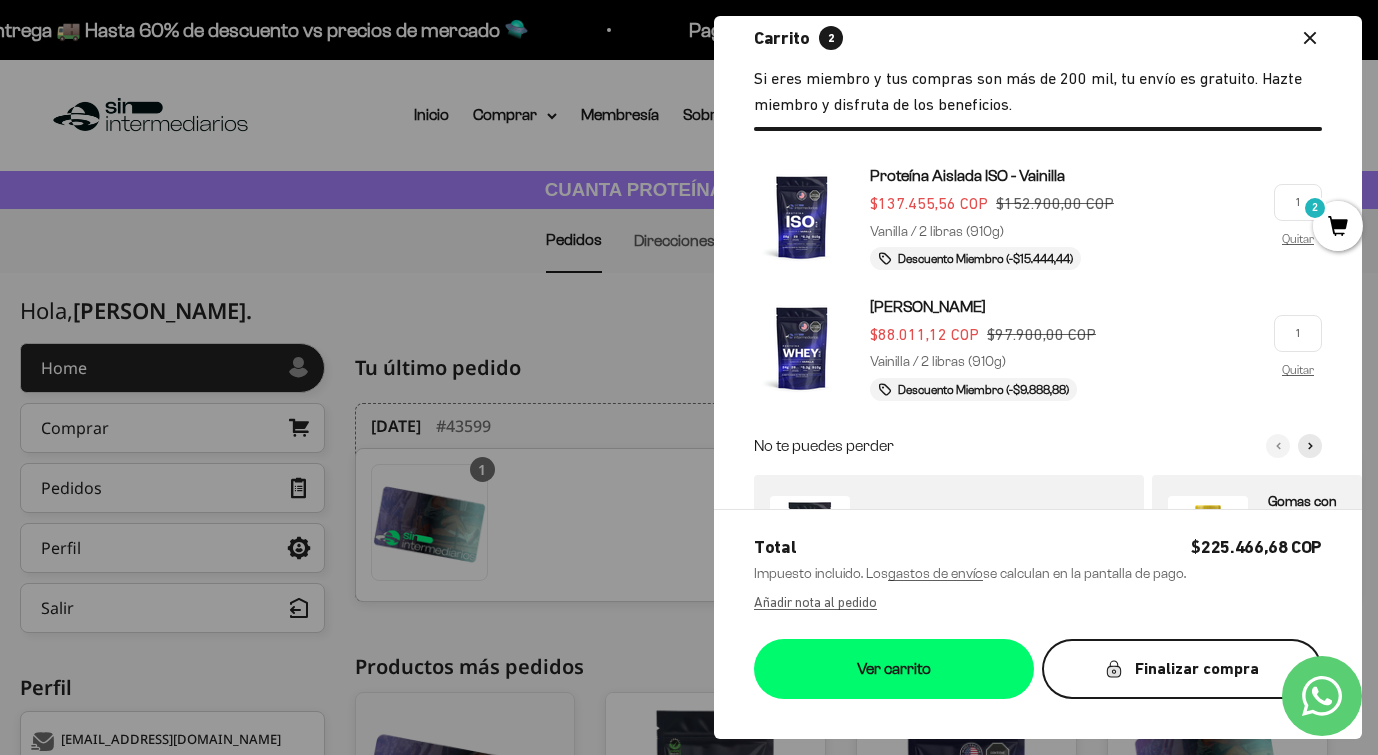 click on "Finalizar compra" at bounding box center [1182, 669] 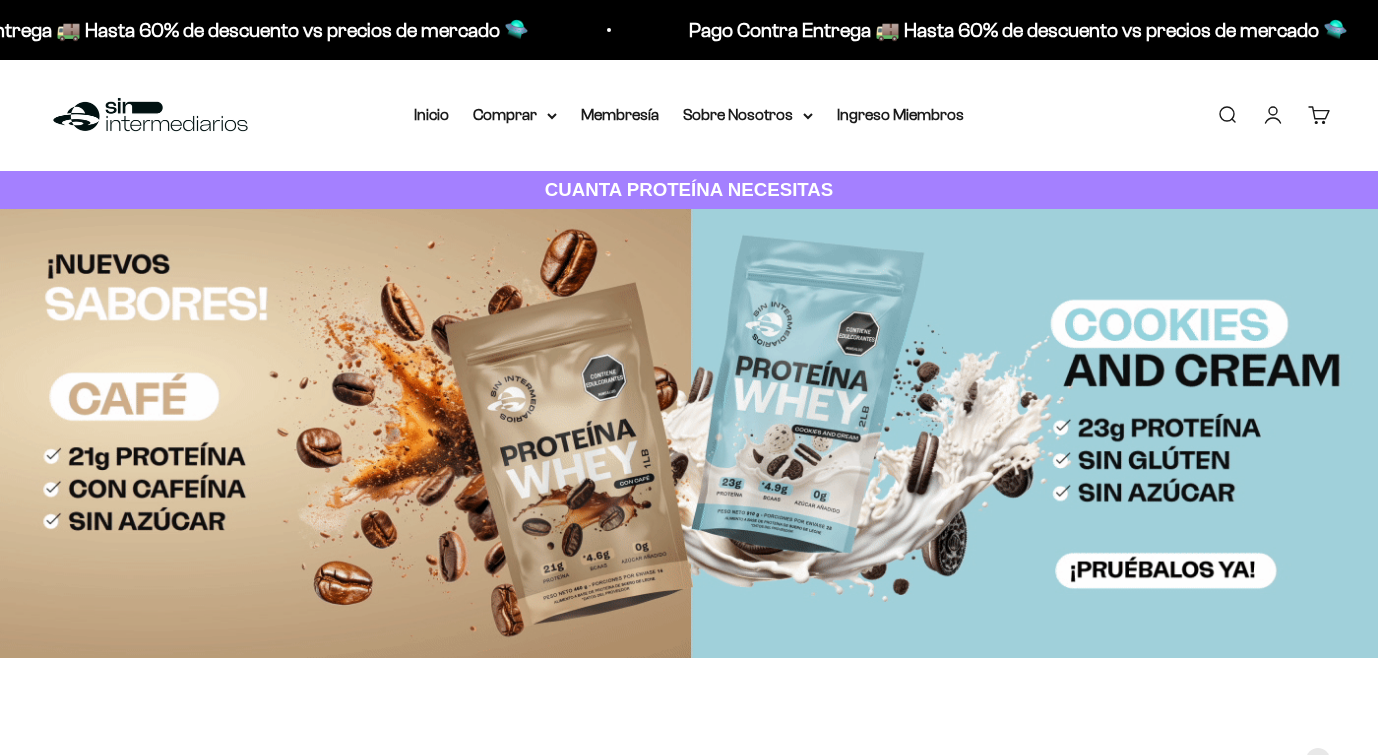 scroll, scrollTop: 0, scrollLeft: 0, axis: both 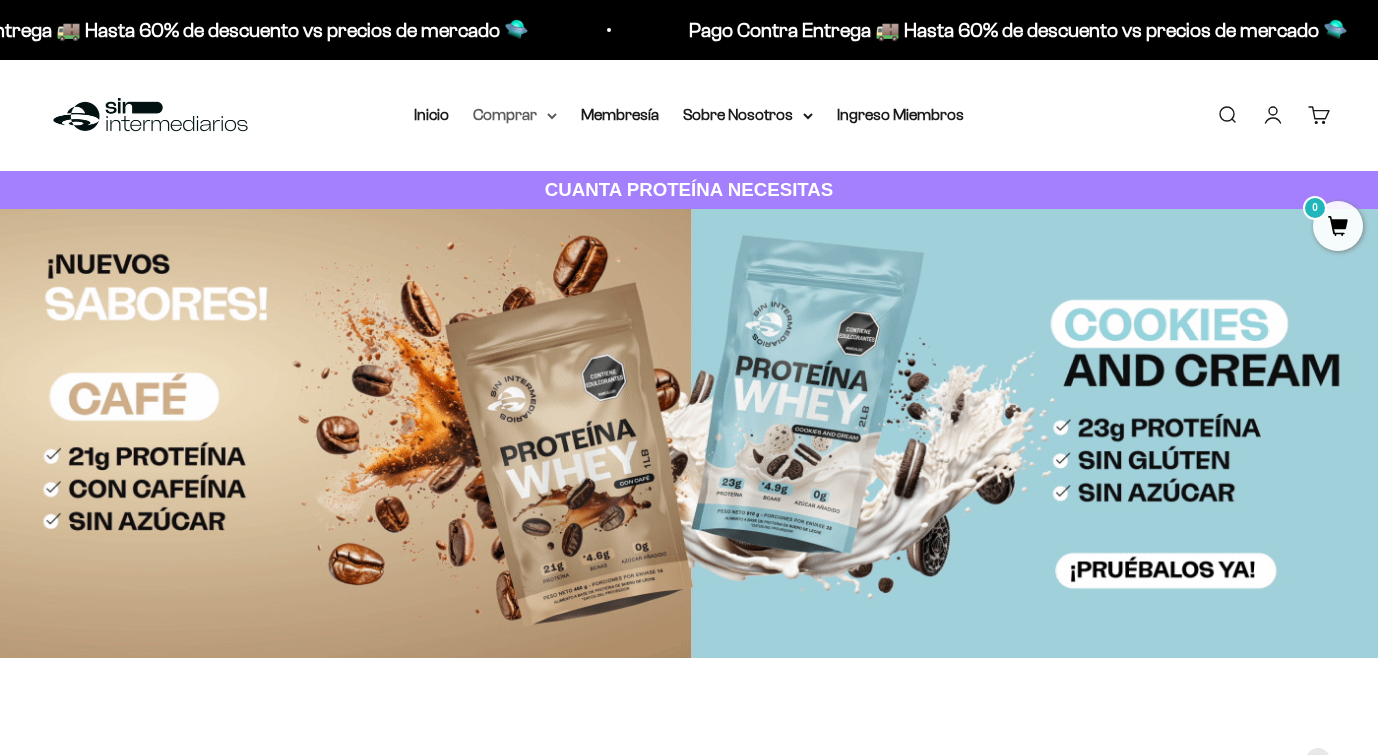 click on "Comprar" at bounding box center [515, 115] 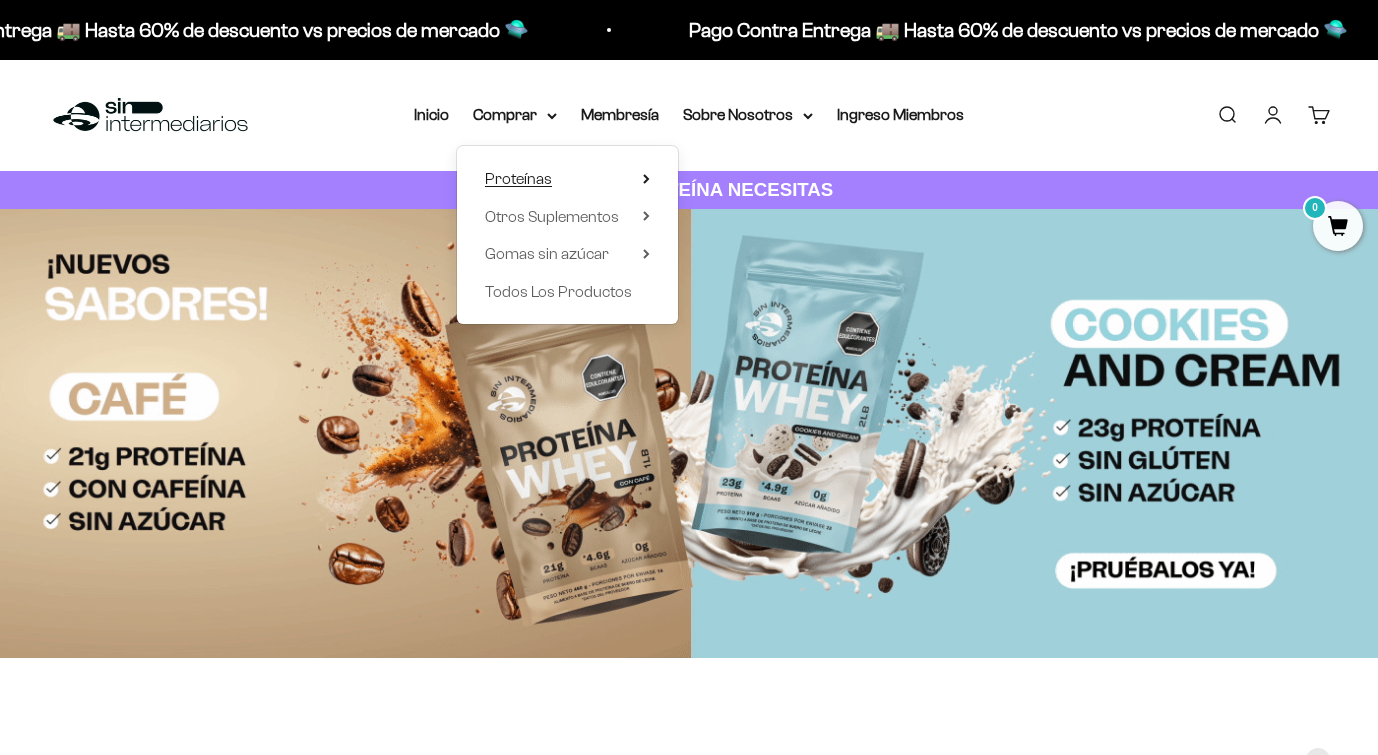 click on "Proteínas" at bounding box center [518, 179] 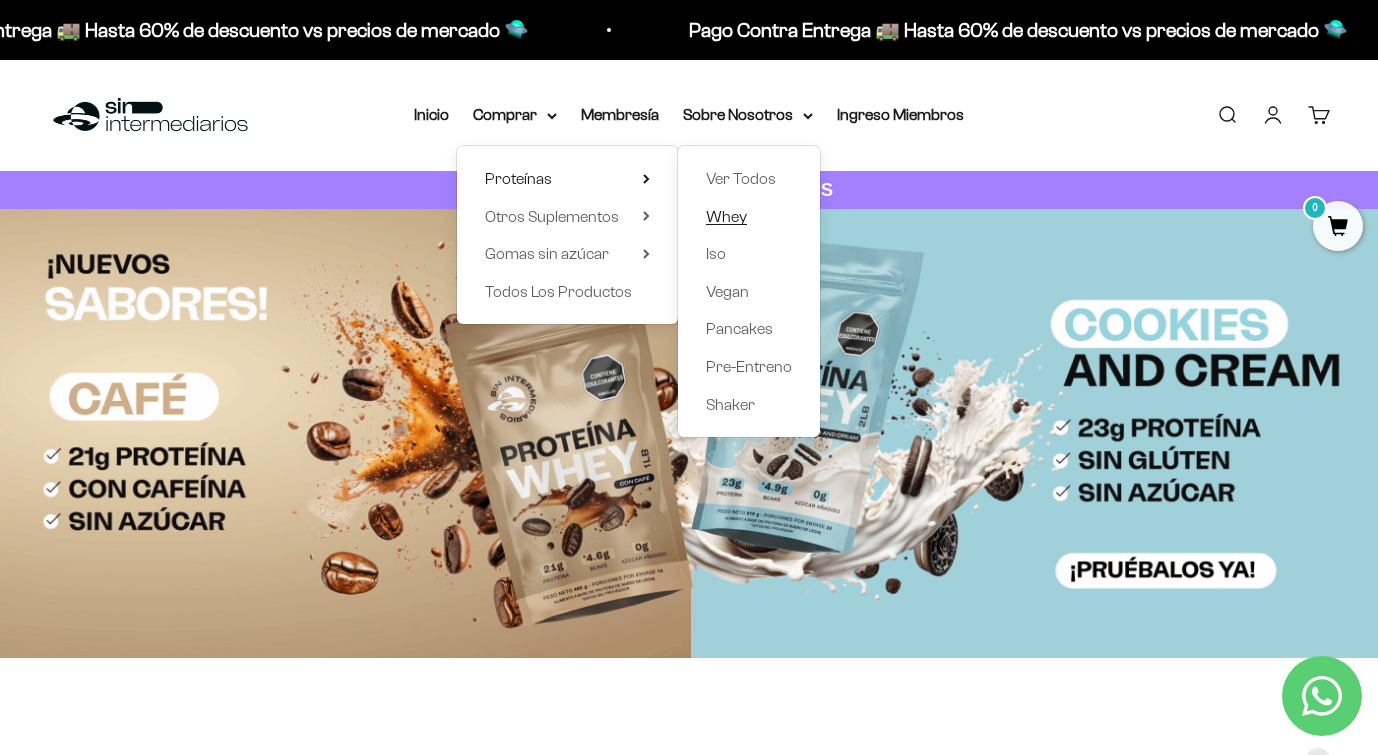 click on "Whey" at bounding box center [726, 216] 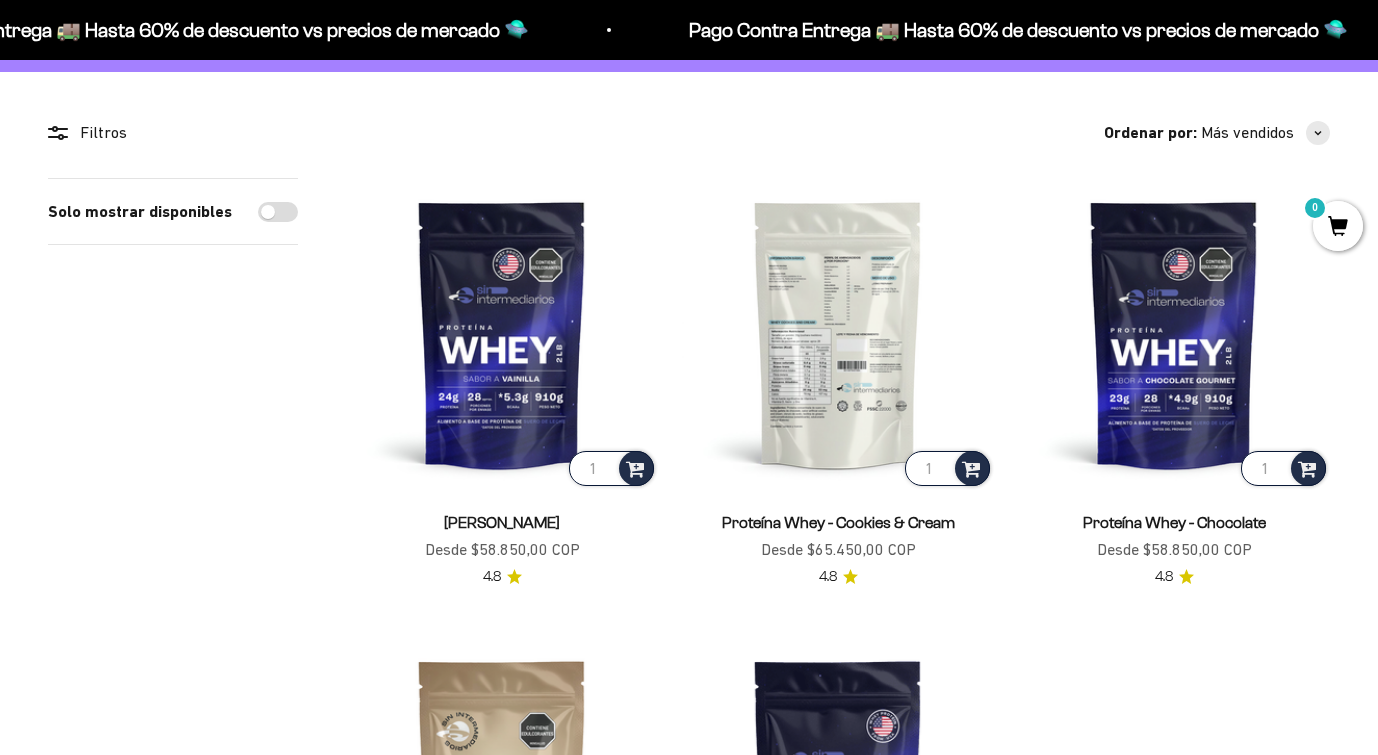 scroll, scrollTop: 141, scrollLeft: 0, axis: vertical 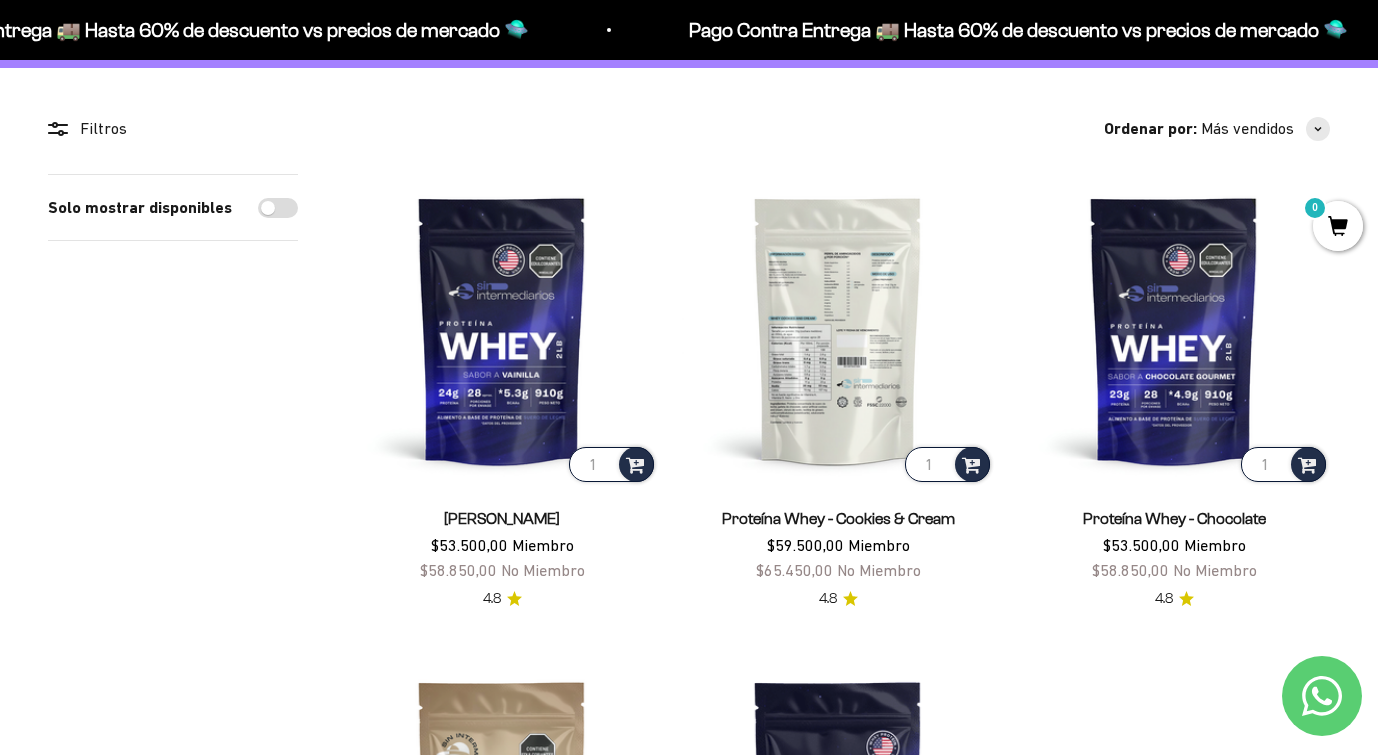 click at bounding box center (838, 330) 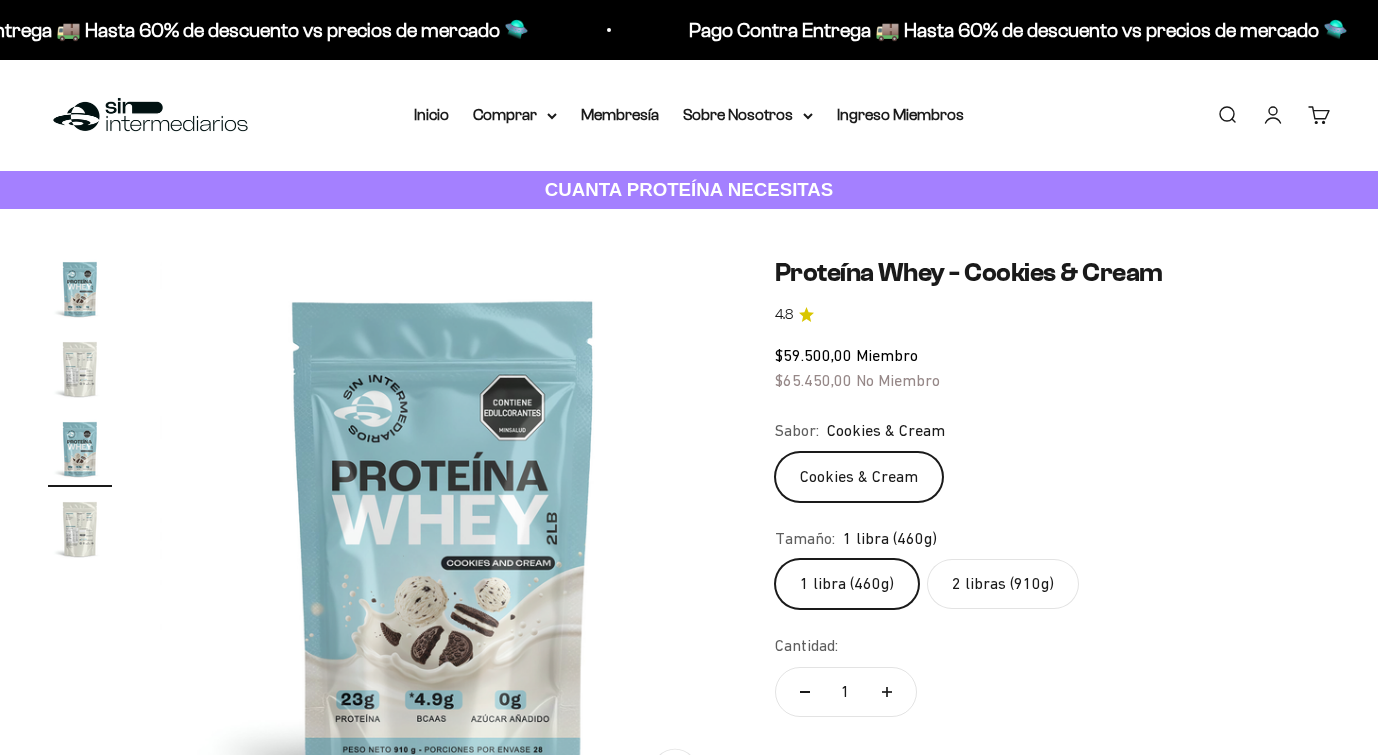scroll, scrollTop: 0, scrollLeft: 0, axis: both 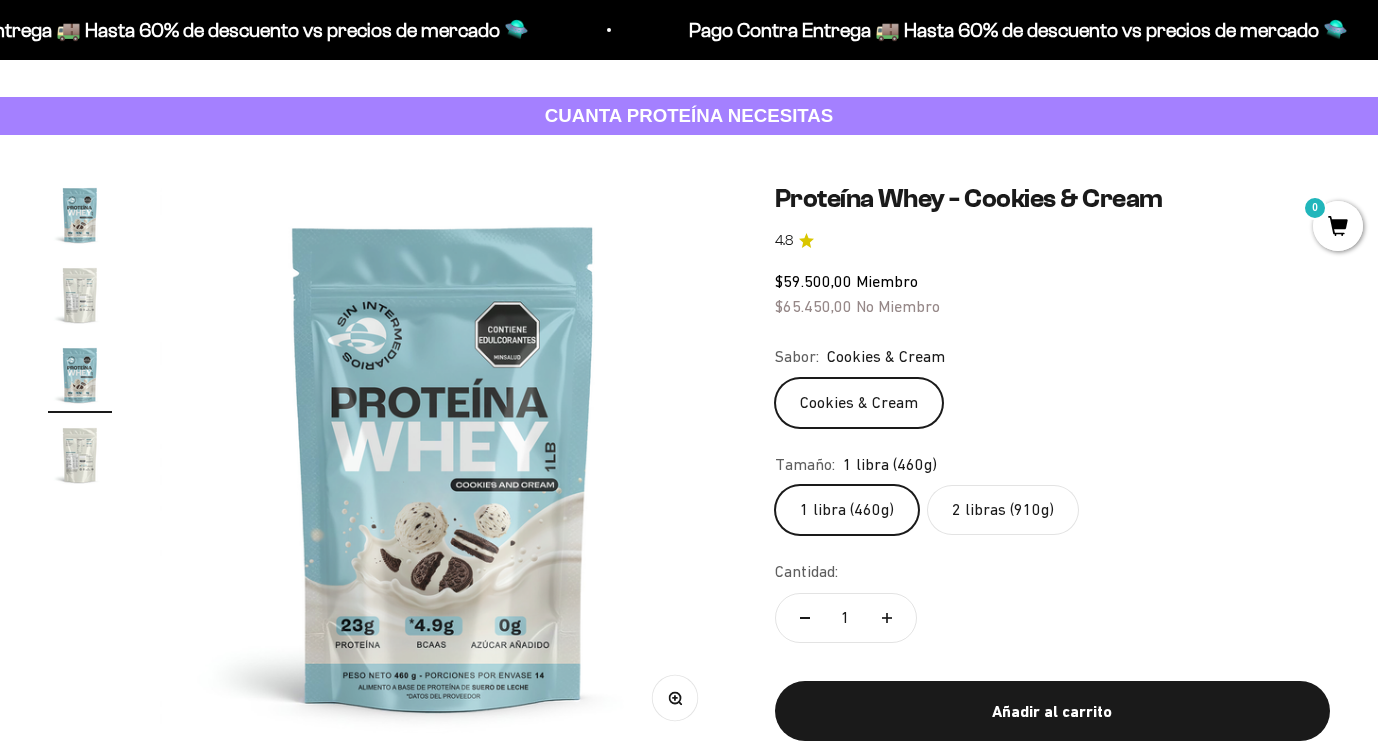 click on "2 libras (910g)" 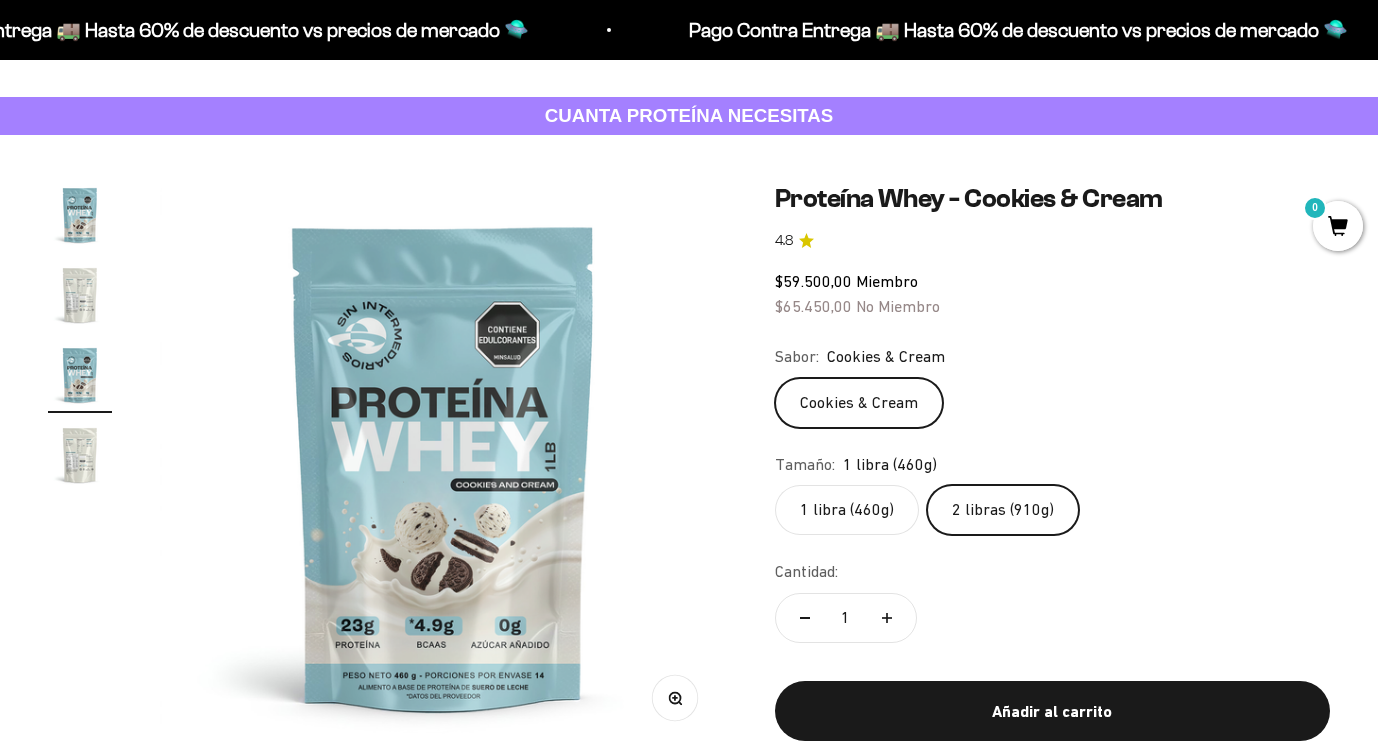 scroll, scrollTop: 0, scrollLeft: 0, axis: both 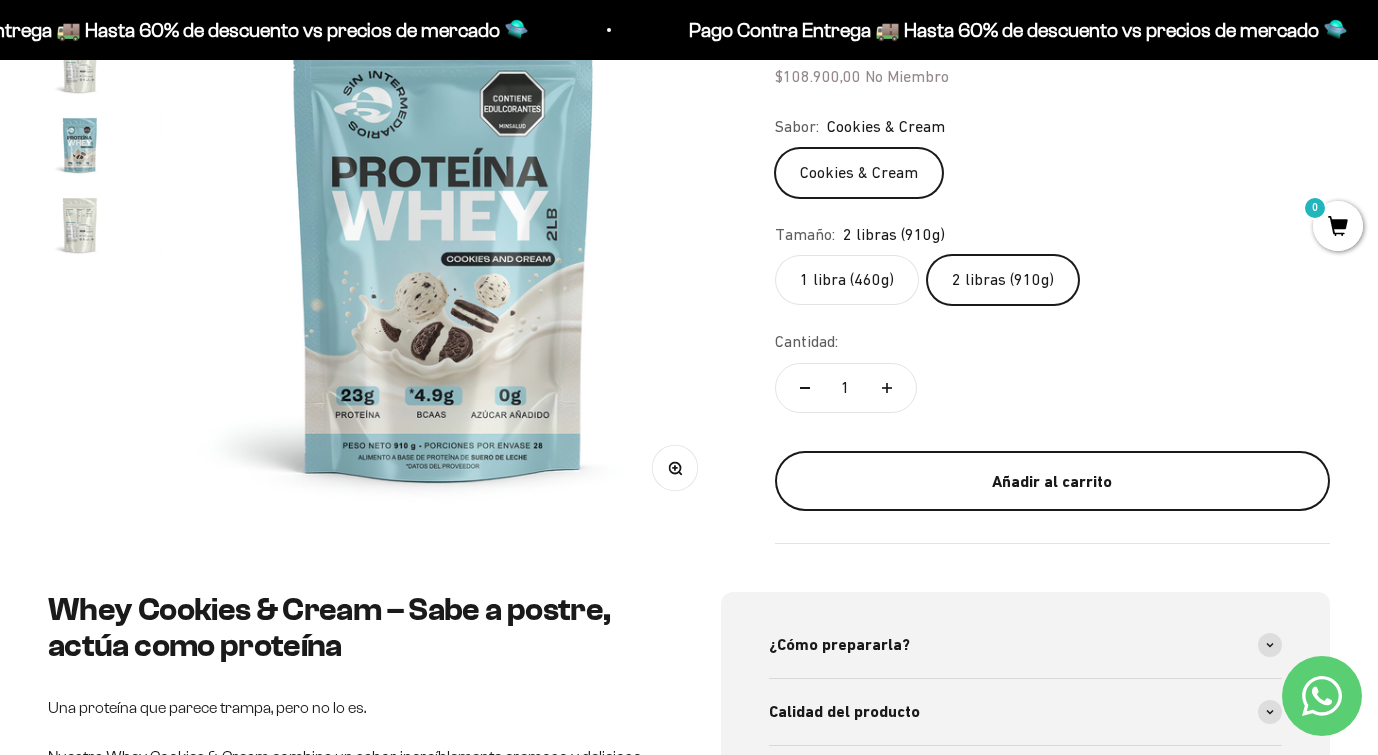 click on "Añadir al carrito" at bounding box center (1052, 482) 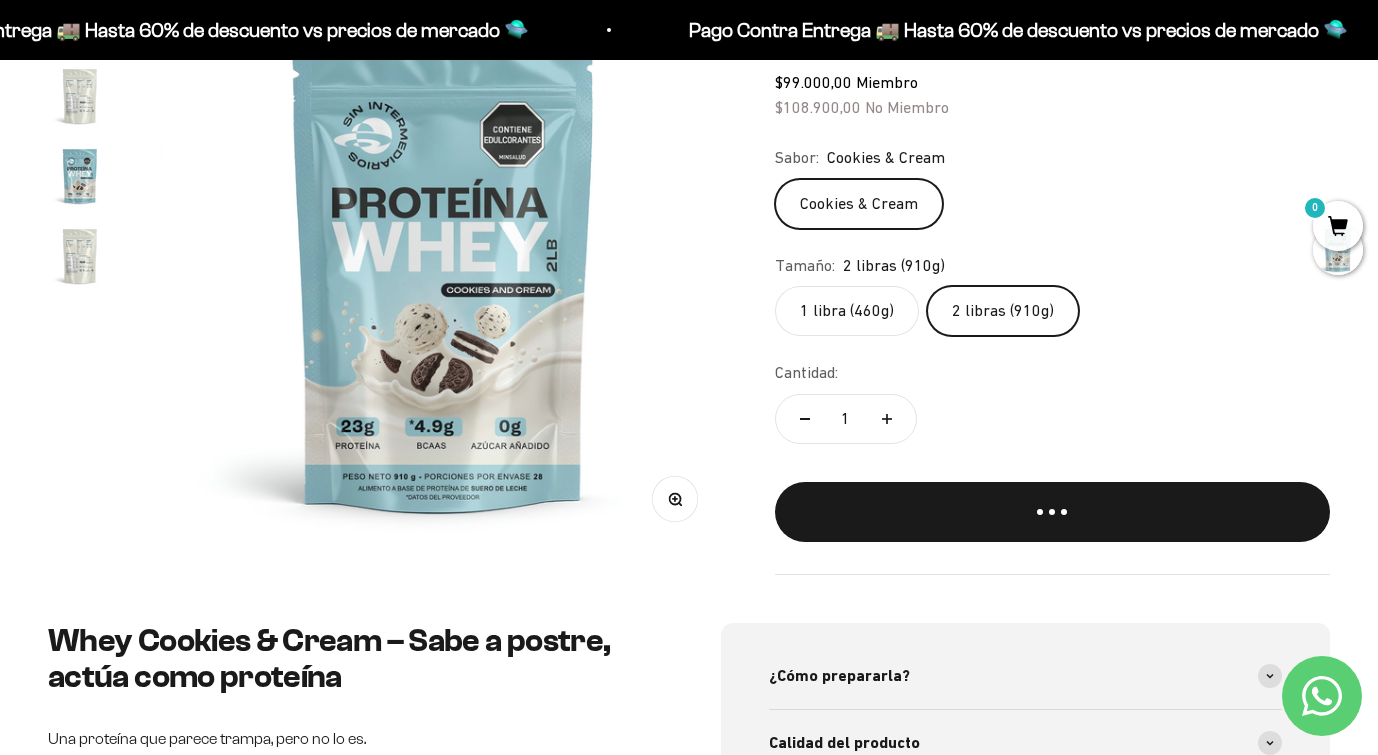 scroll, scrollTop: 235, scrollLeft: 0, axis: vertical 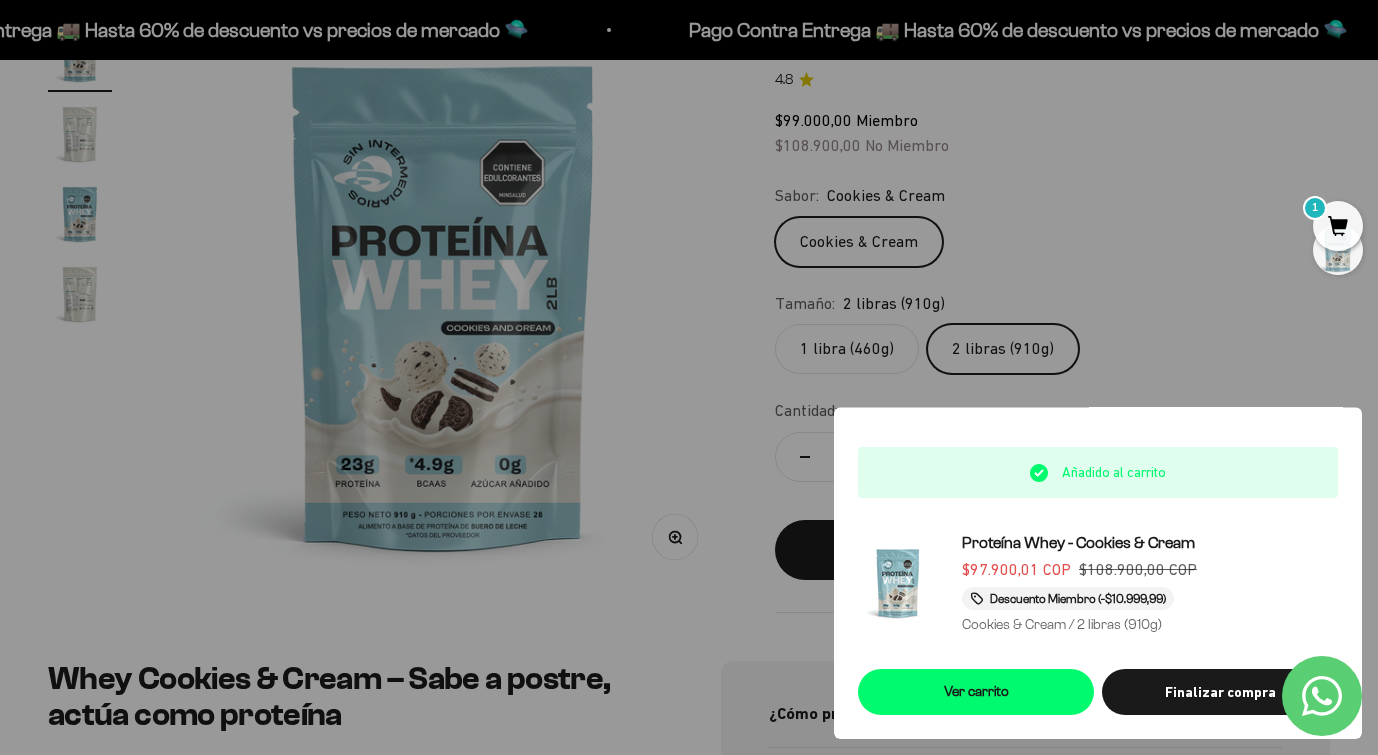 click at bounding box center (689, 377) 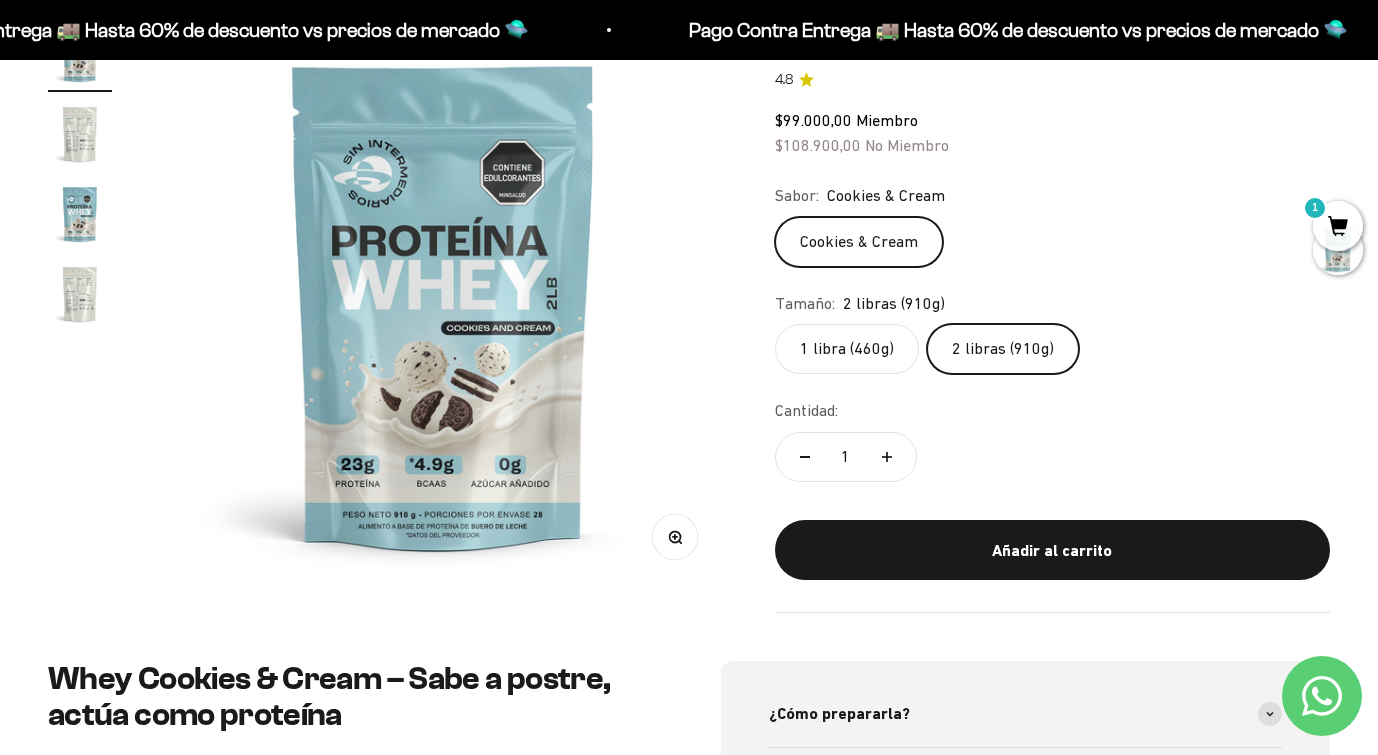 scroll, scrollTop: 0, scrollLeft: 0, axis: both 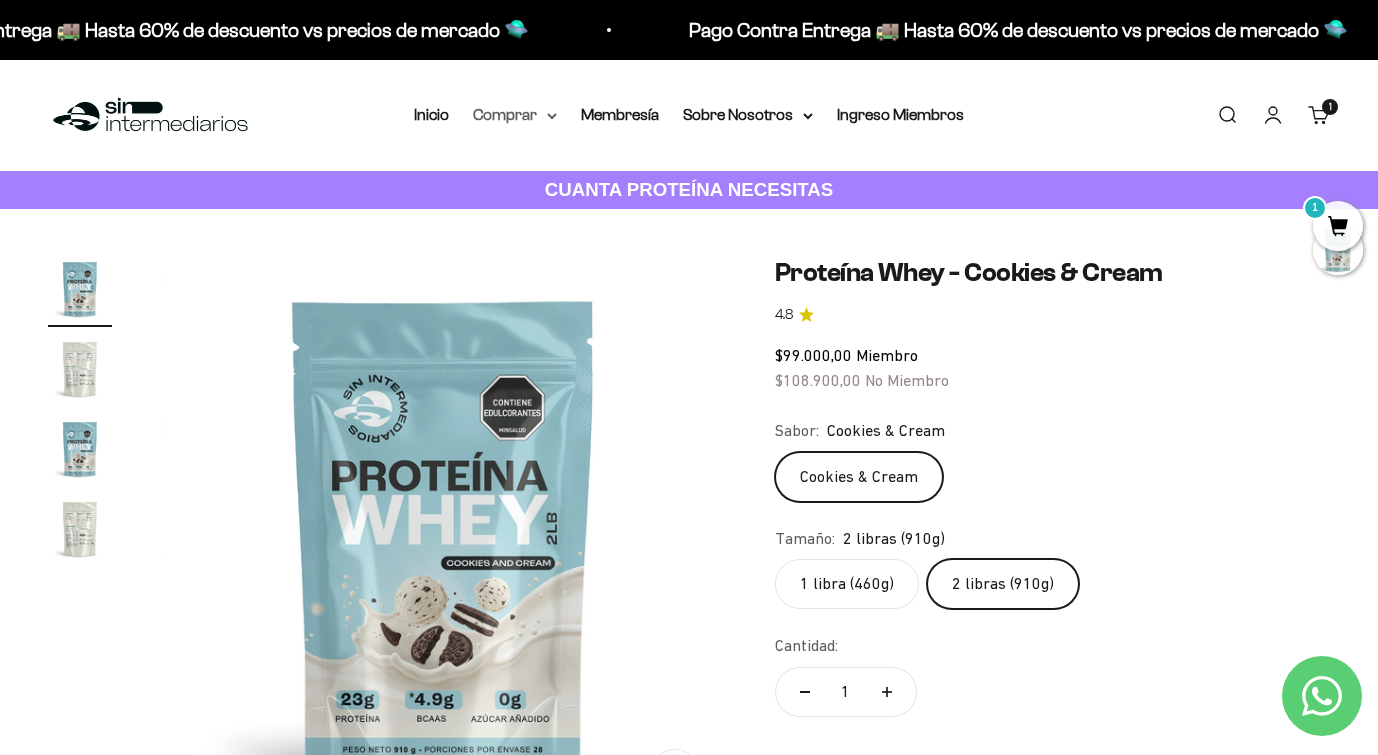 click on "Comprar" at bounding box center [515, 115] 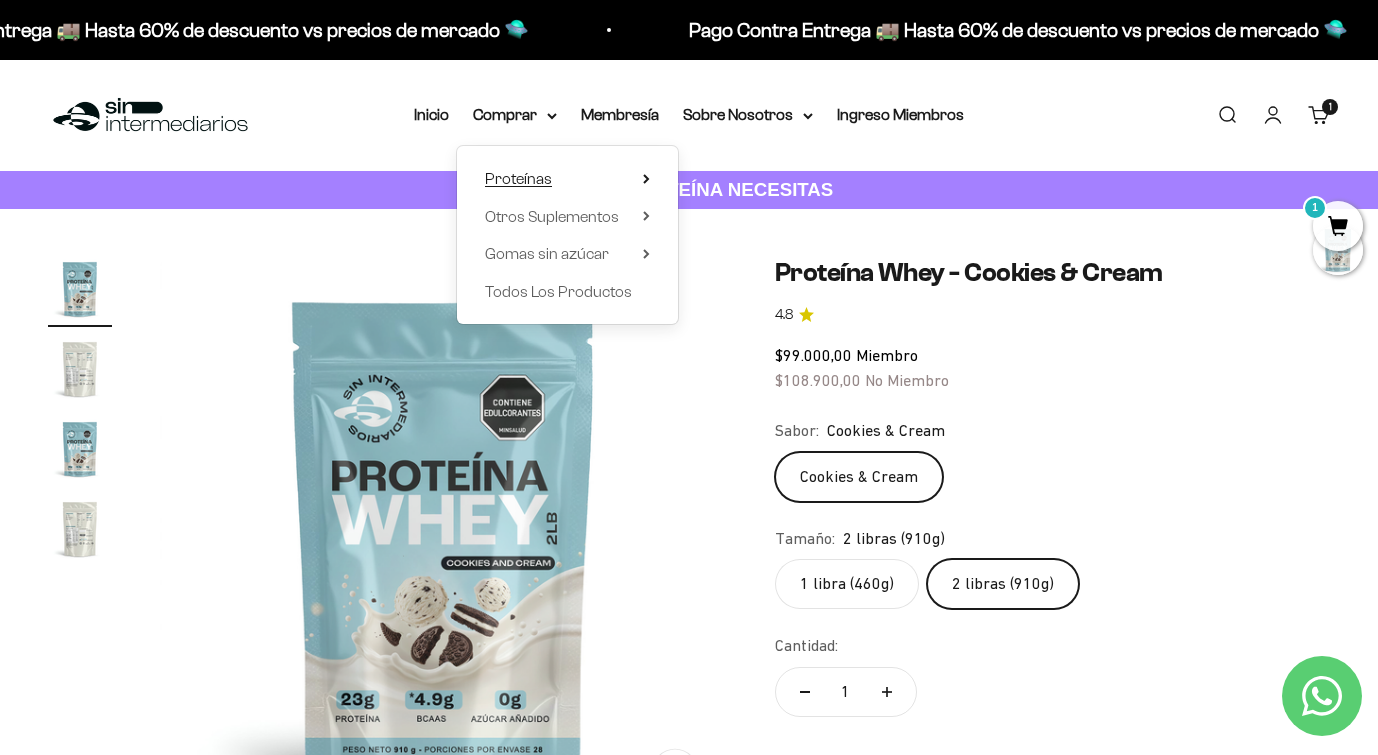 click on "Proteínas" at bounding box center [518, 179] 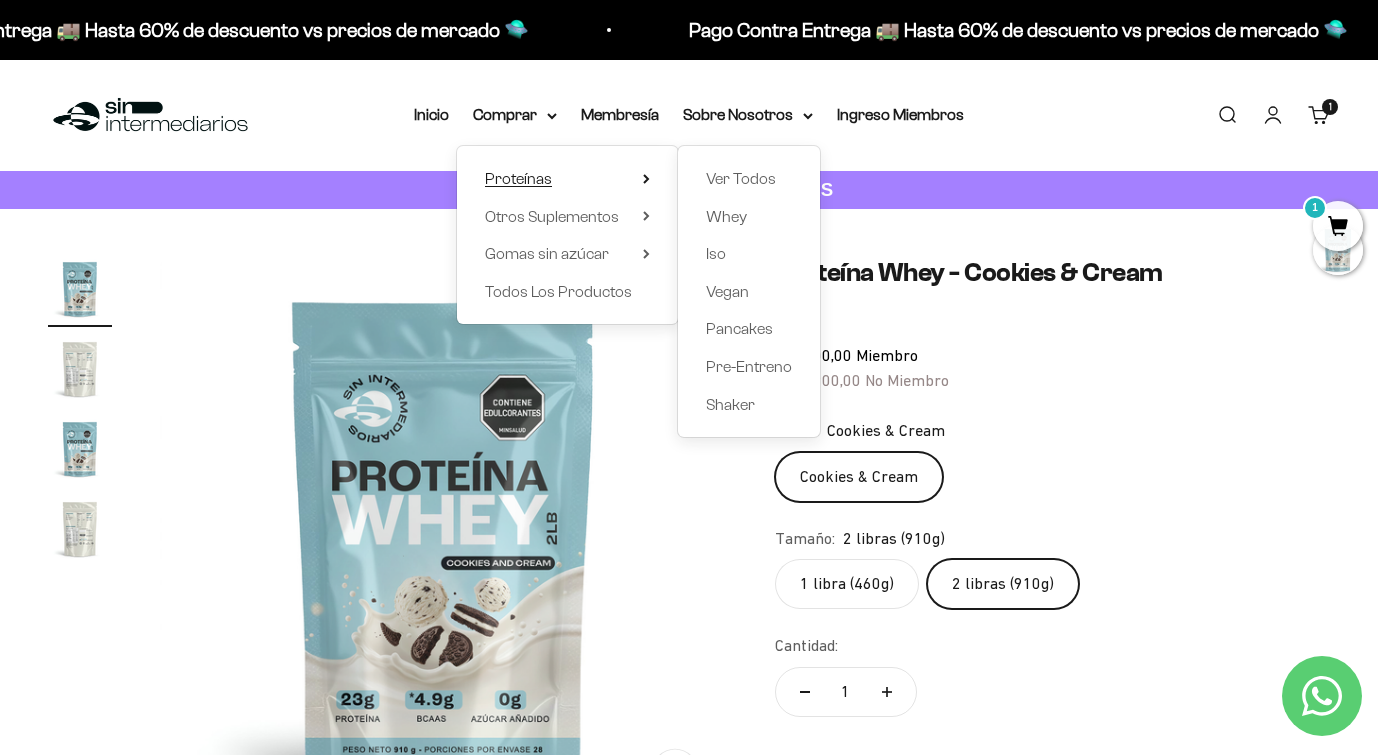 click on "Proteínas" at bounding box center [518, 179] 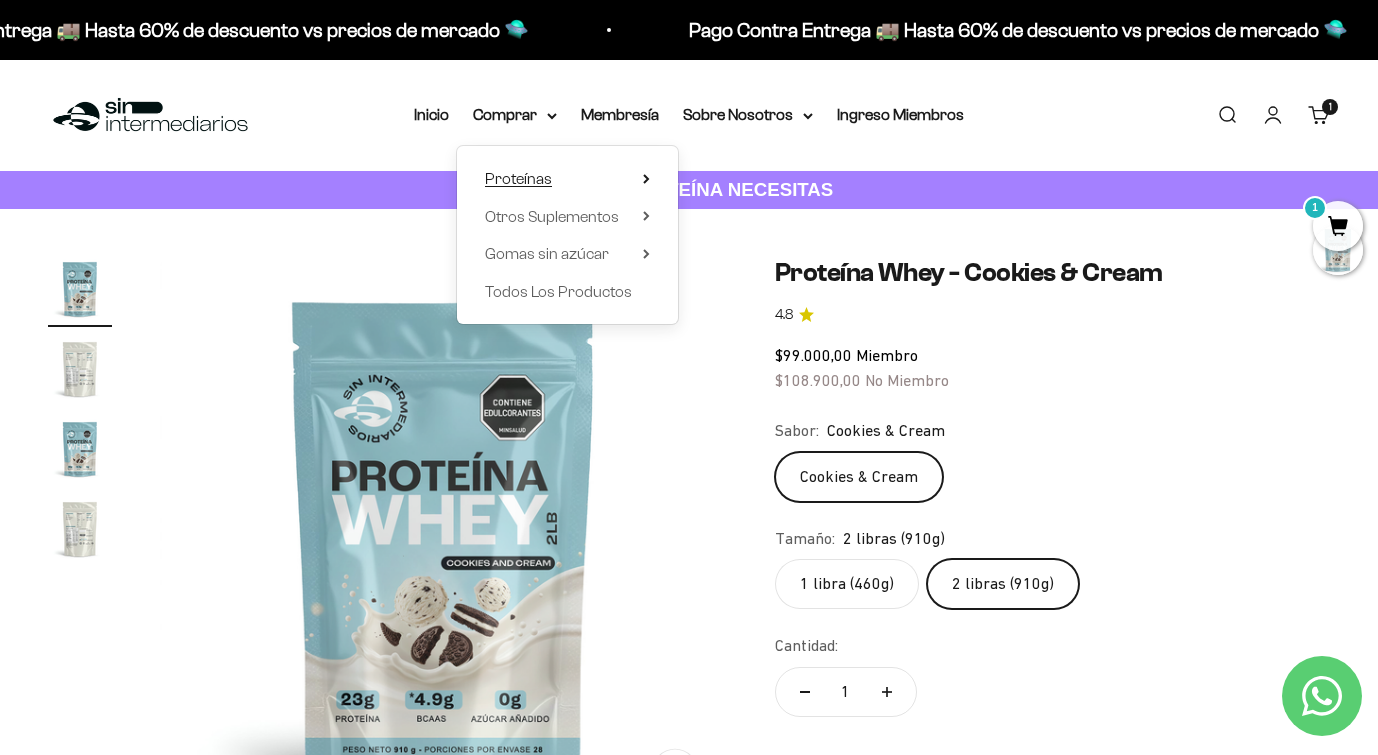 click on "Proteínas" at bounding box center [518, 179] 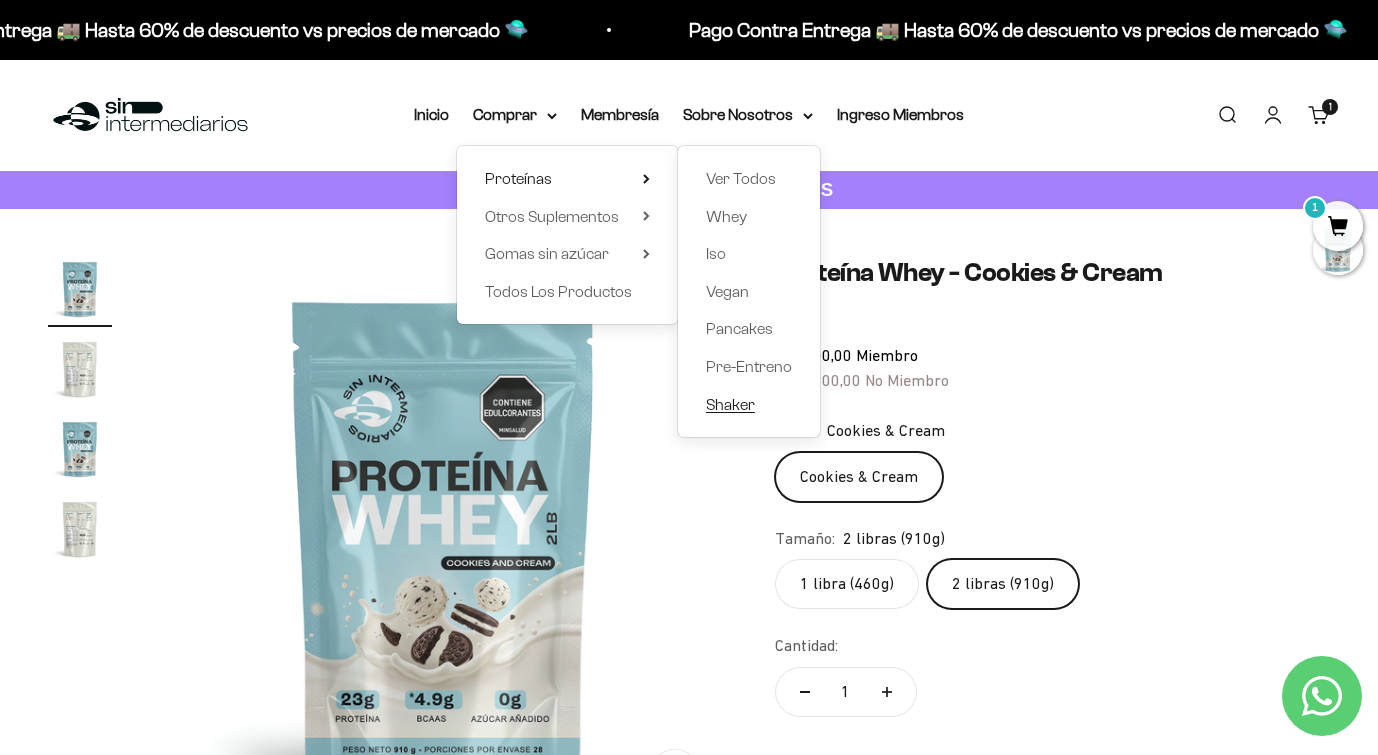 click on "Shaker" at bounding box center [730, 404] 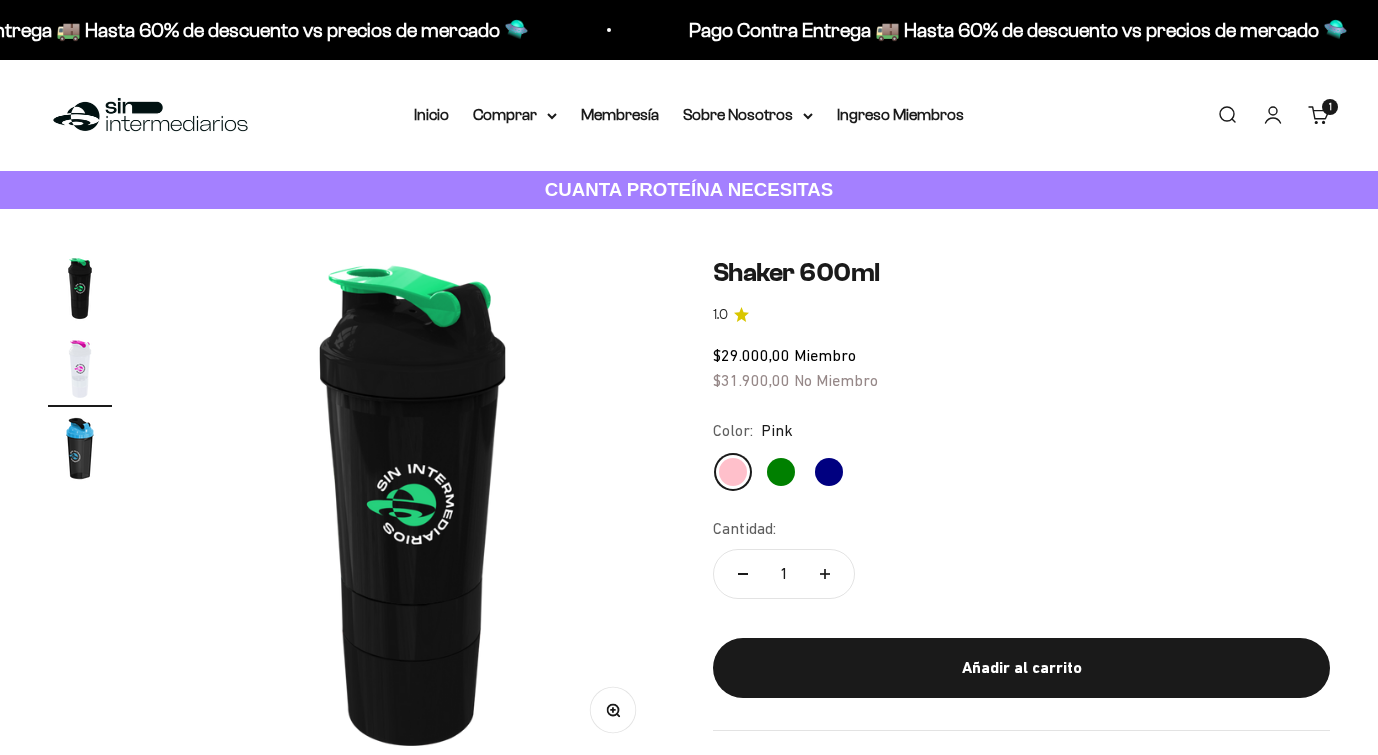 scroll, scrollTop: 0, scrollLeft: 0, axis: both 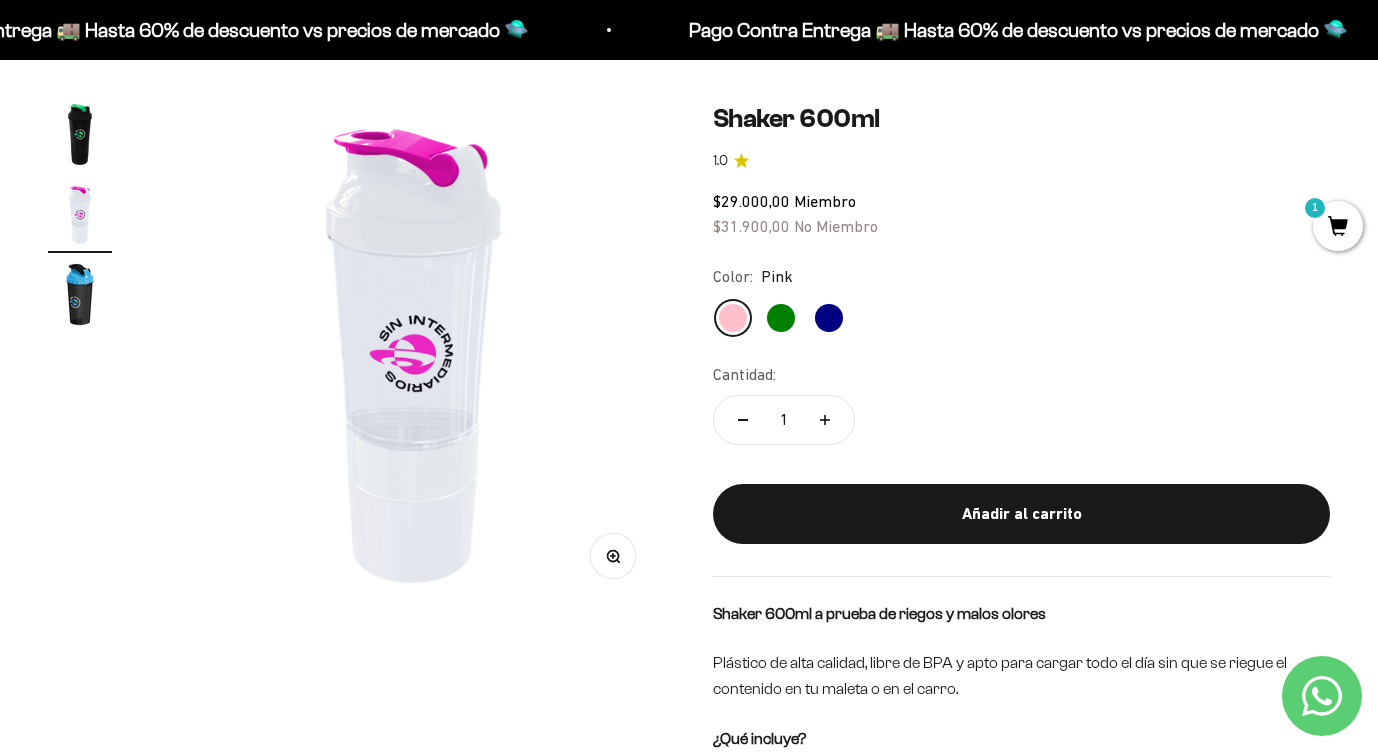 click on "Green" 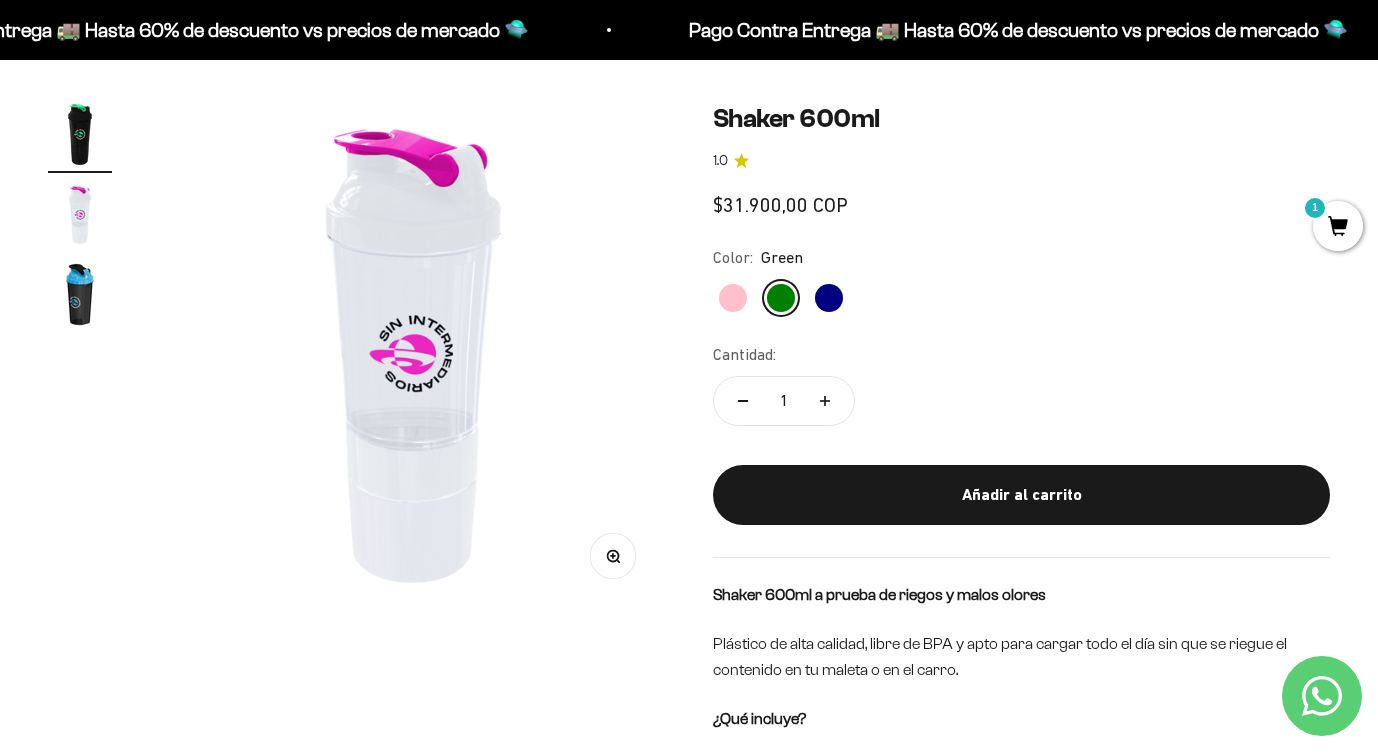 scroll, scrollTop: 0, scrollLeft: 0, axis: both 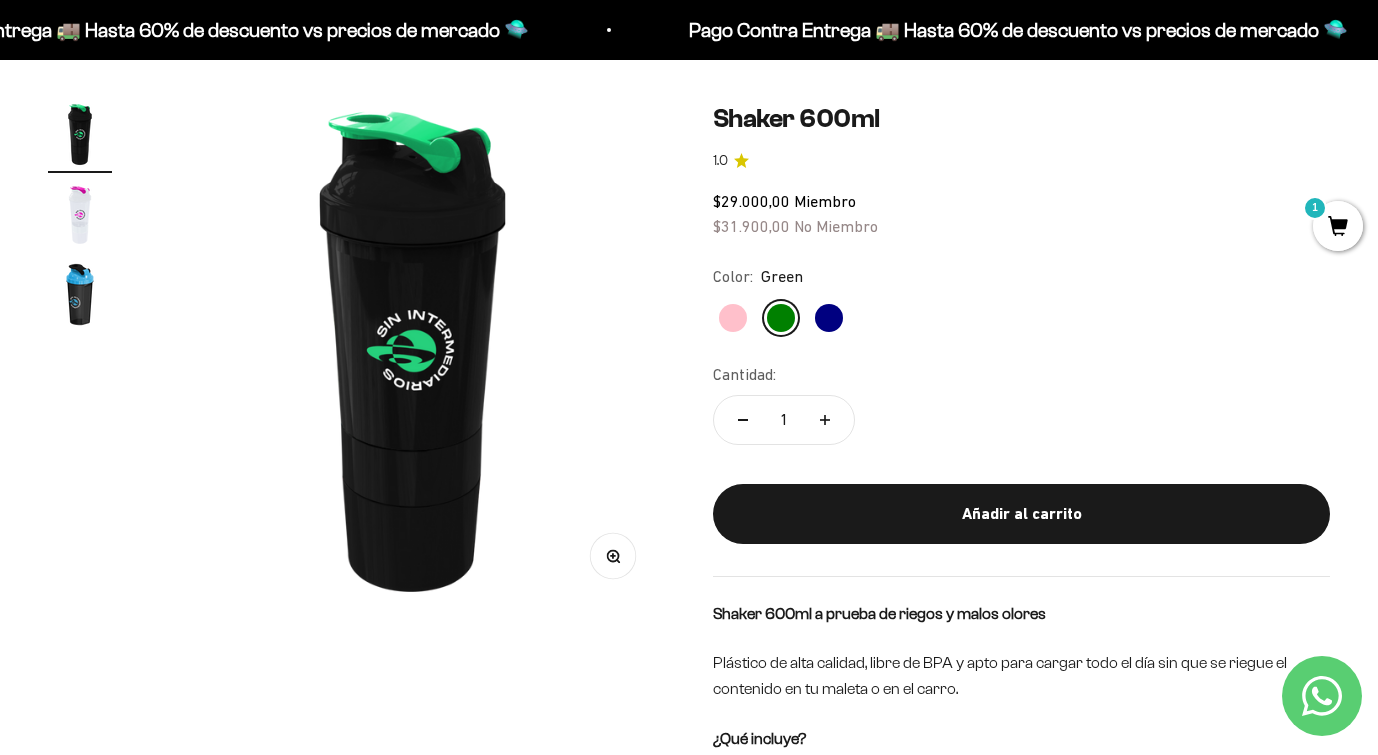 click on "Navy" 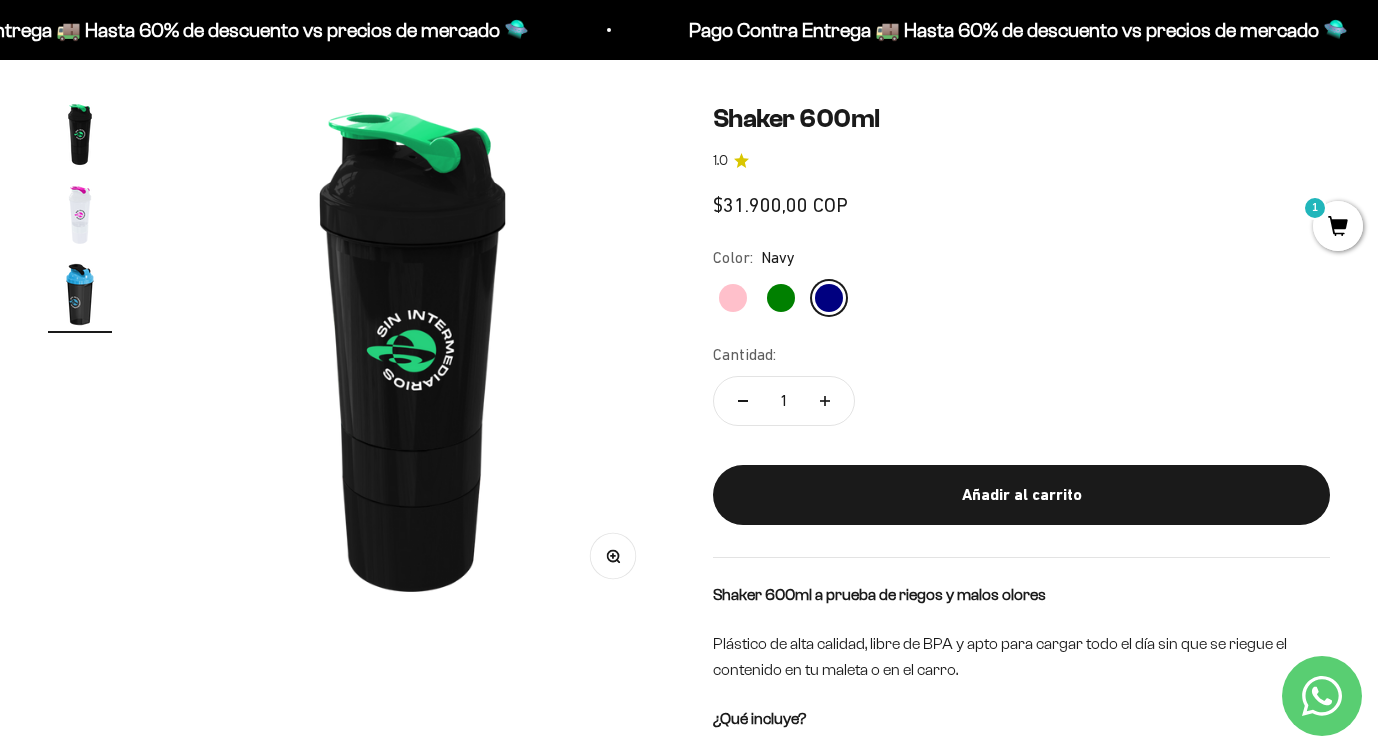 scroll, scrollTop: 0, scrollLeft: 1034, axis: horizontal 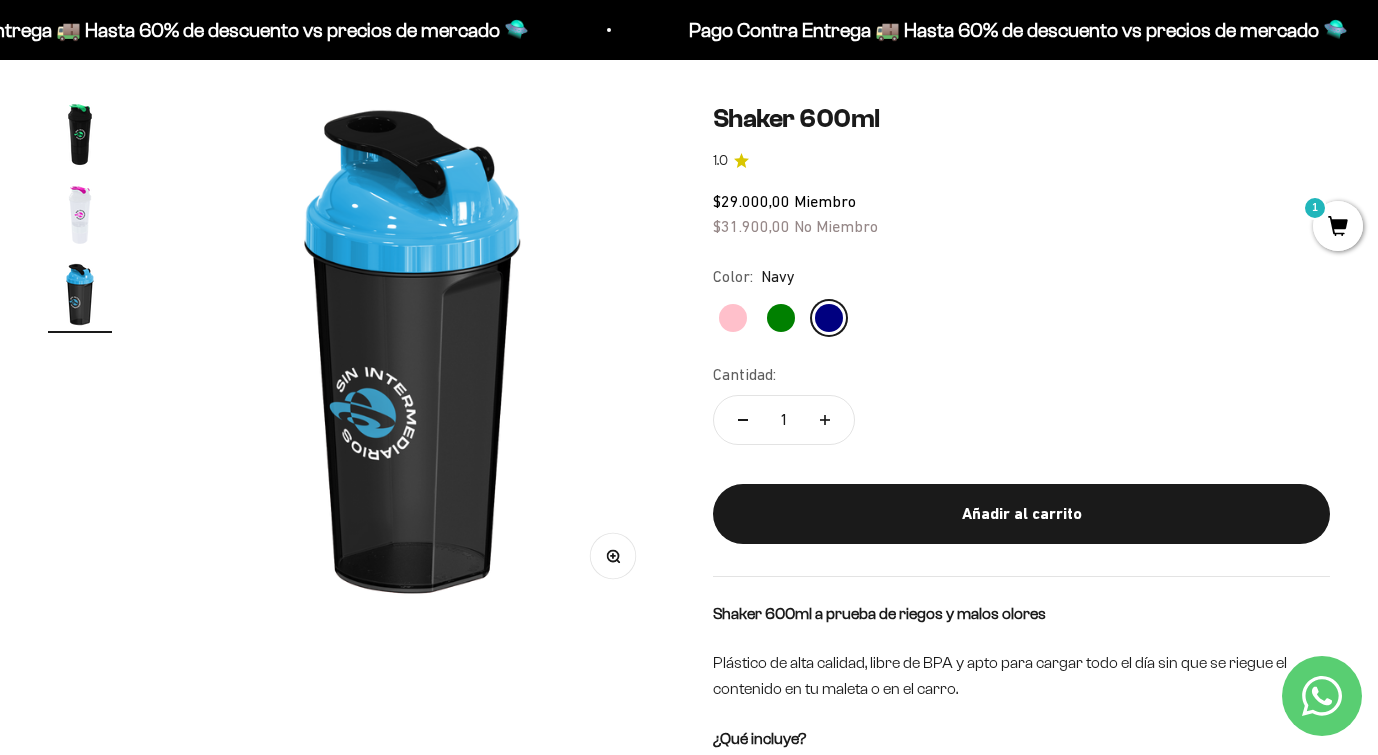 click on "Pink
Green
Navy" 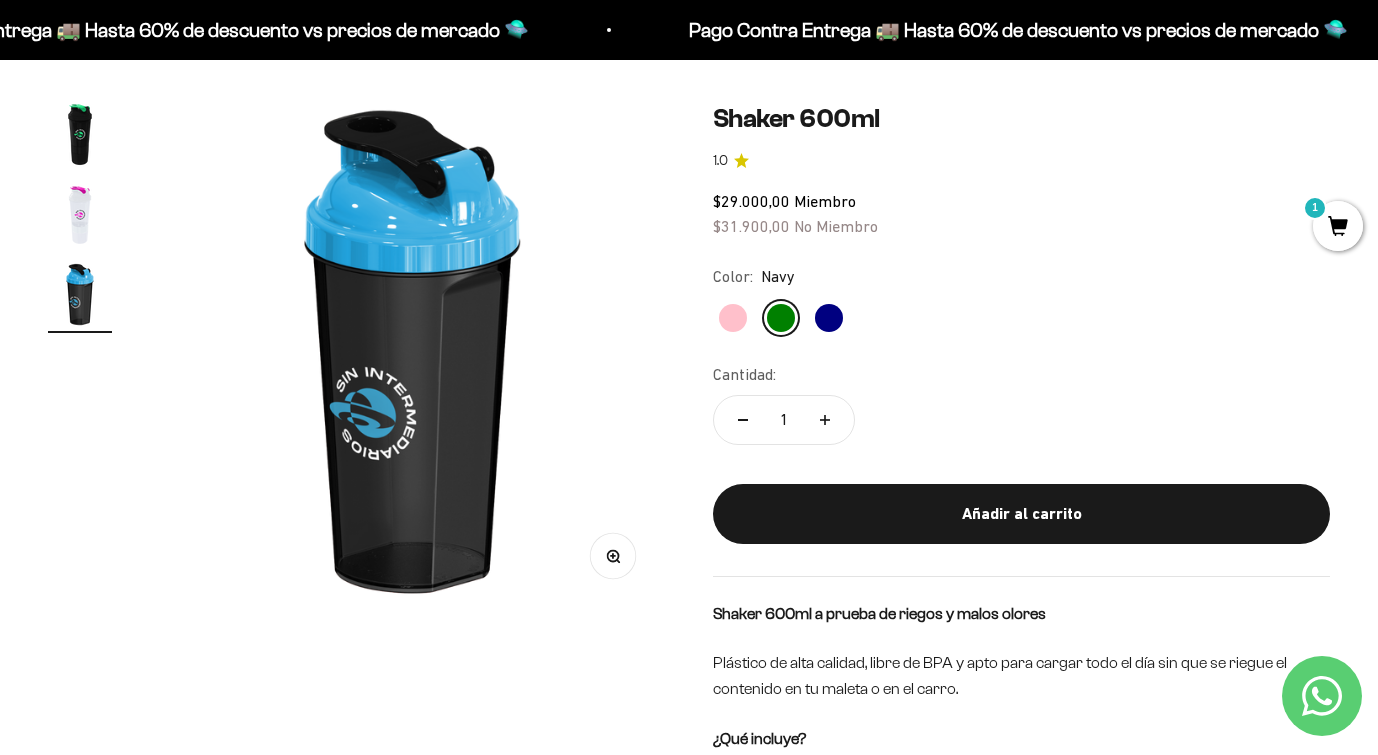 scroll, scrollTop: 0, scrollLeft: 0, axis: both 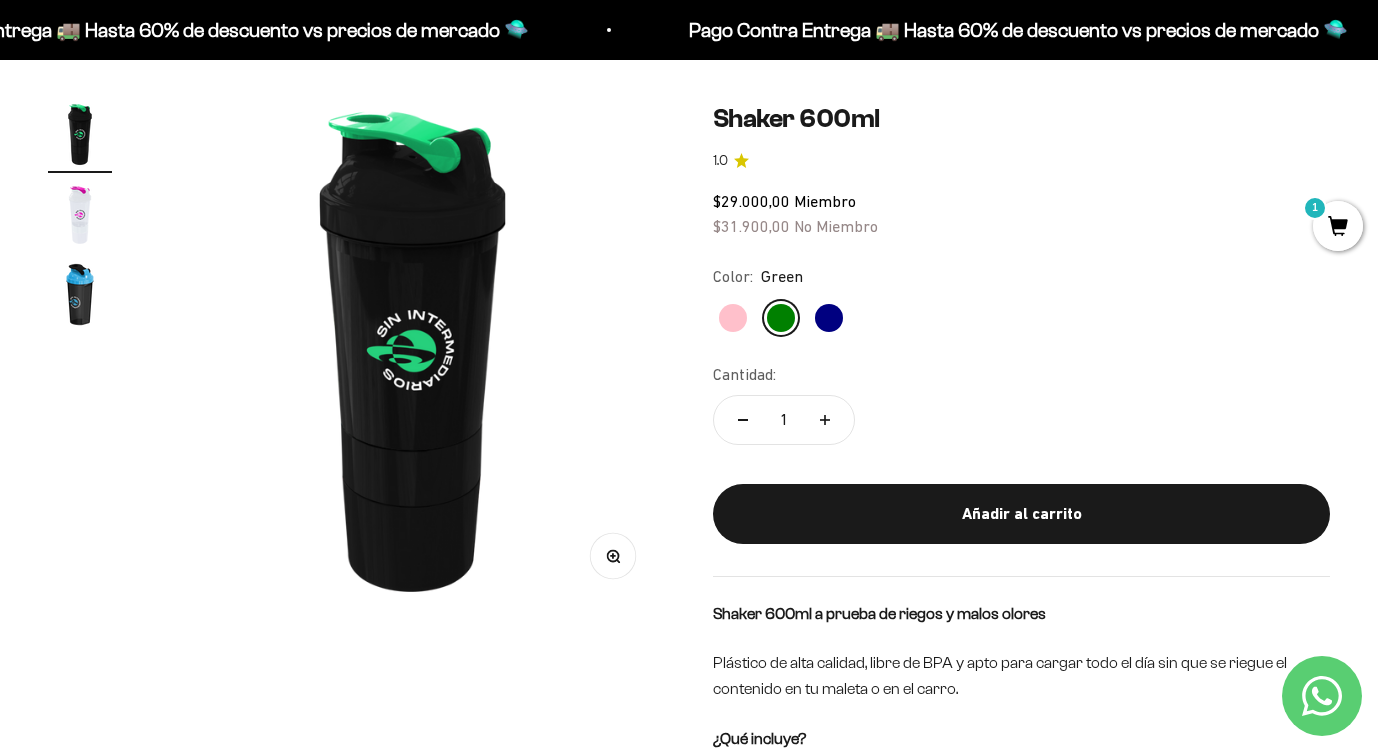 click on "Pink
Green
Navy" 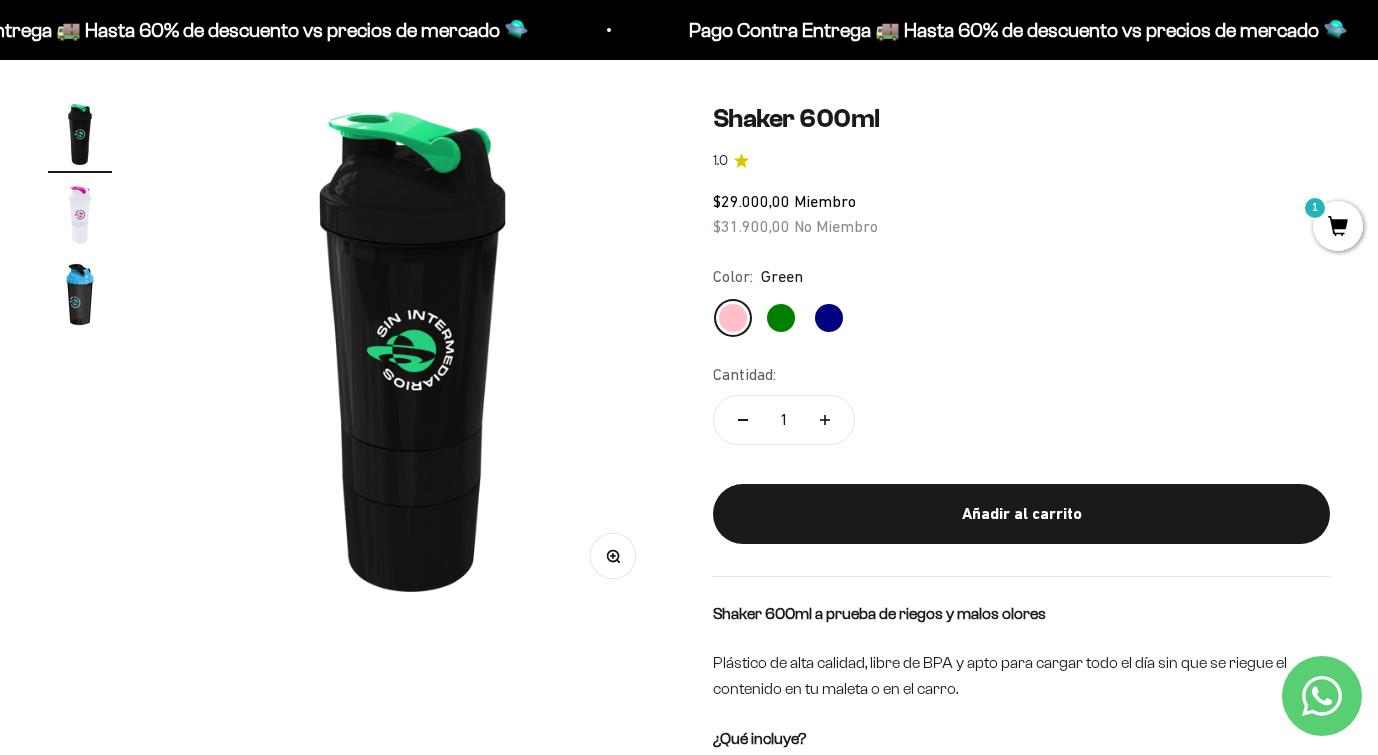 scroll, scrollTop: 0, scrollLeft: 517, axis: horizontal 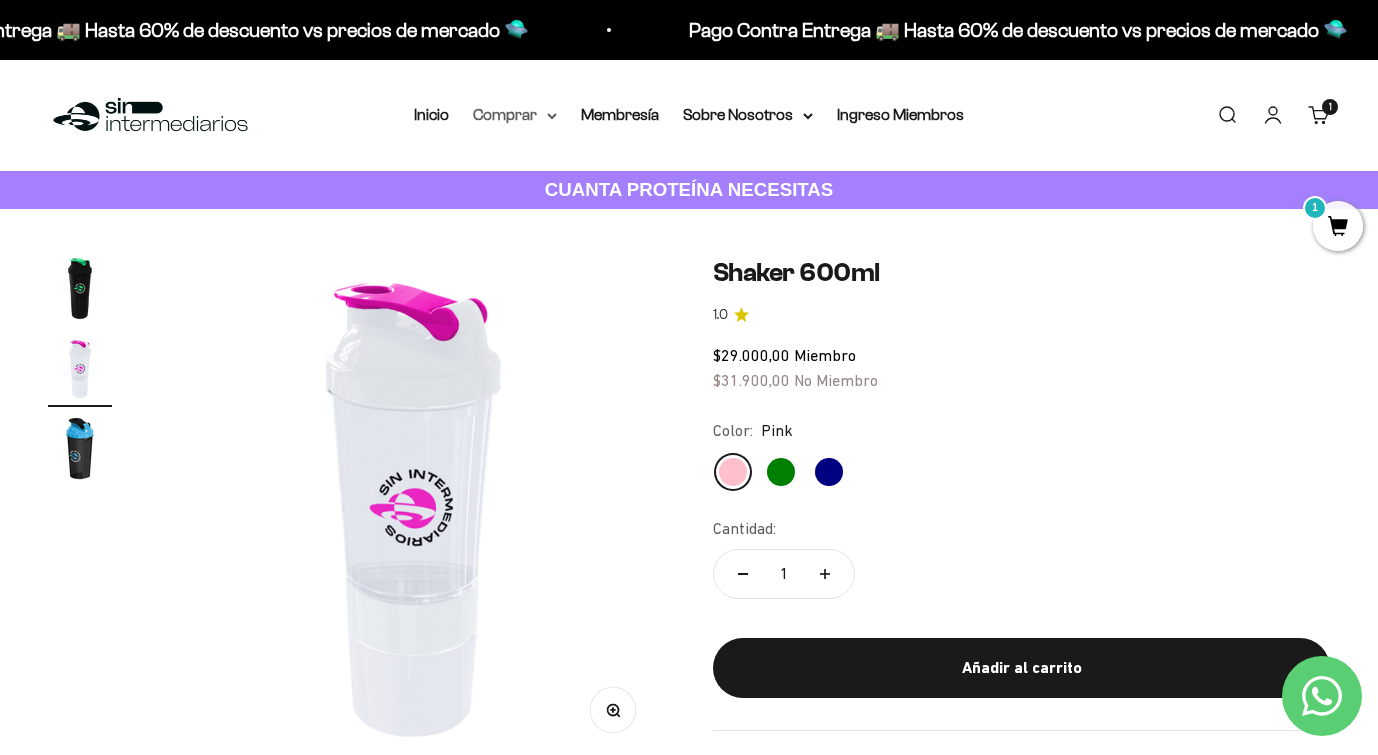 click on "Comprar" at bounding box center (515, 115) 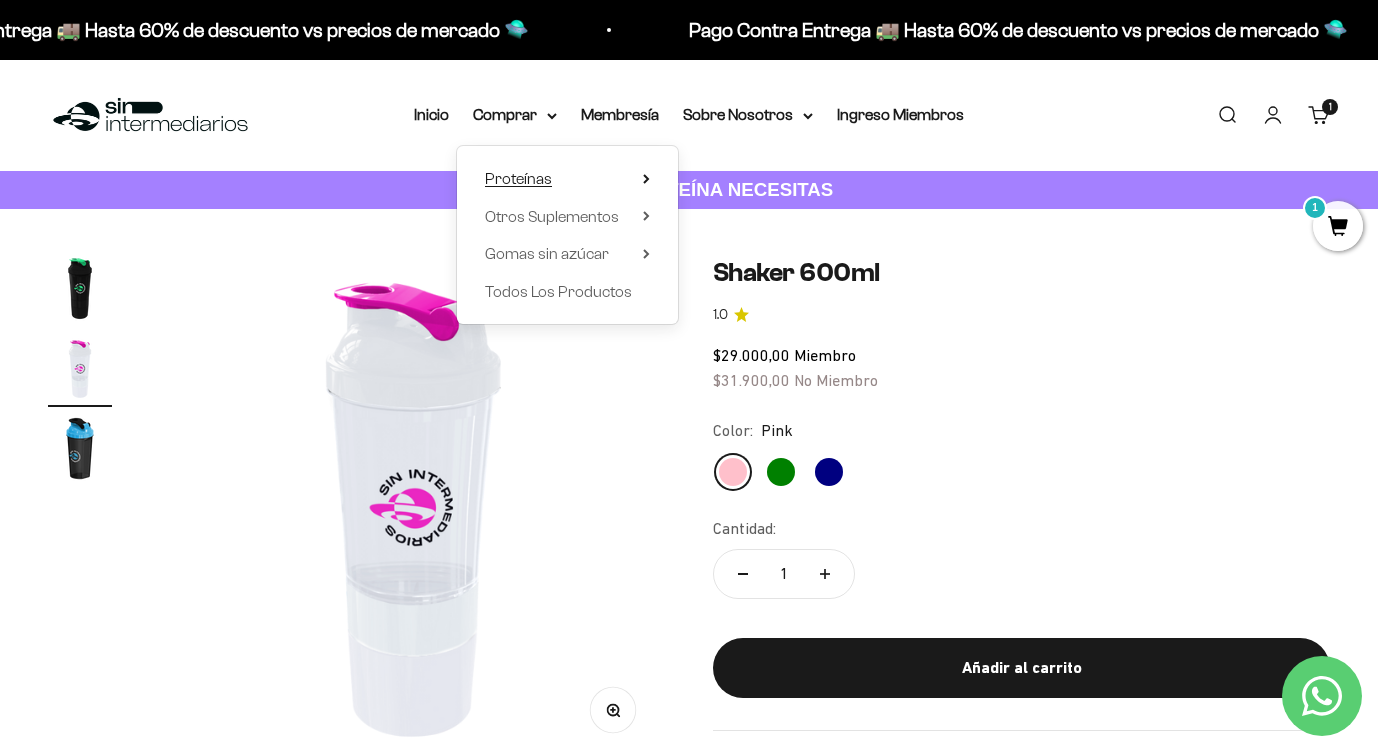 click on "Proteínas" at bounding box center [518, 178] 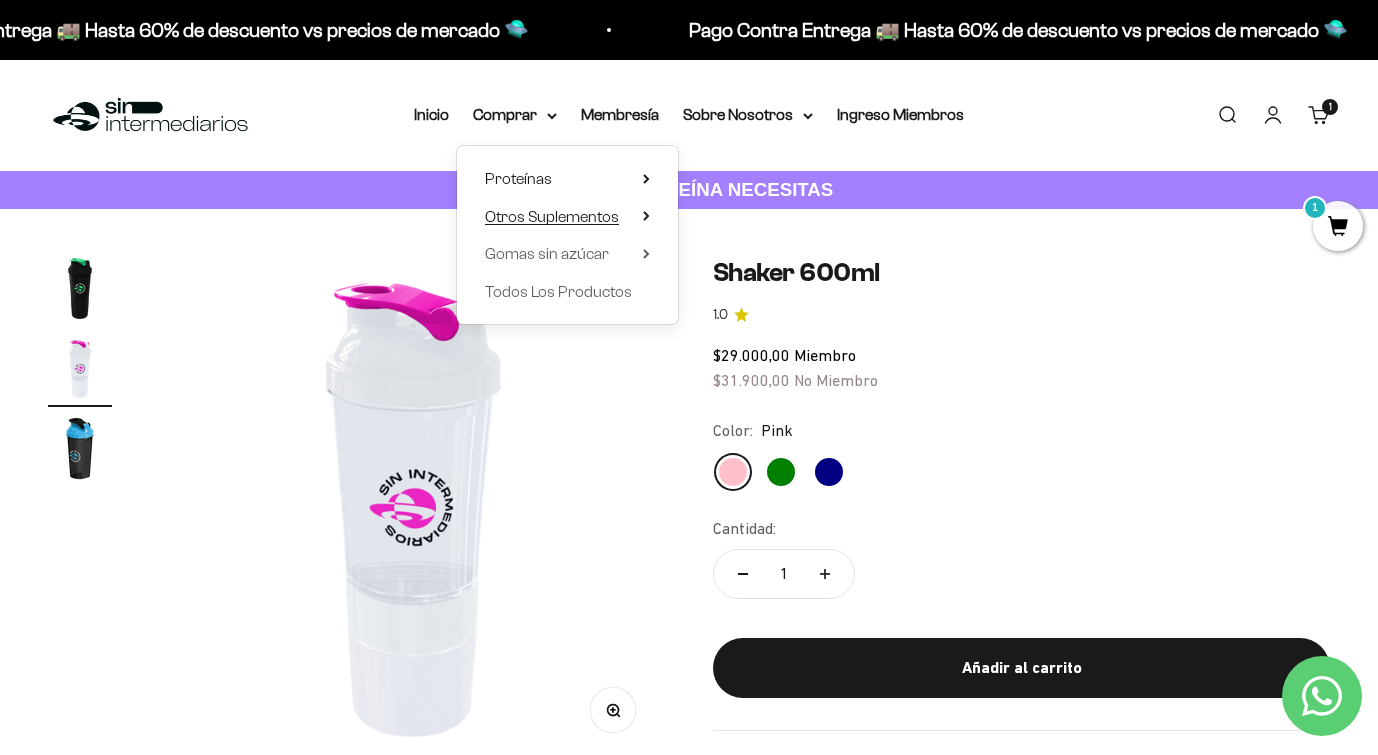 click on "Otros Suplementos" at bounding box center [552, 217] 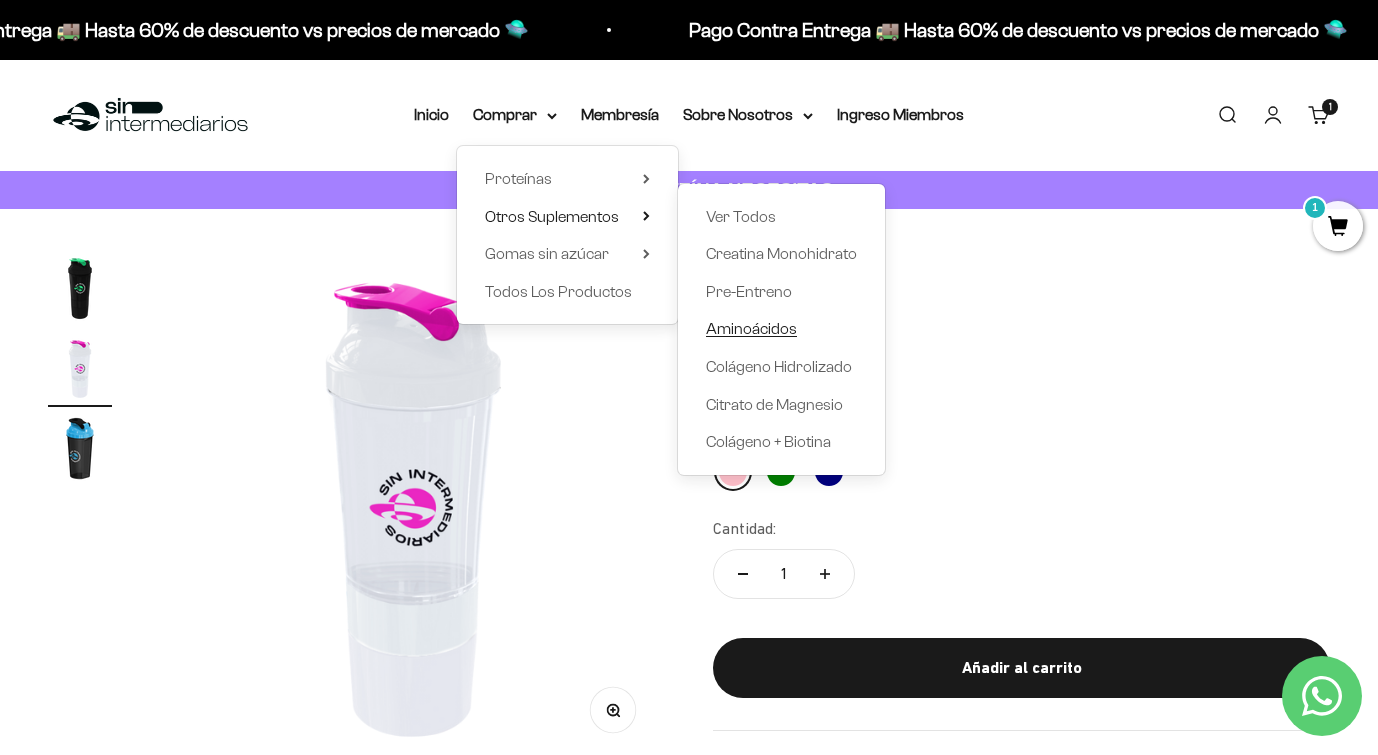 click on "Aminoácidos" at bounding box center (751, 328) 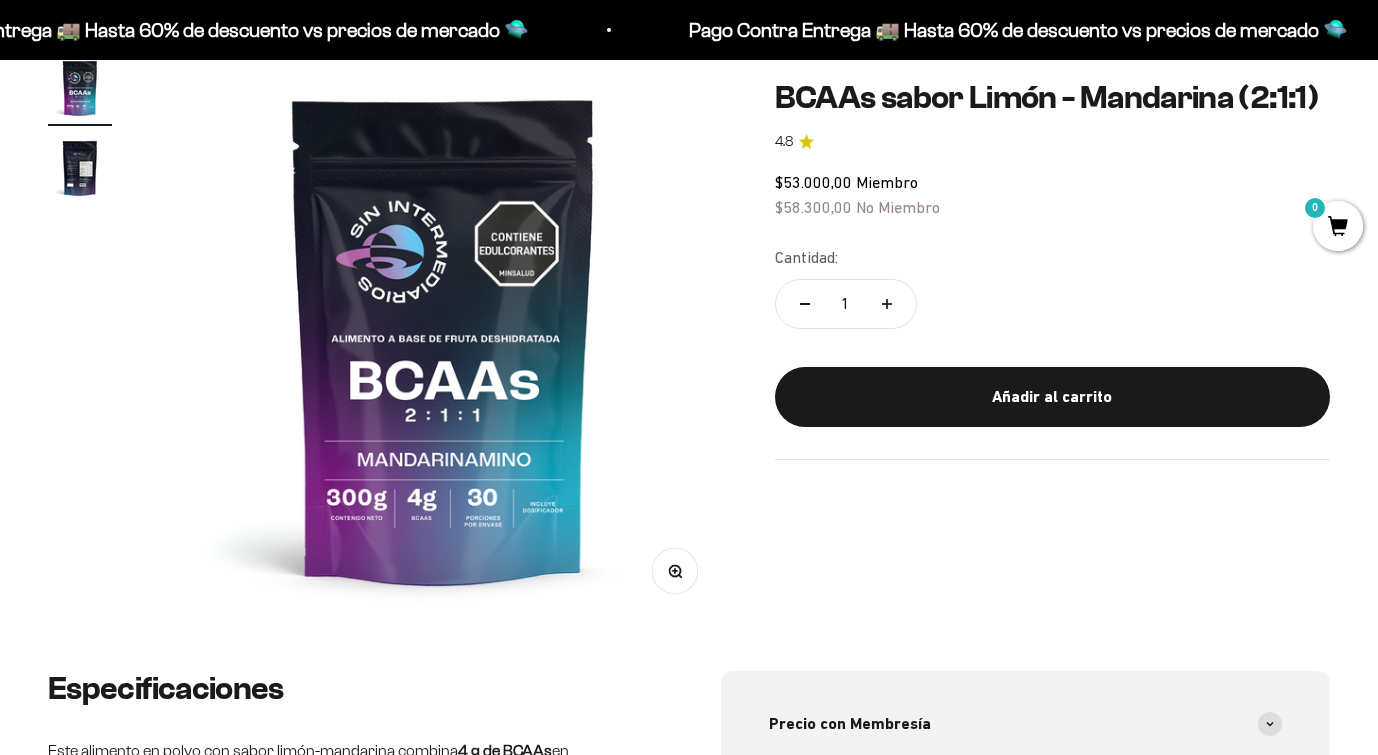 scroll, scrollTop: 259, scrollLeft: 0, axis: vertical 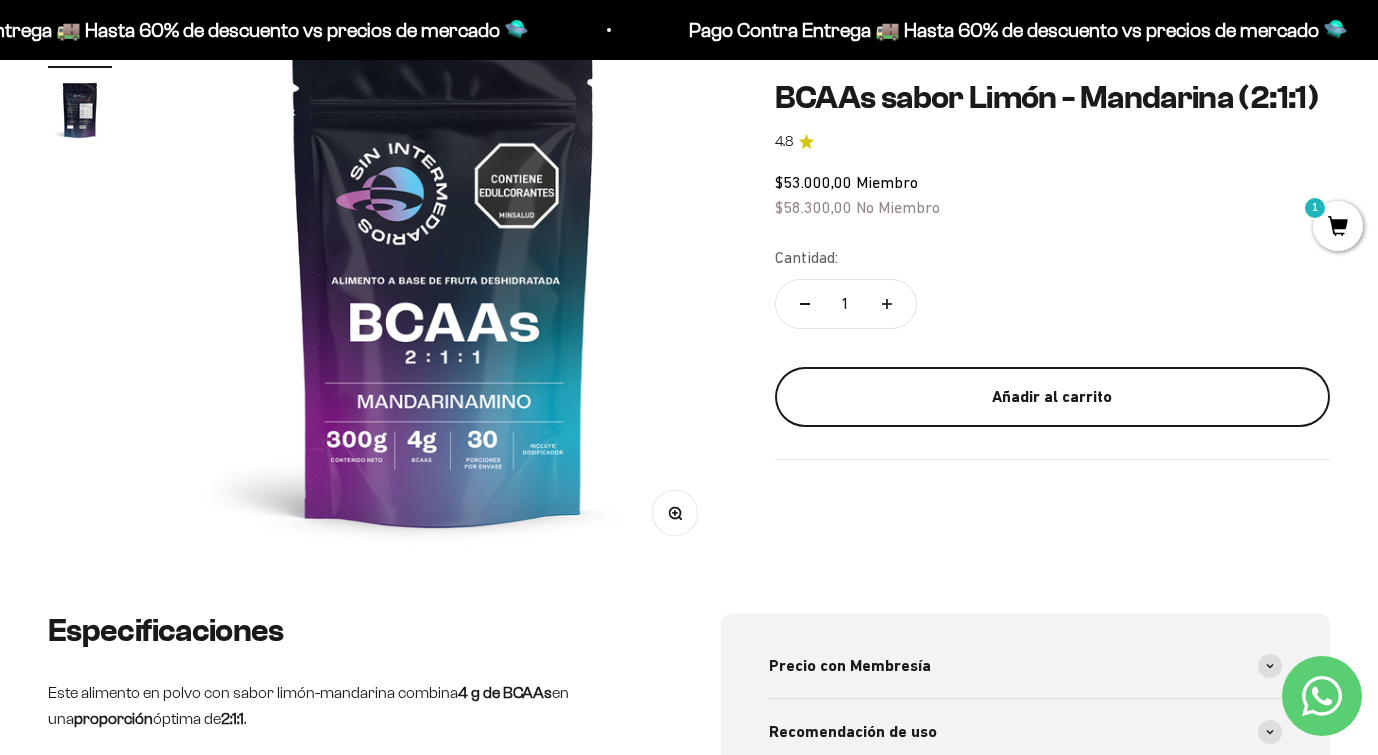 click on "Añadir al carrito" at bounding box center (1052, 397) 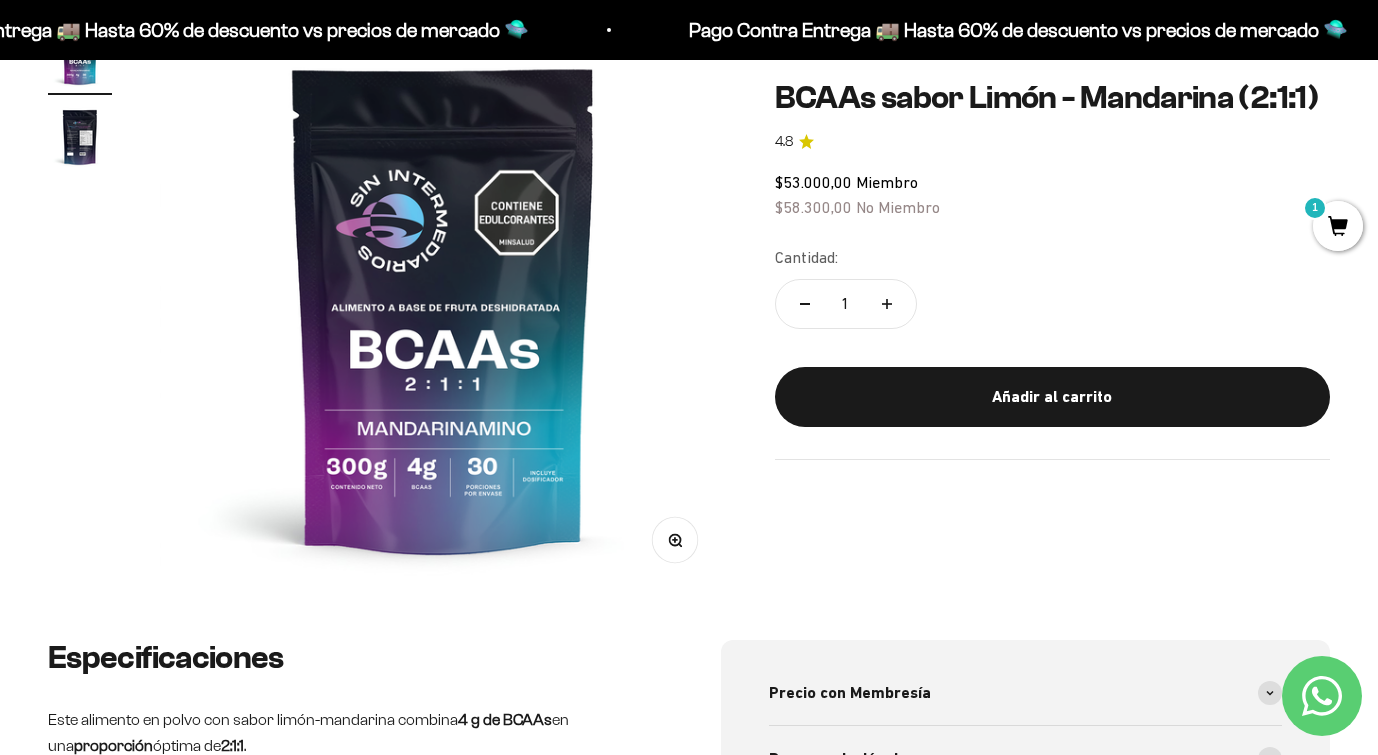 scroll, scrollTop: 229, scrollLeft: 0, axis: vertical 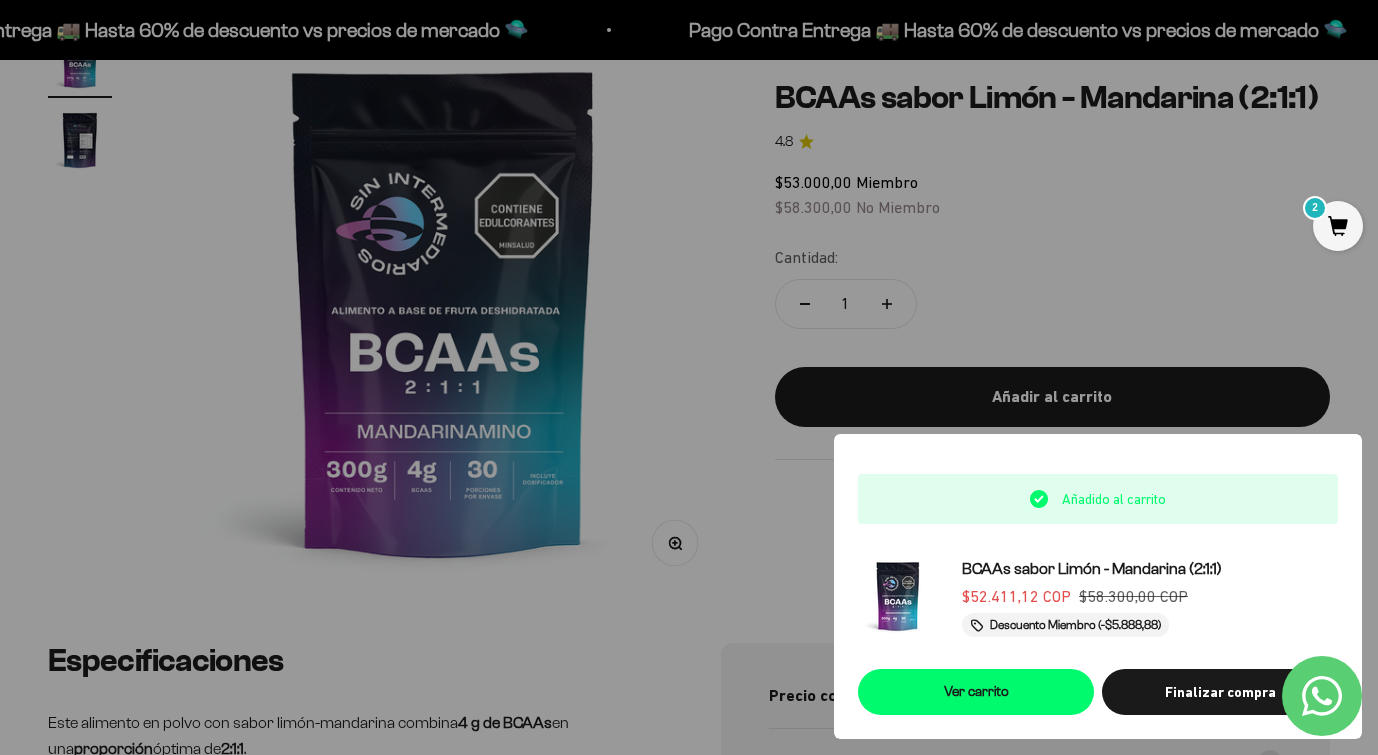 click at bounding box center [689, 377] 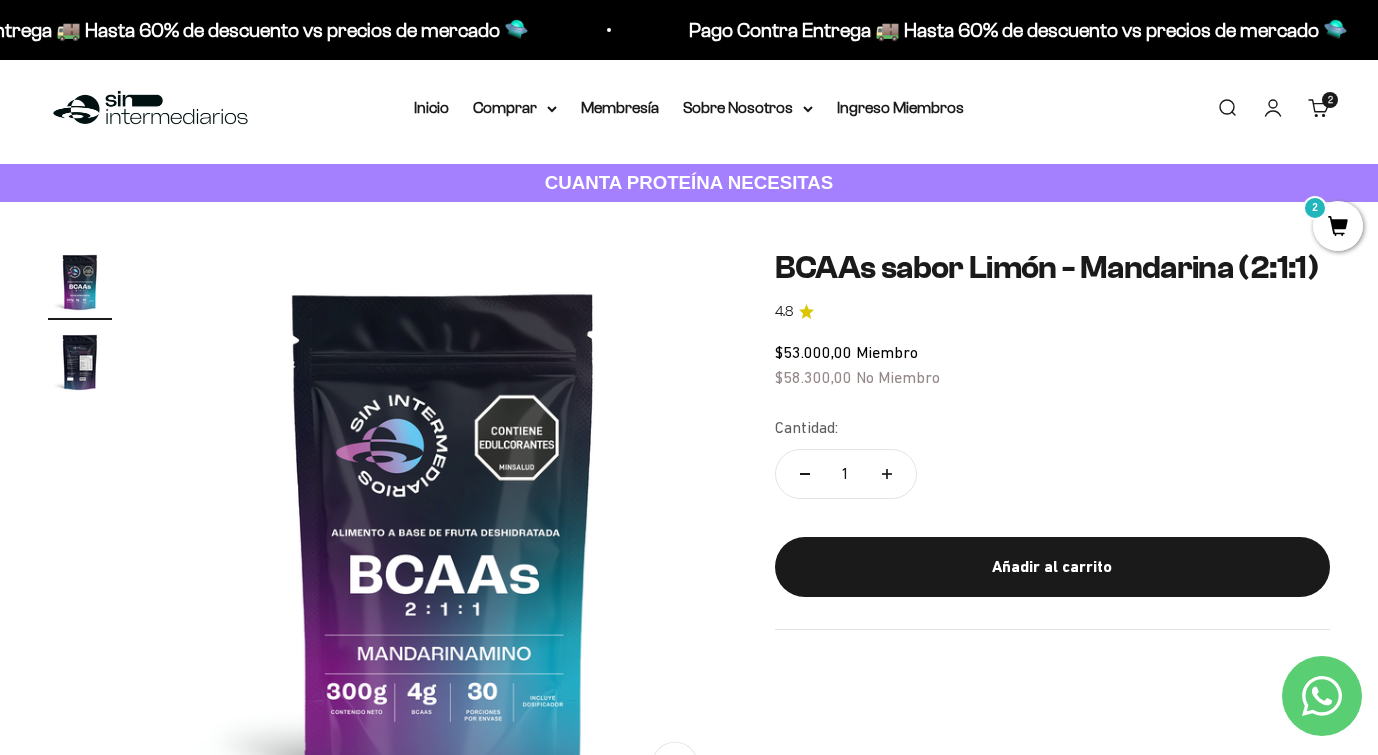 scroll, scrollTop: 0, scrollLeft: 0, axis: both 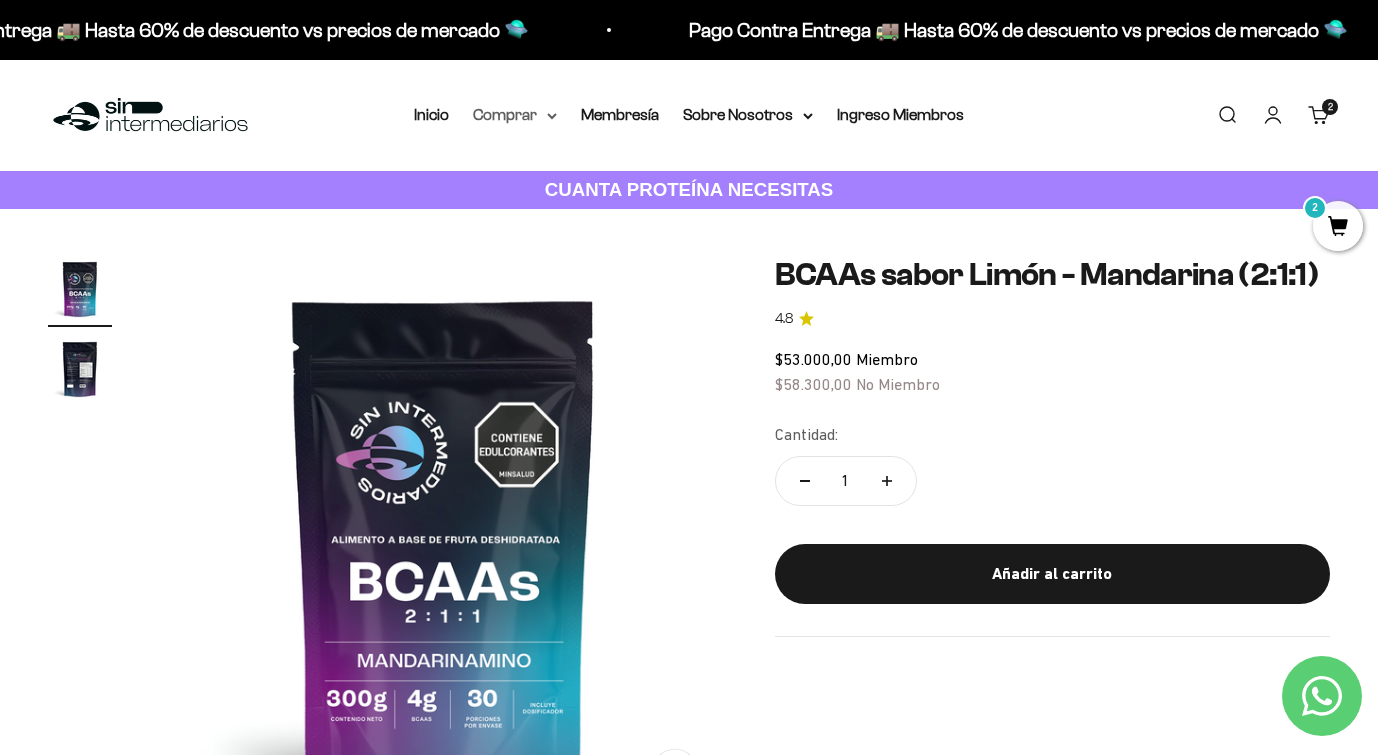 click on "Comprar" at bounding box center [515, 115] 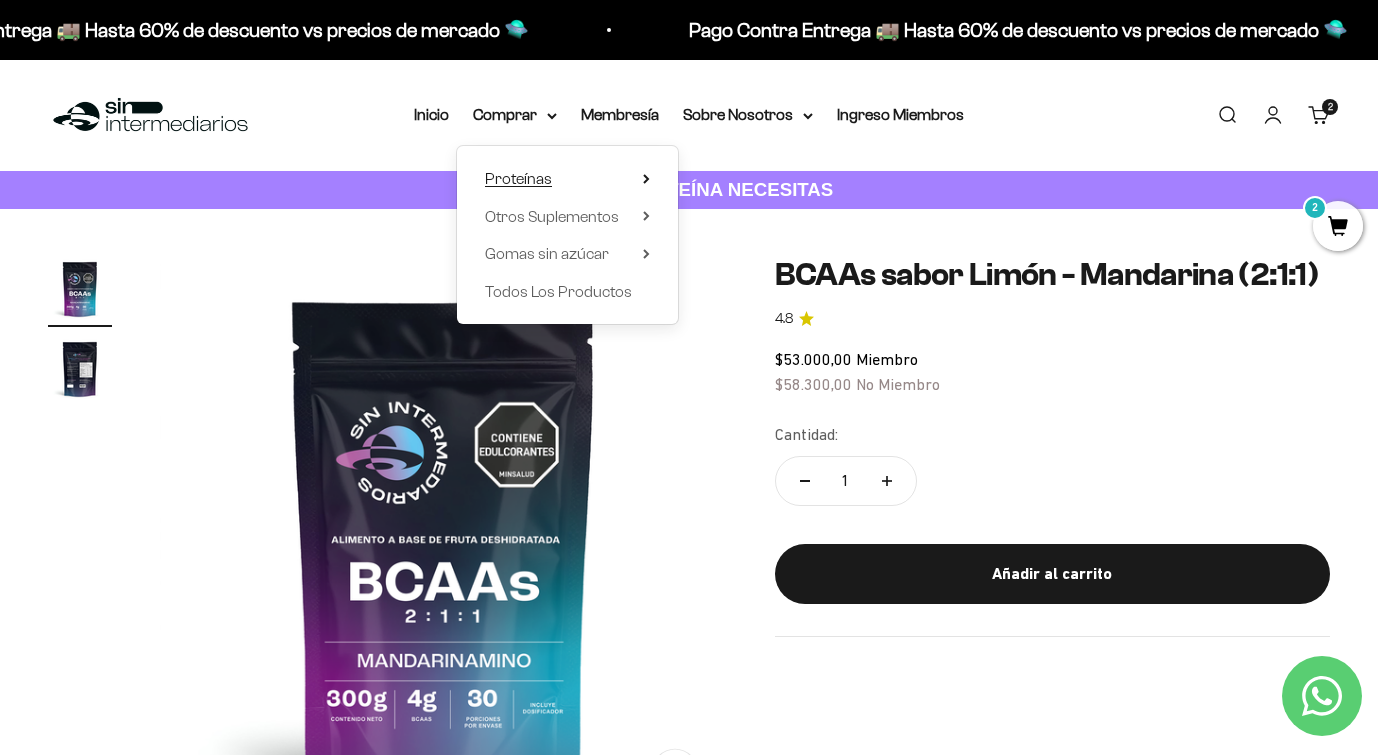 click on "Proteínas" at bounding box center (567, 179) 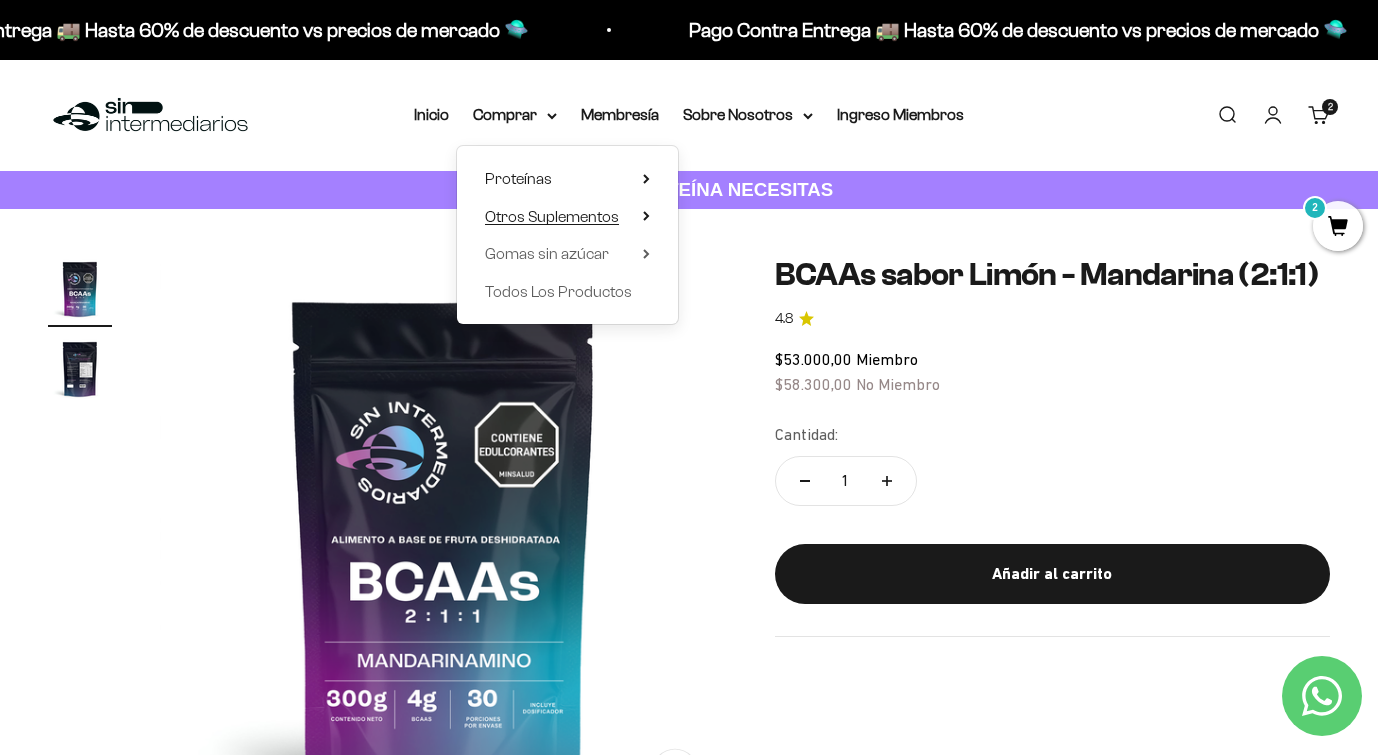 click on "Otros Suplementos" at bounding box center [552, 217] 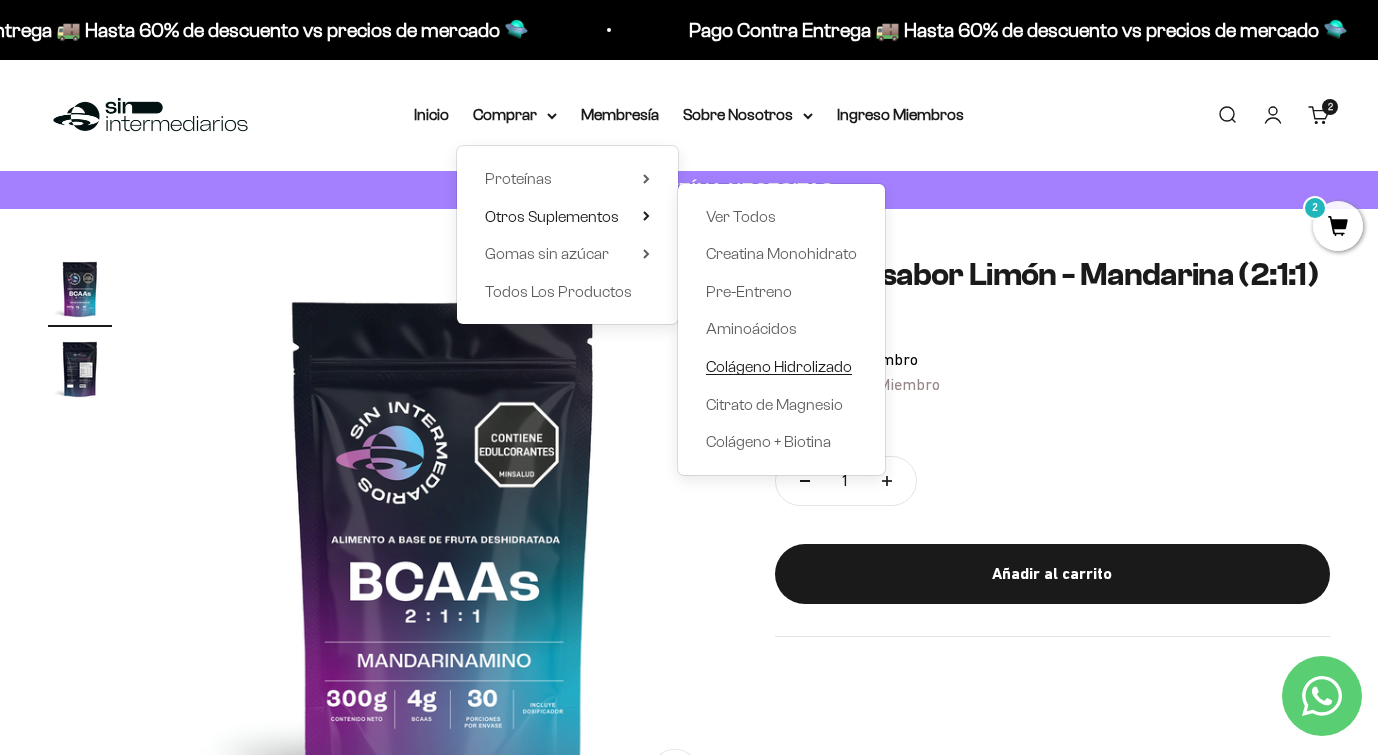 click on "Colágeno Hidrolizado" at bounding box center [779, 366] 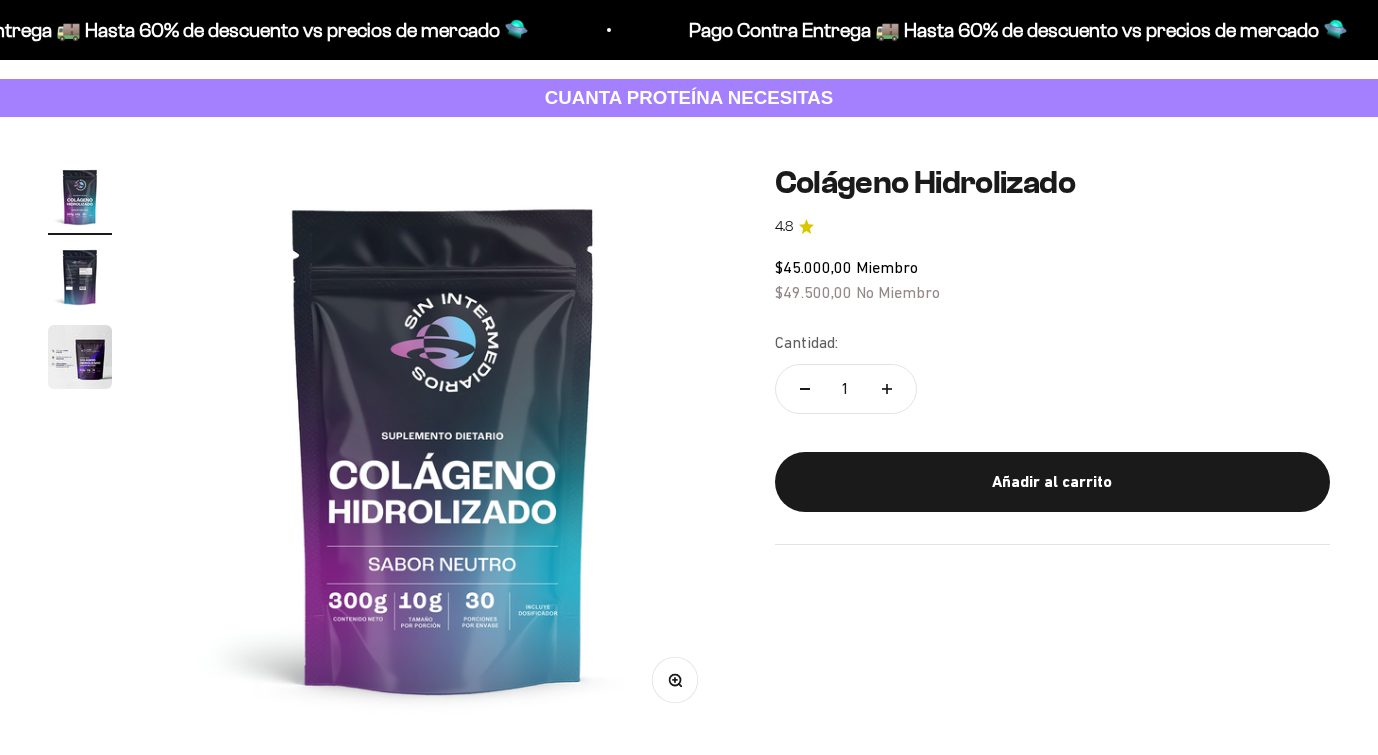 scroll, scrollTop: 94, scrollLeft: 0, axis: vertical 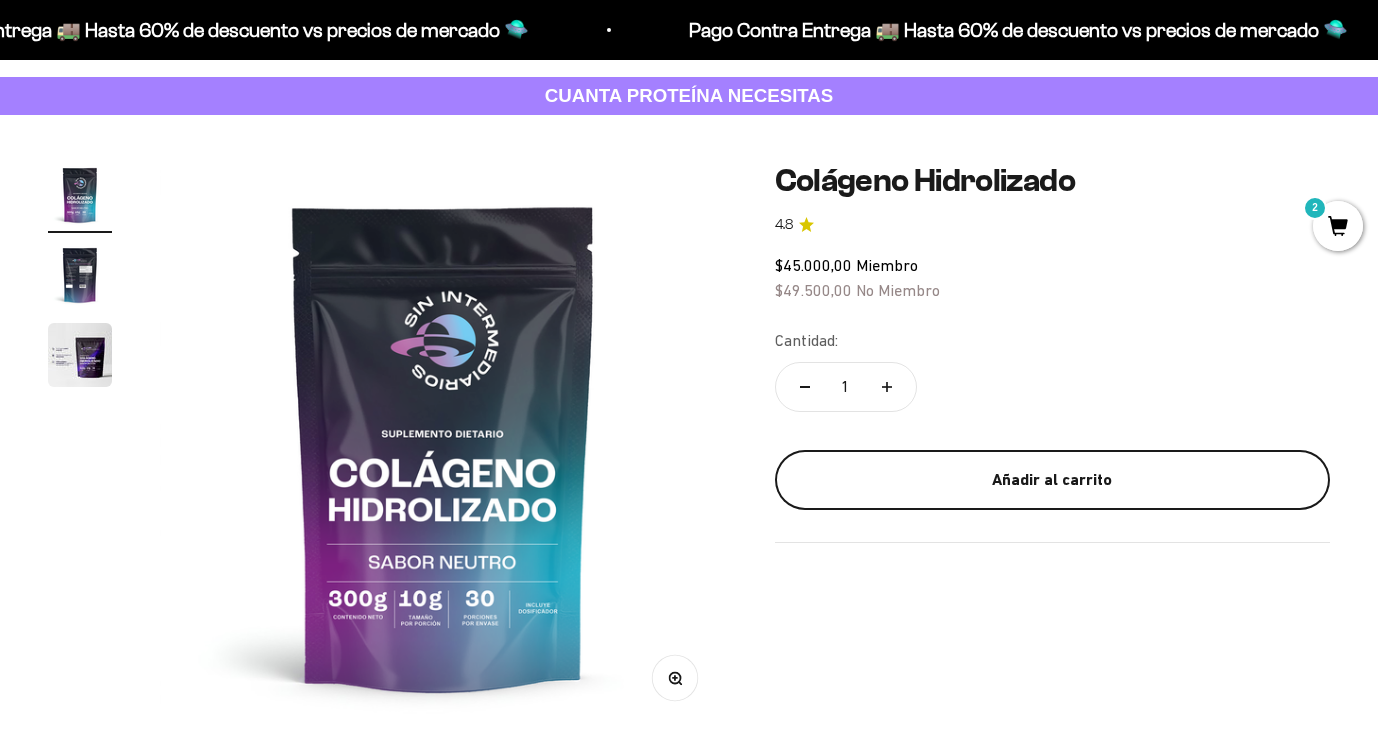 click on "Añadir al carrito" at bounding box center [1052, 480] 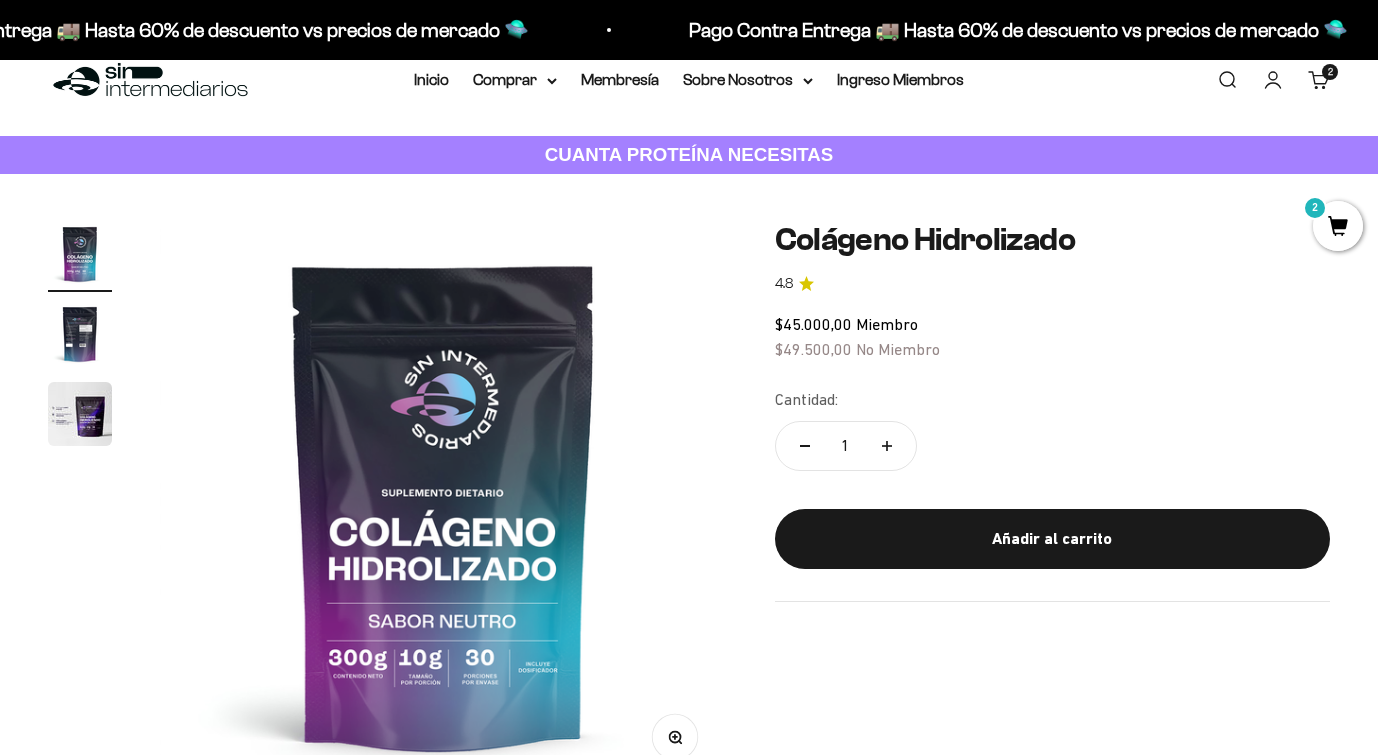 scroll, scrollTop: 0, scrollLeft: 0, axis: both 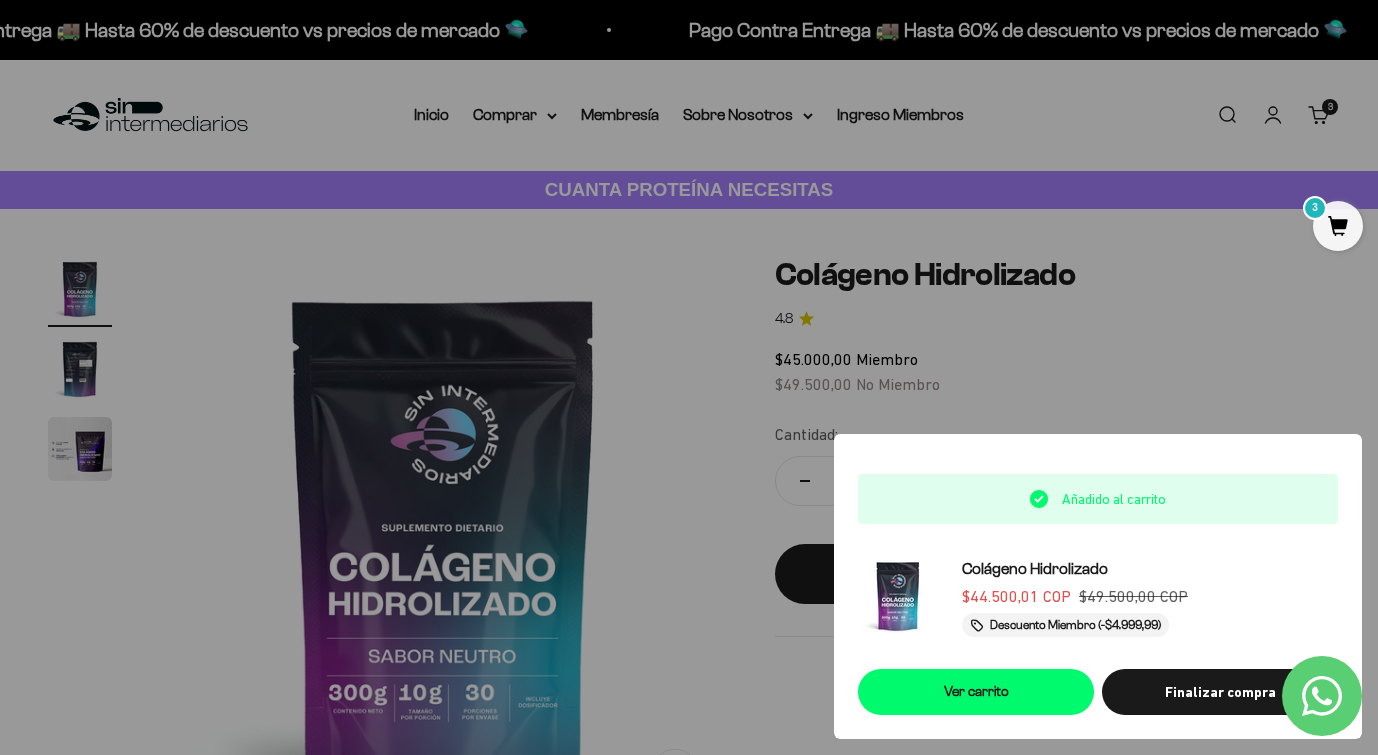 click at bounding box center (689, 377) 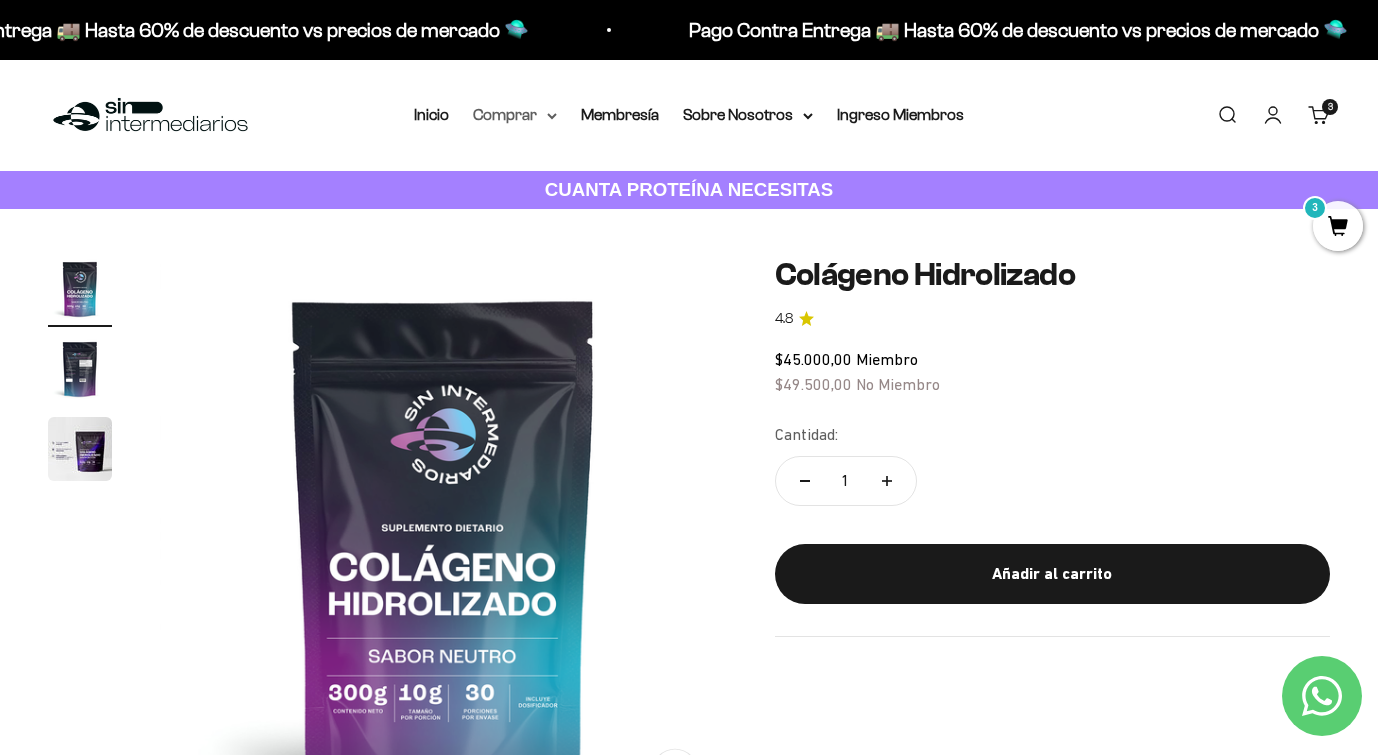 click on "Comprar" at bounding box center [515, 115] 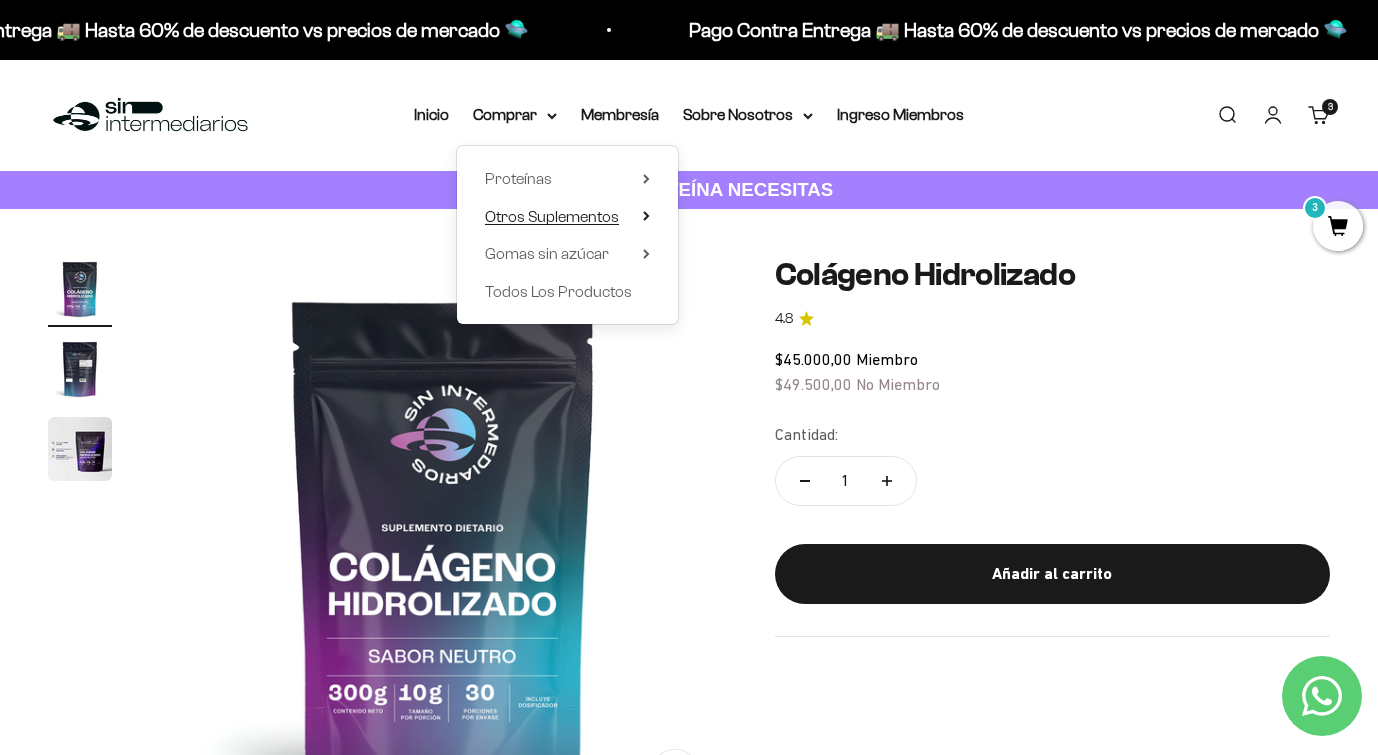 click on "Otros Suplementos" at bounding box center (552, 216) 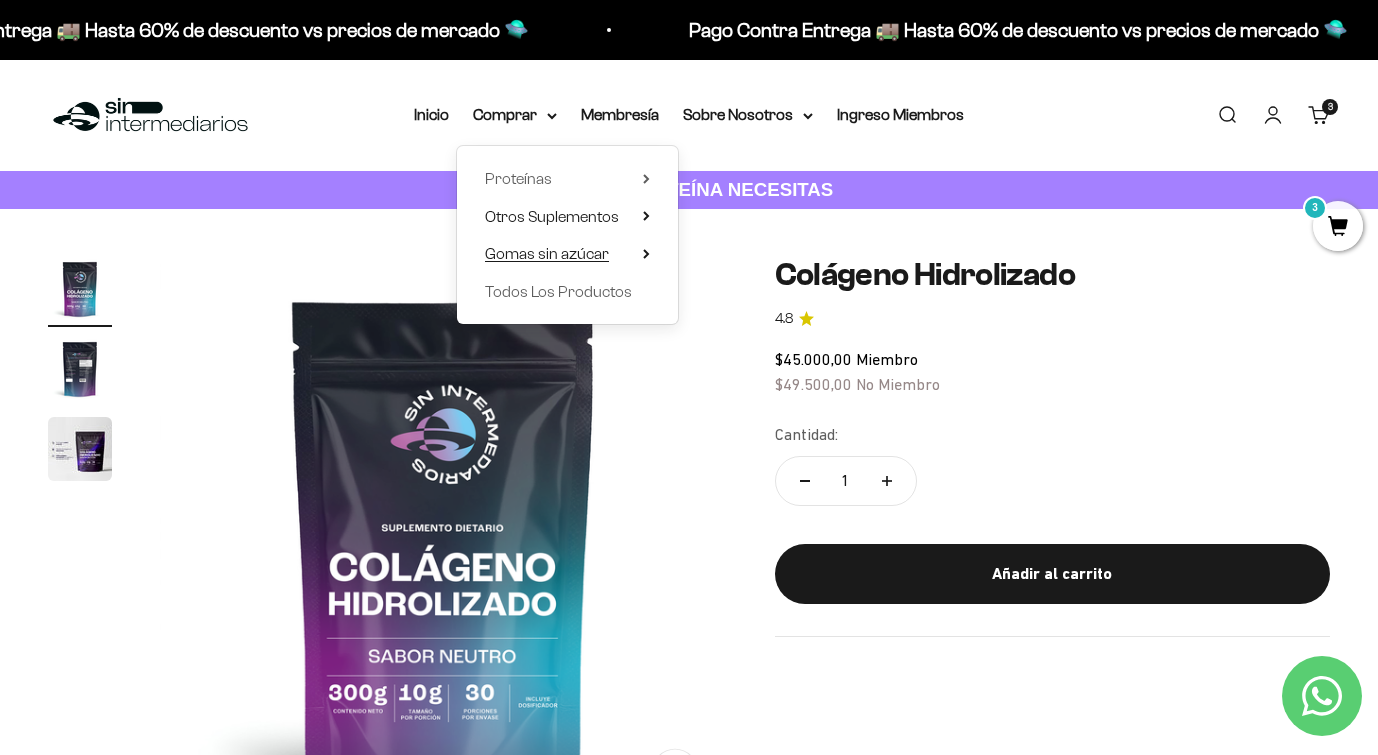 click on "Gomas sin azúcar" at bounding box center [547, 253] 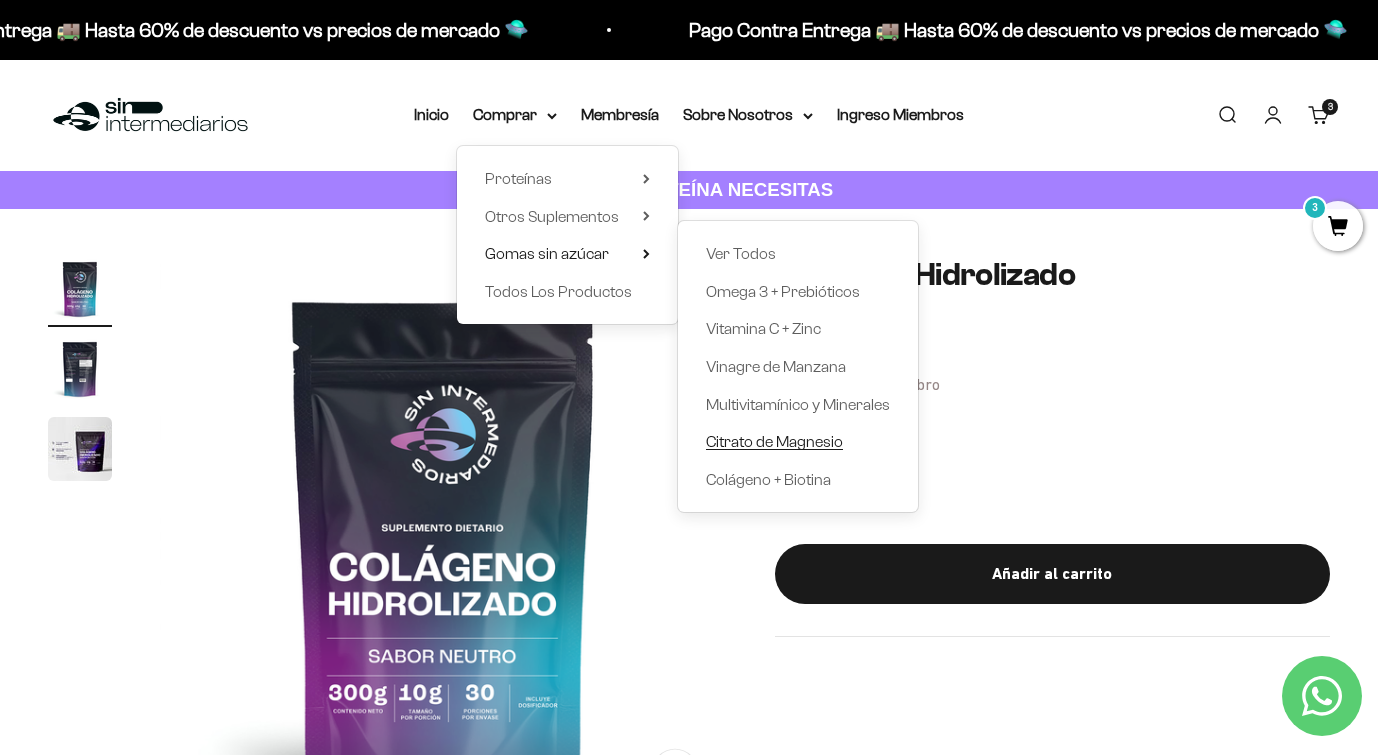 click on "Citrato de Magnesio" at bounding box center (774, 441) 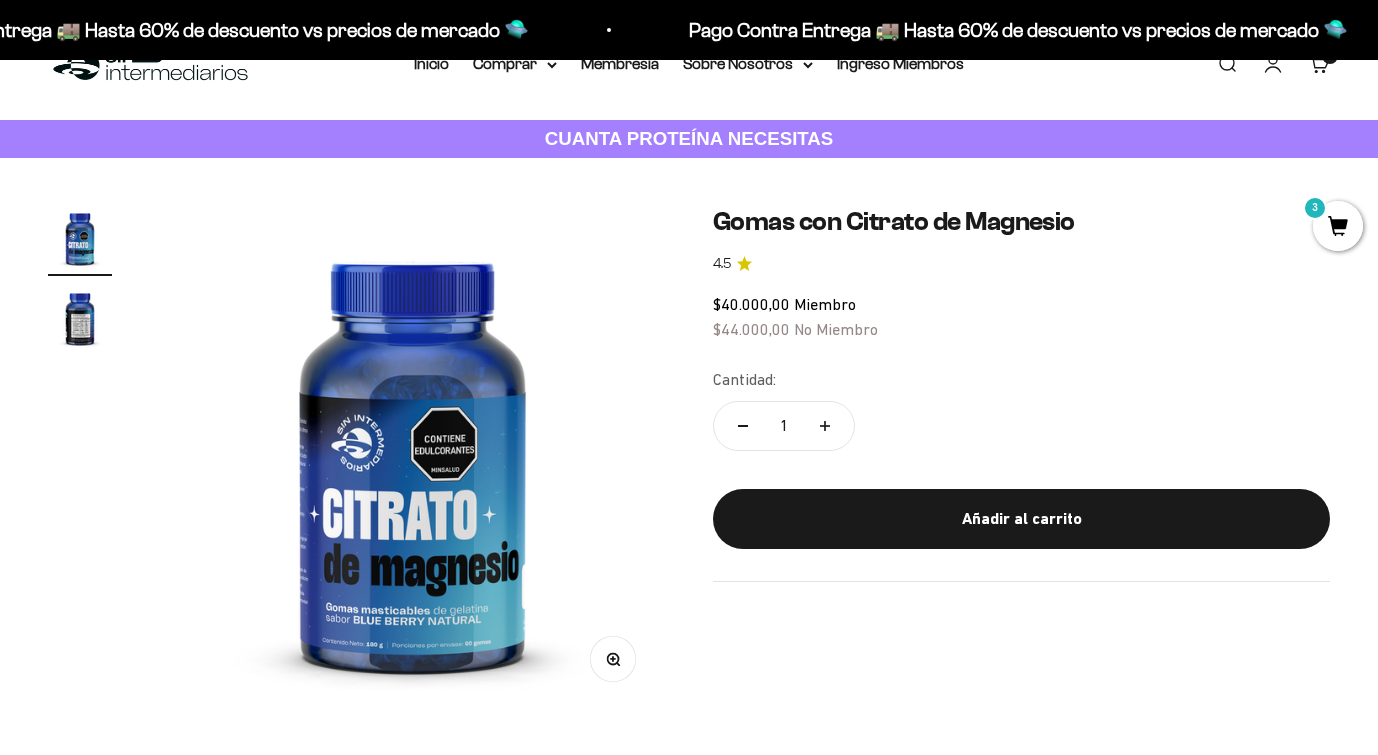 scroll, scrollTop: 117, scrollLeft: 0, axis: vertical 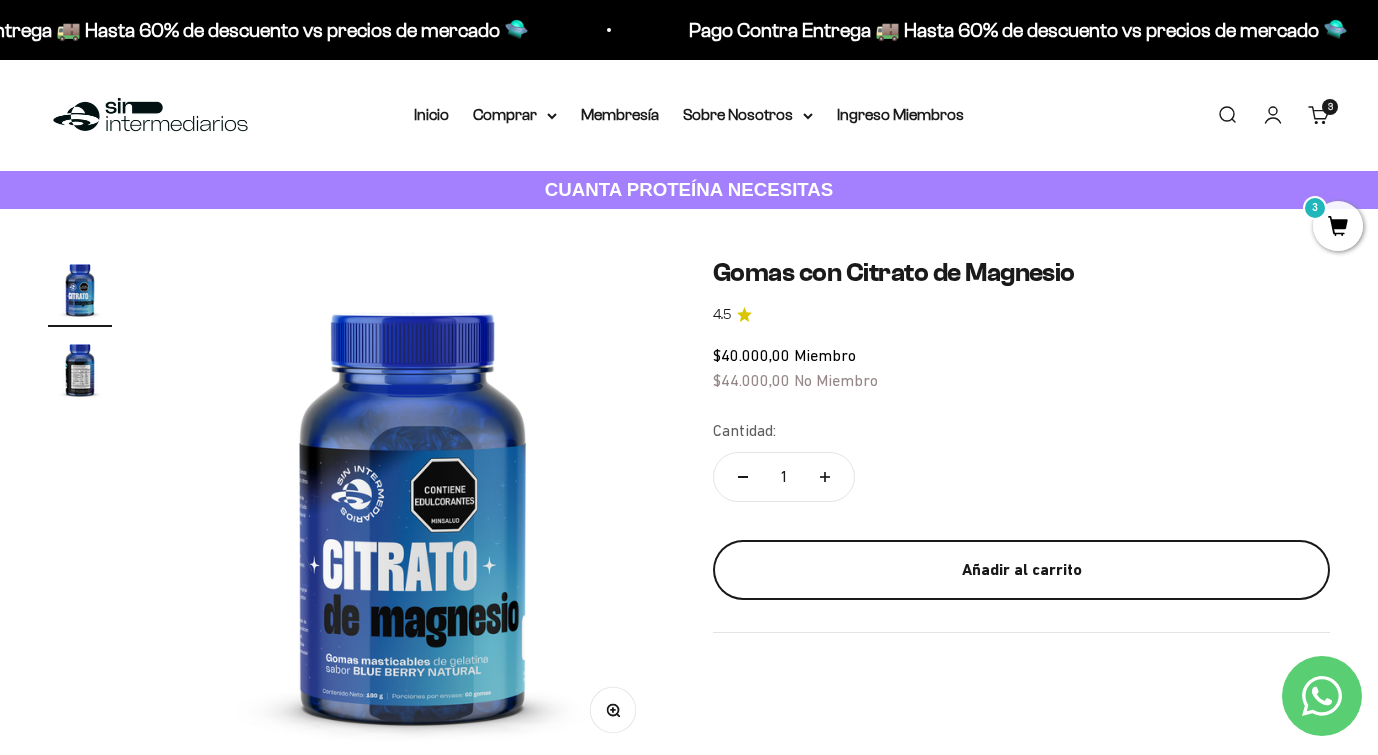 click on "Añadir al carrito" at bounding box center (1021, 570) 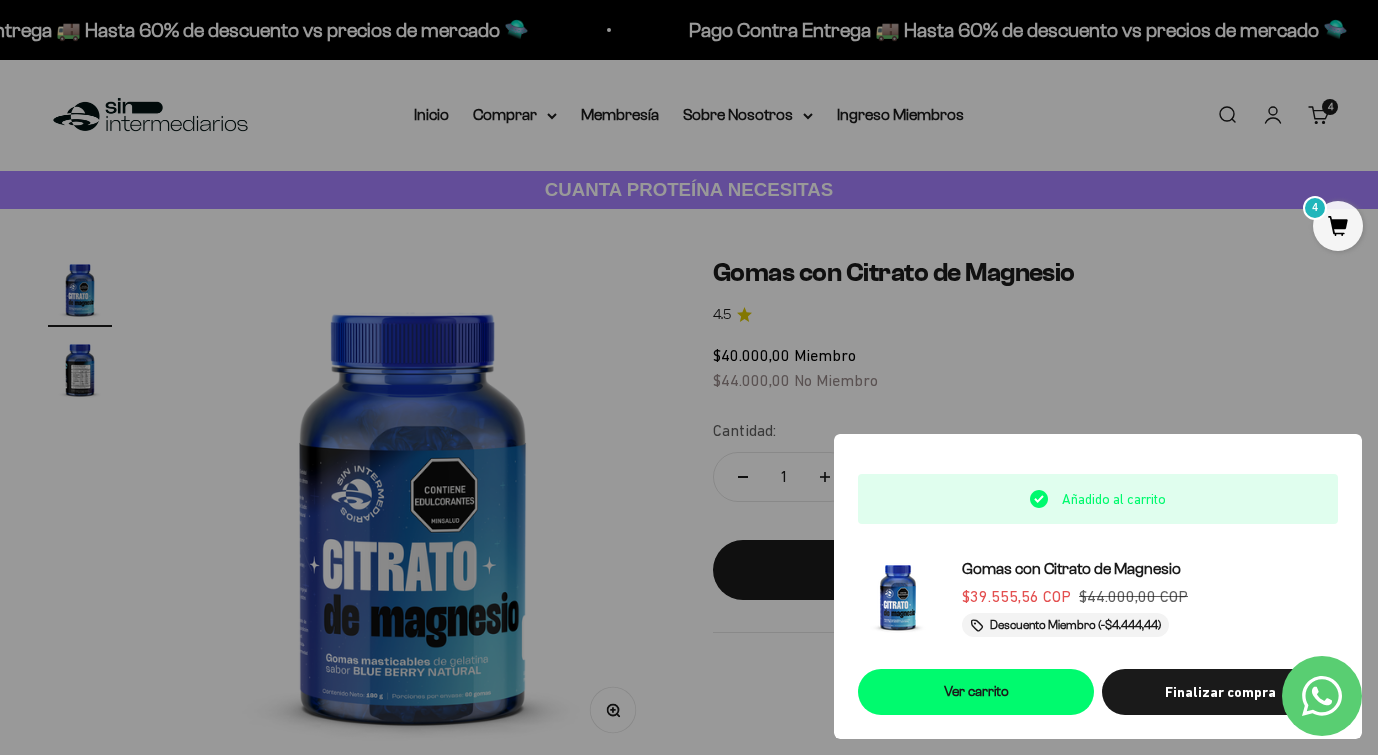 click at bounding box center [689, 377] 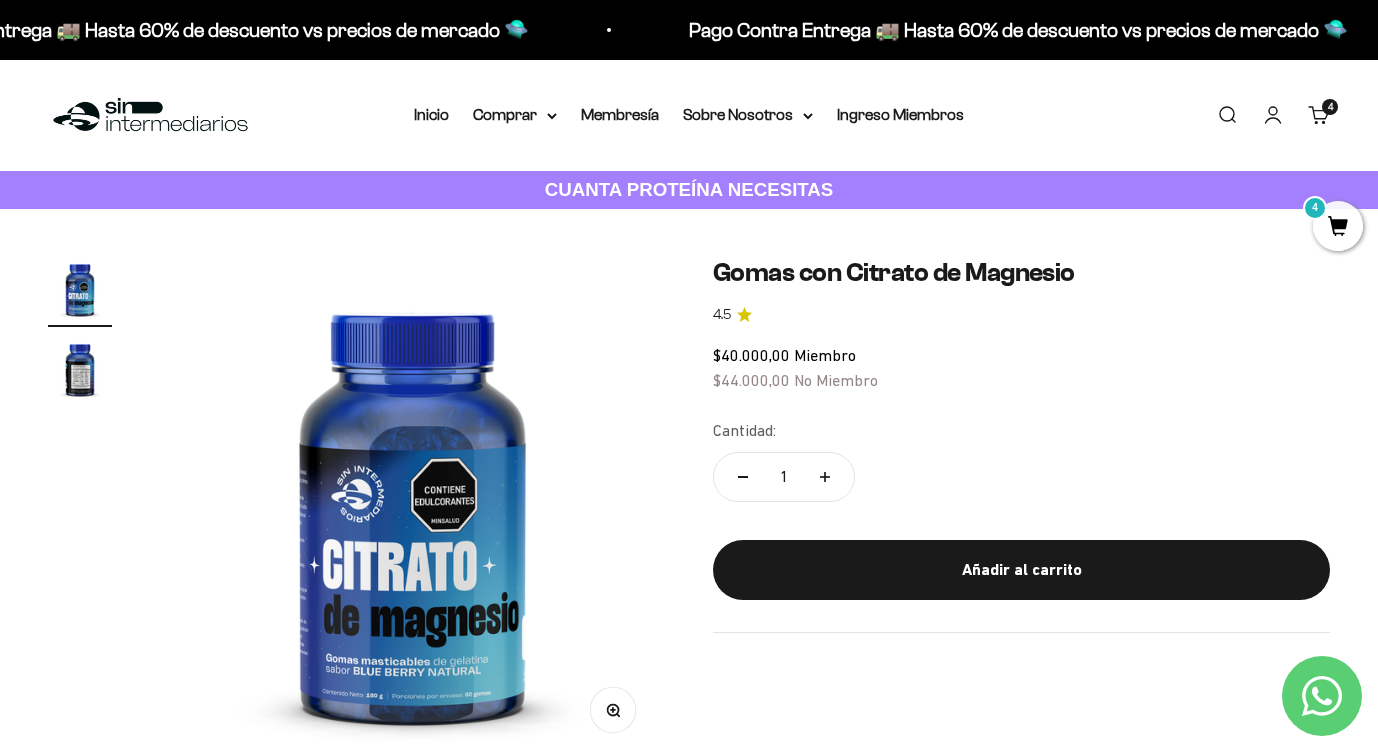 click on "4" at bounding box center (1315, 208) 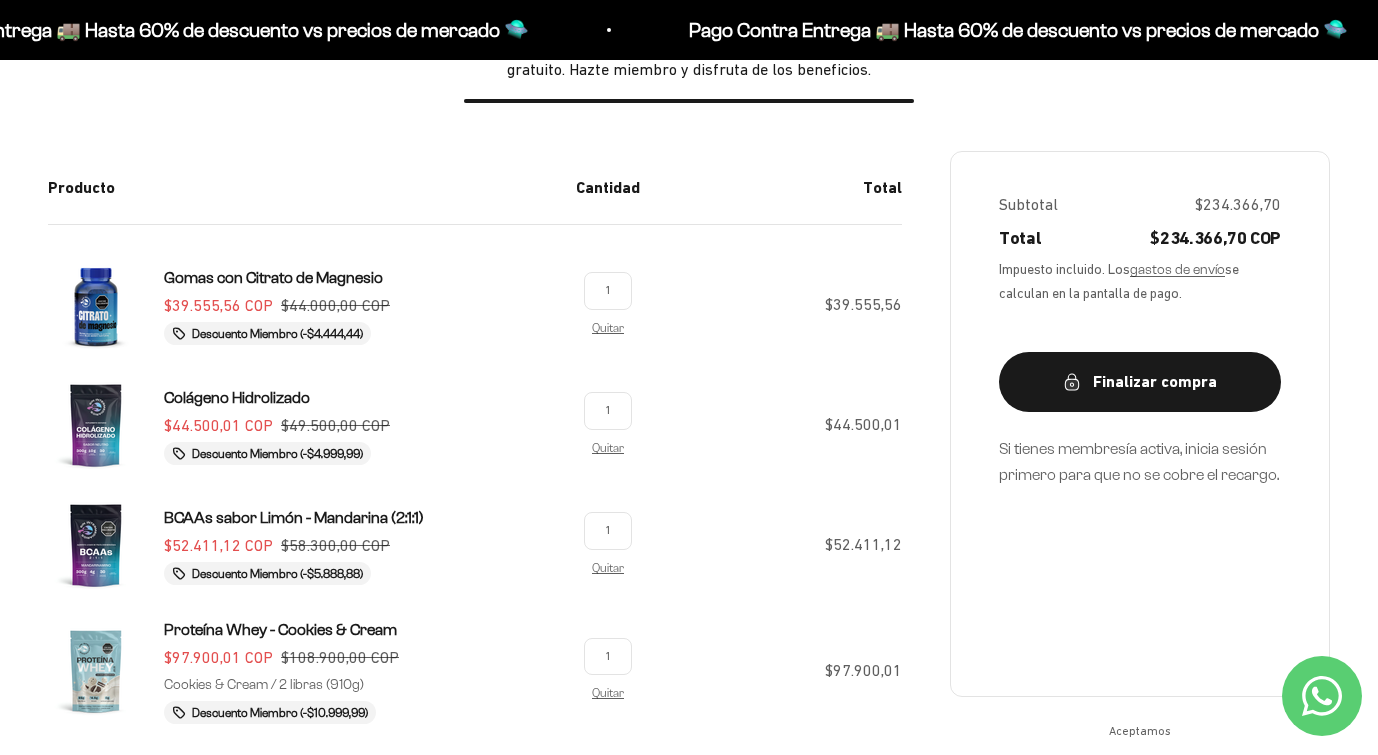 scroll, scrollTop: 0, scrollLeft: 0, axis: both 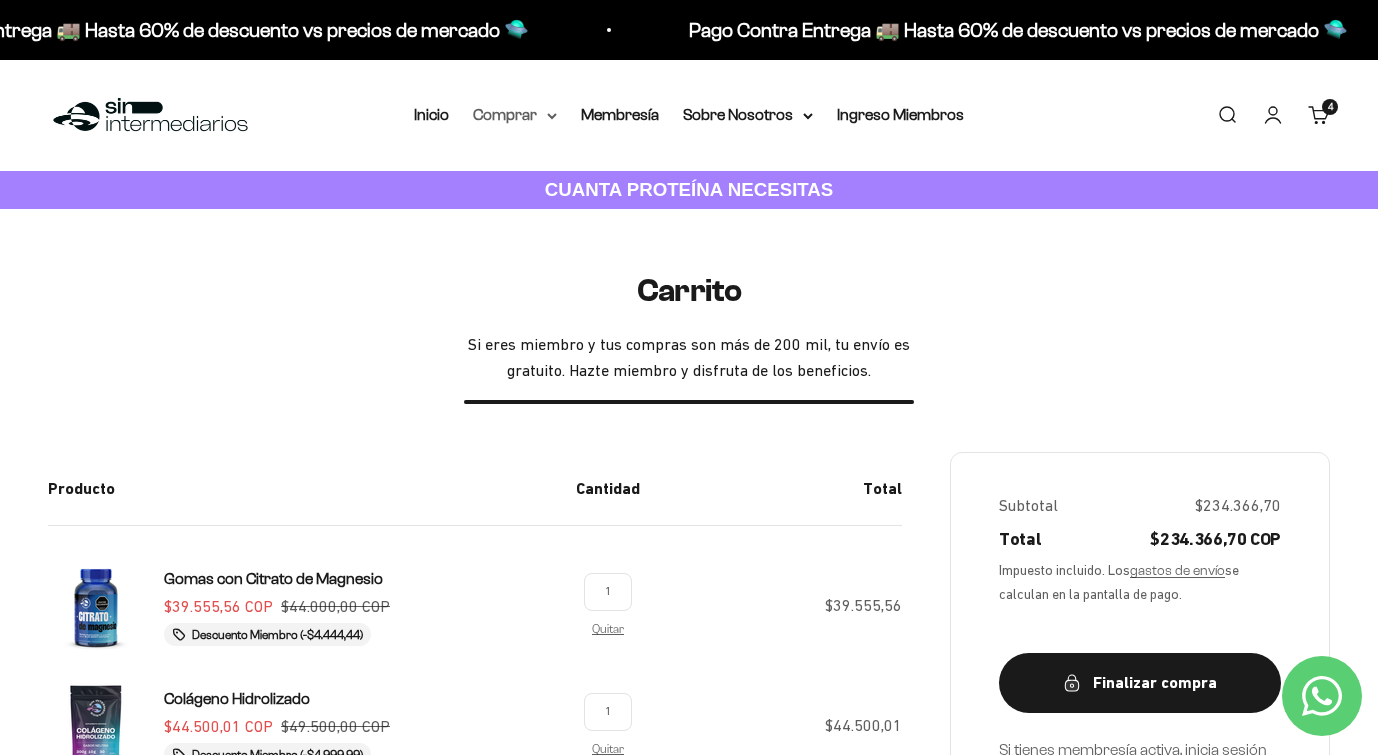 click on "Comprar" at bounding box center (515, 115) 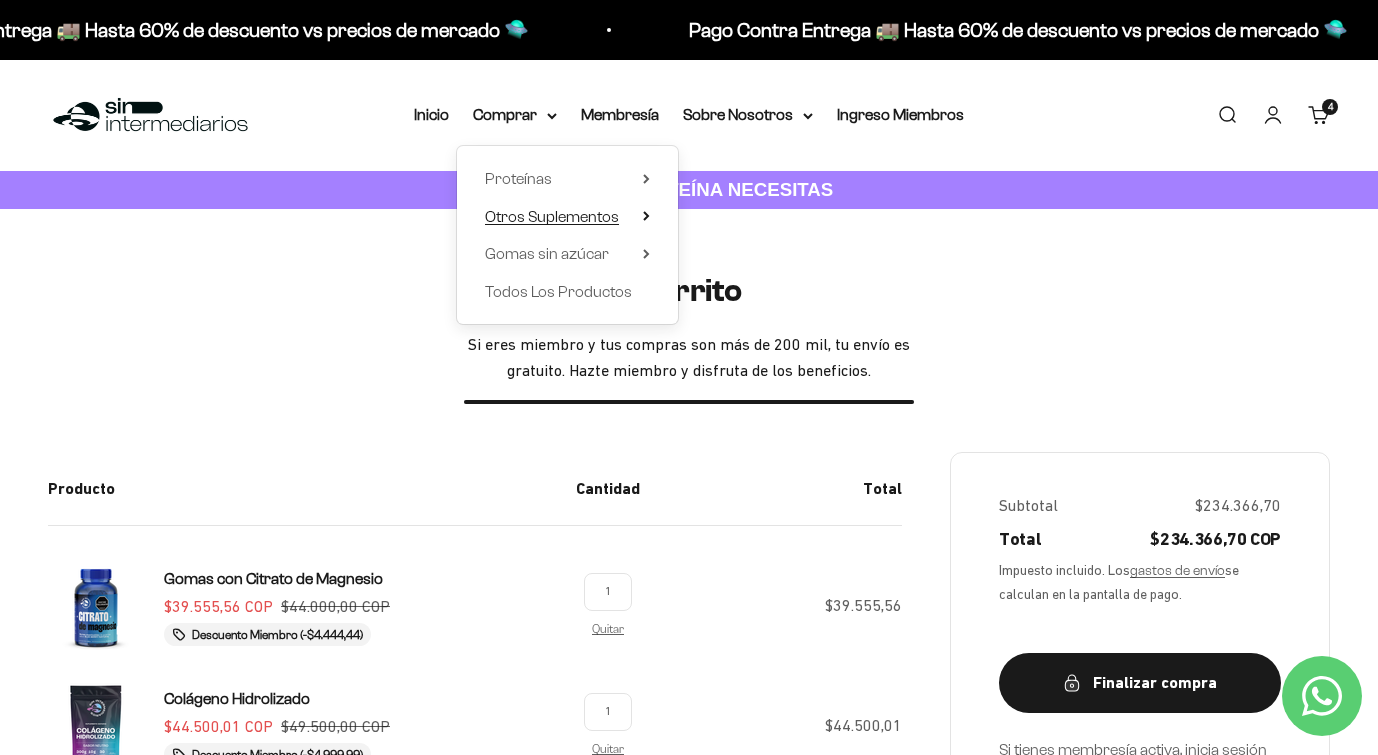 click on "Otros Suplementos" at bounding box center [552, 216] 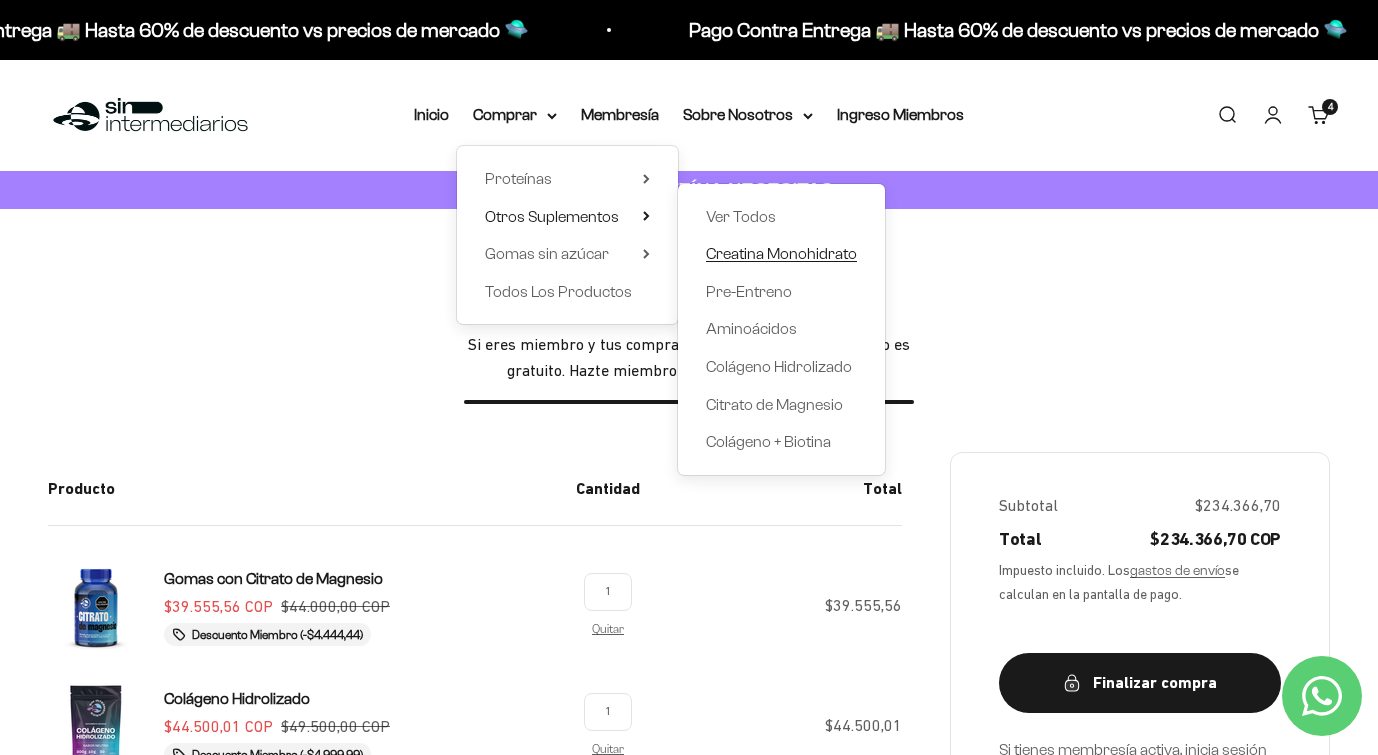 click on "Creatina Monohidrato" at bounding box center (781, 254) 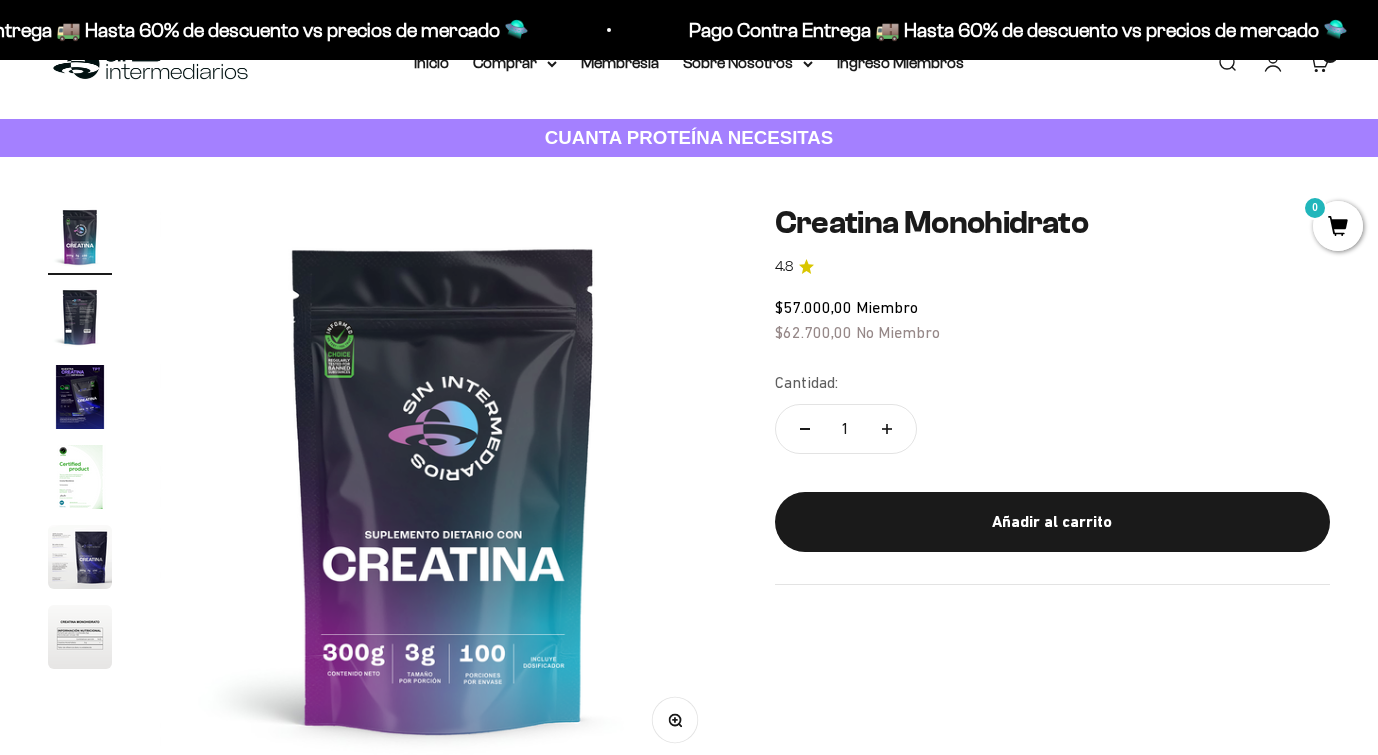 scroll, scrollTop: 76, scrollLeft: 0, axis: vertical 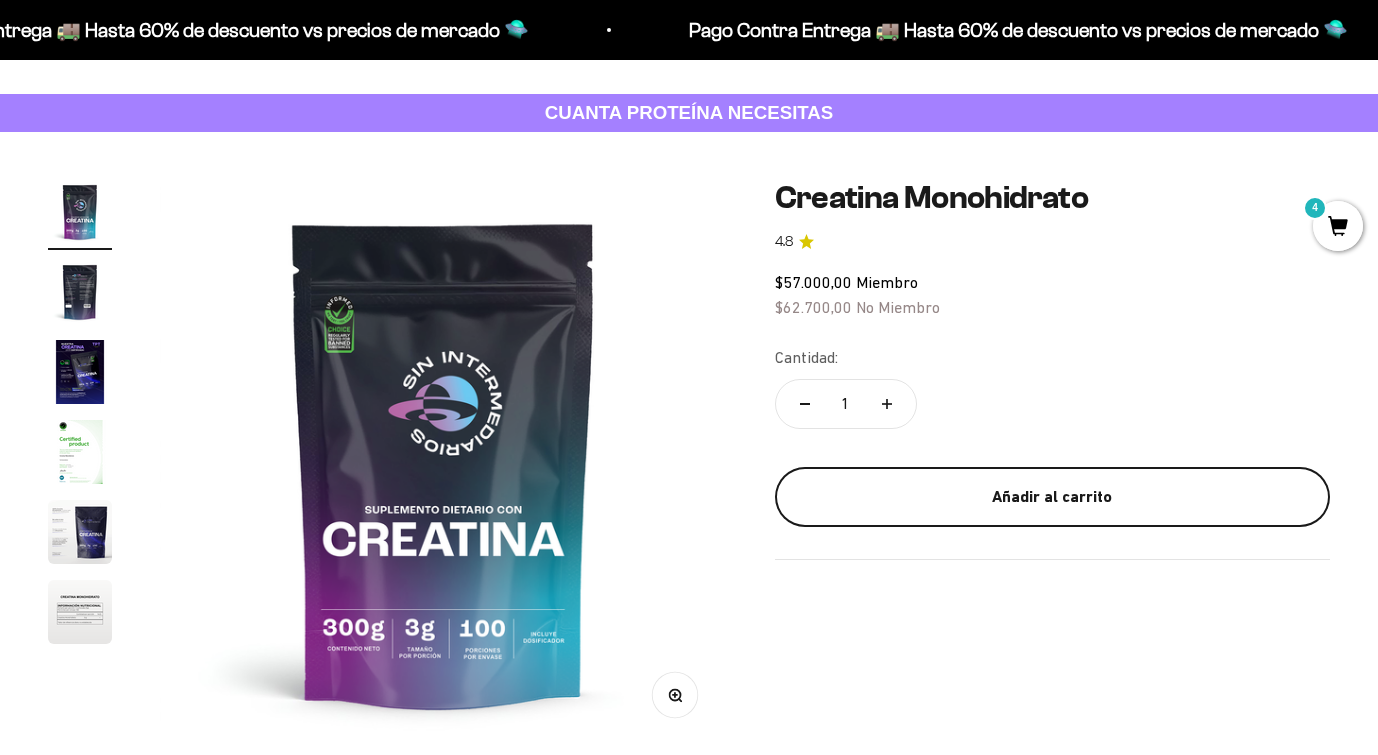 click on "Añadir al carrito" at bounding box center [1052, 497] 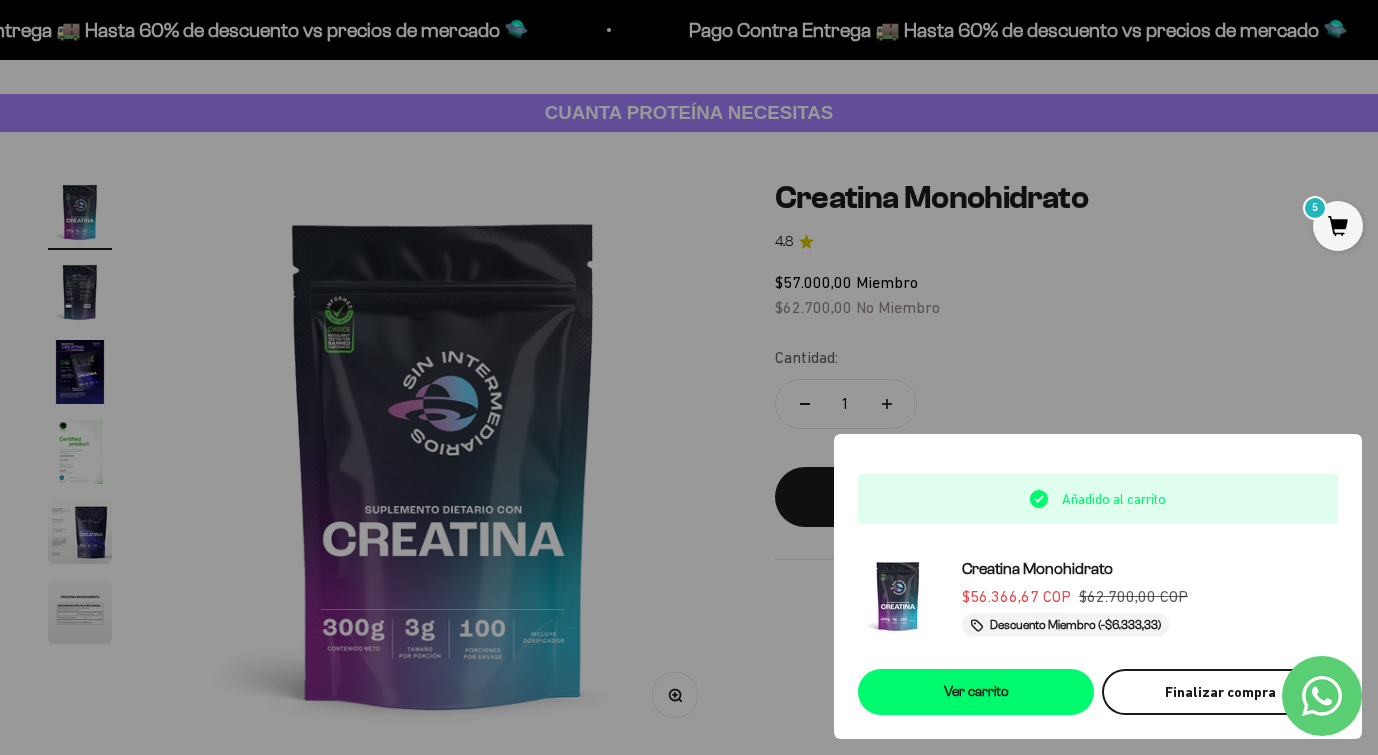 click on "Finalizar compra" at bounding box center [1220, 692] 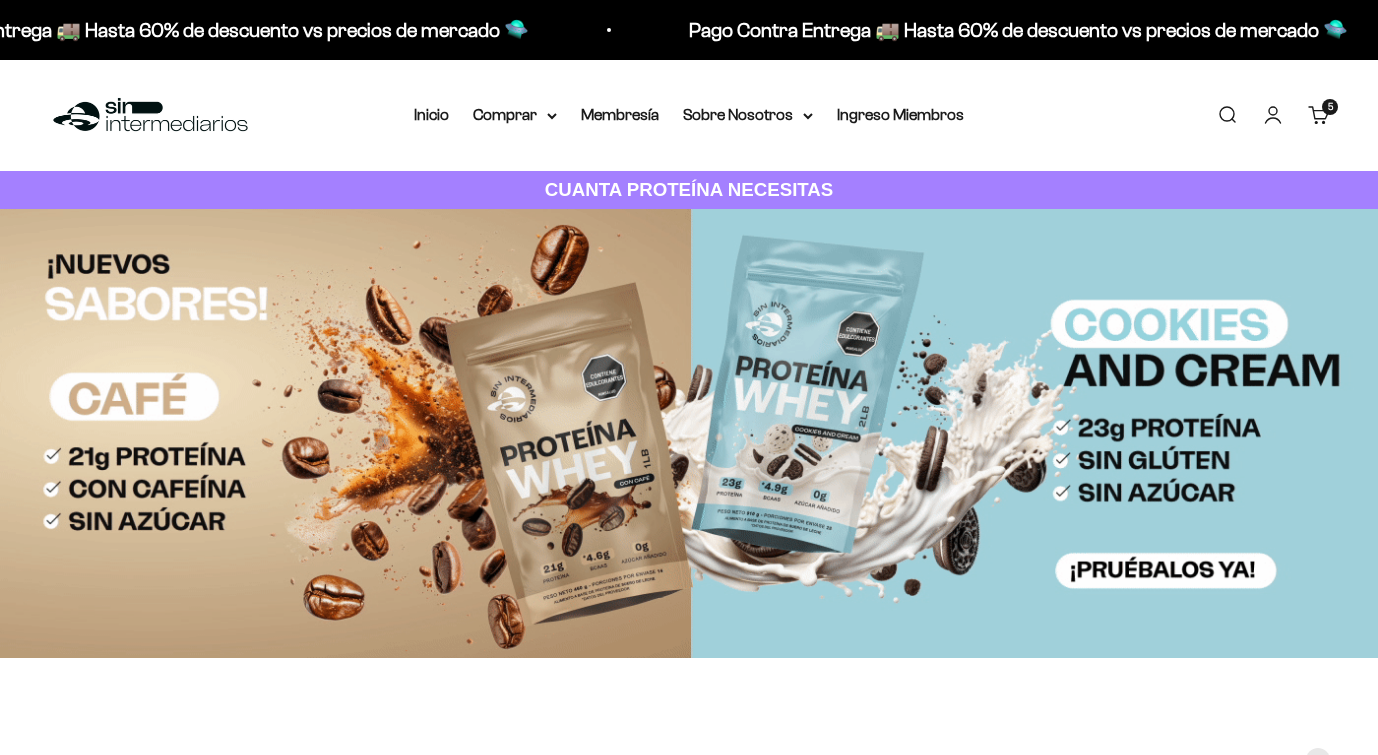 scroll, scrollTop: 0, scrollLeft: 0, axis: both 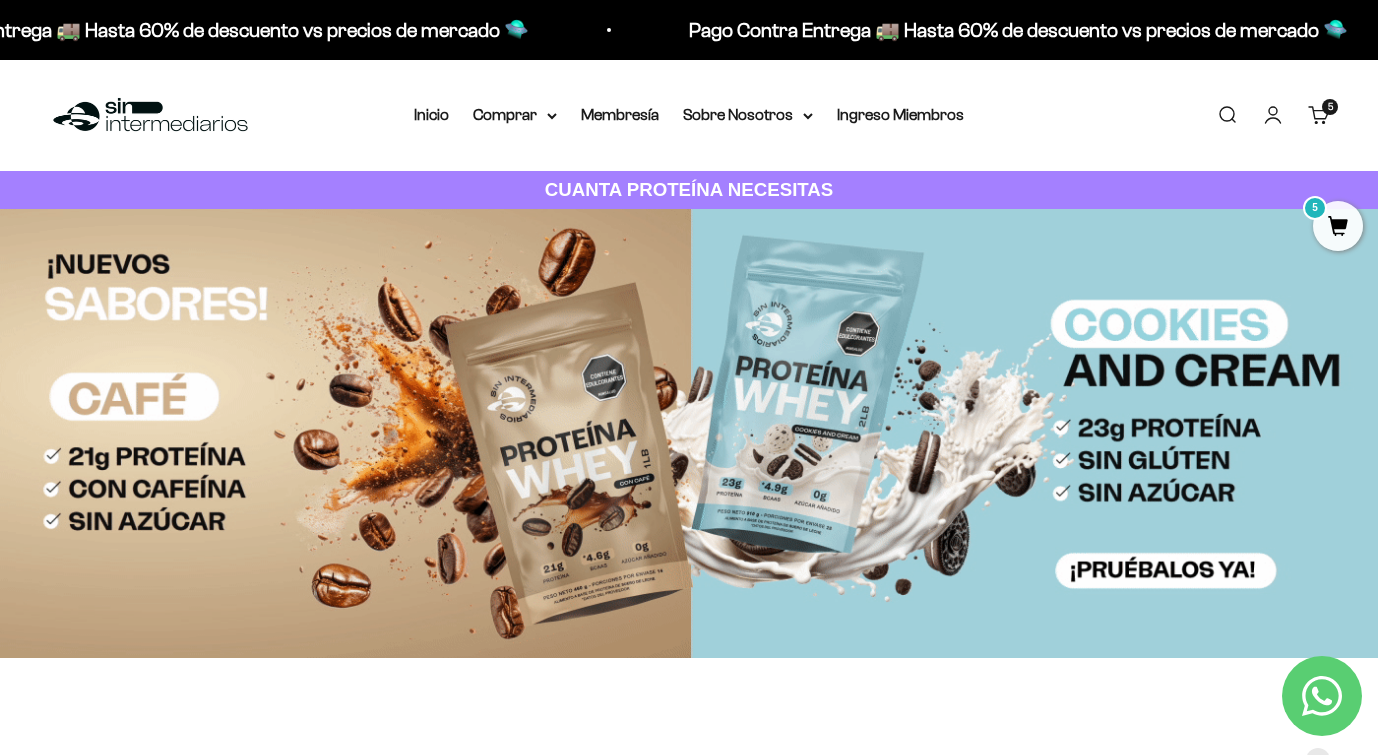 click on "5" at bounding box center (1338, 226) 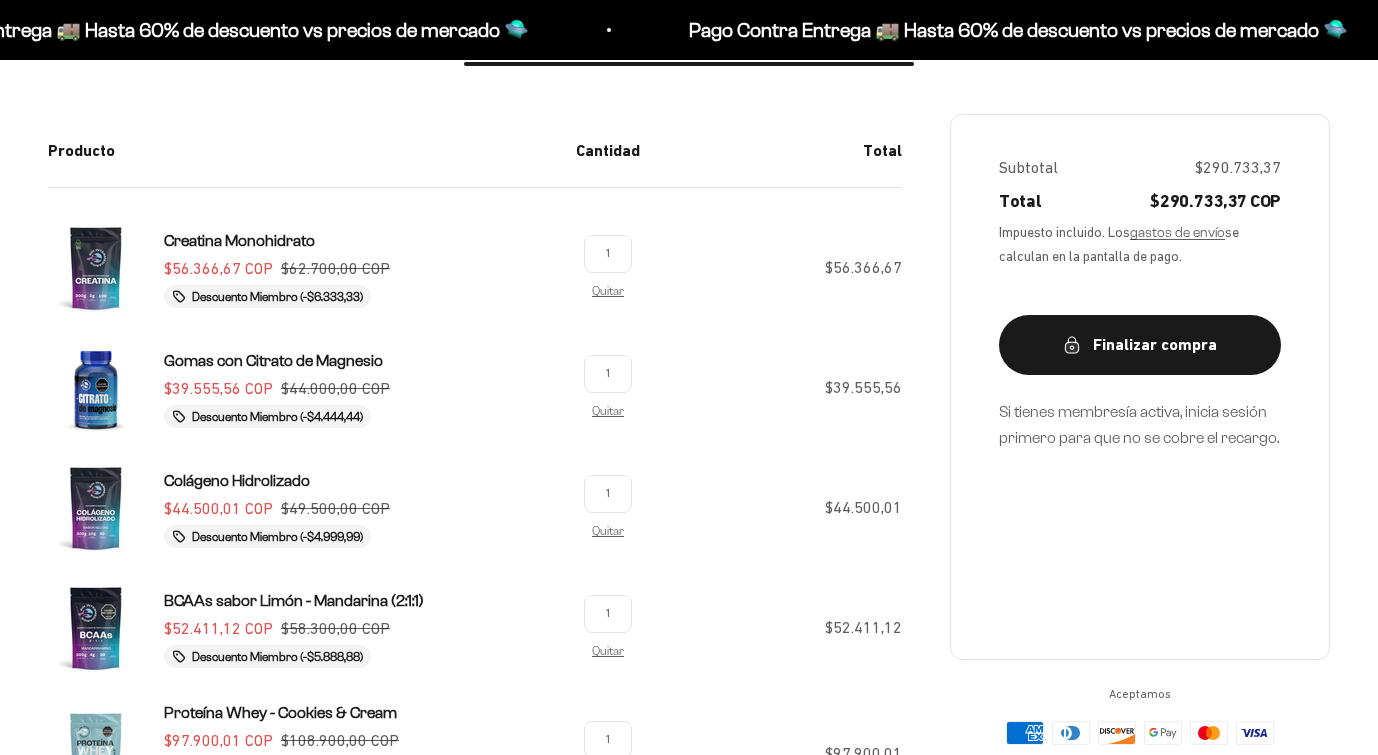 scroll, scrollTop: 384, scrollLeft: 0, axis: vertical 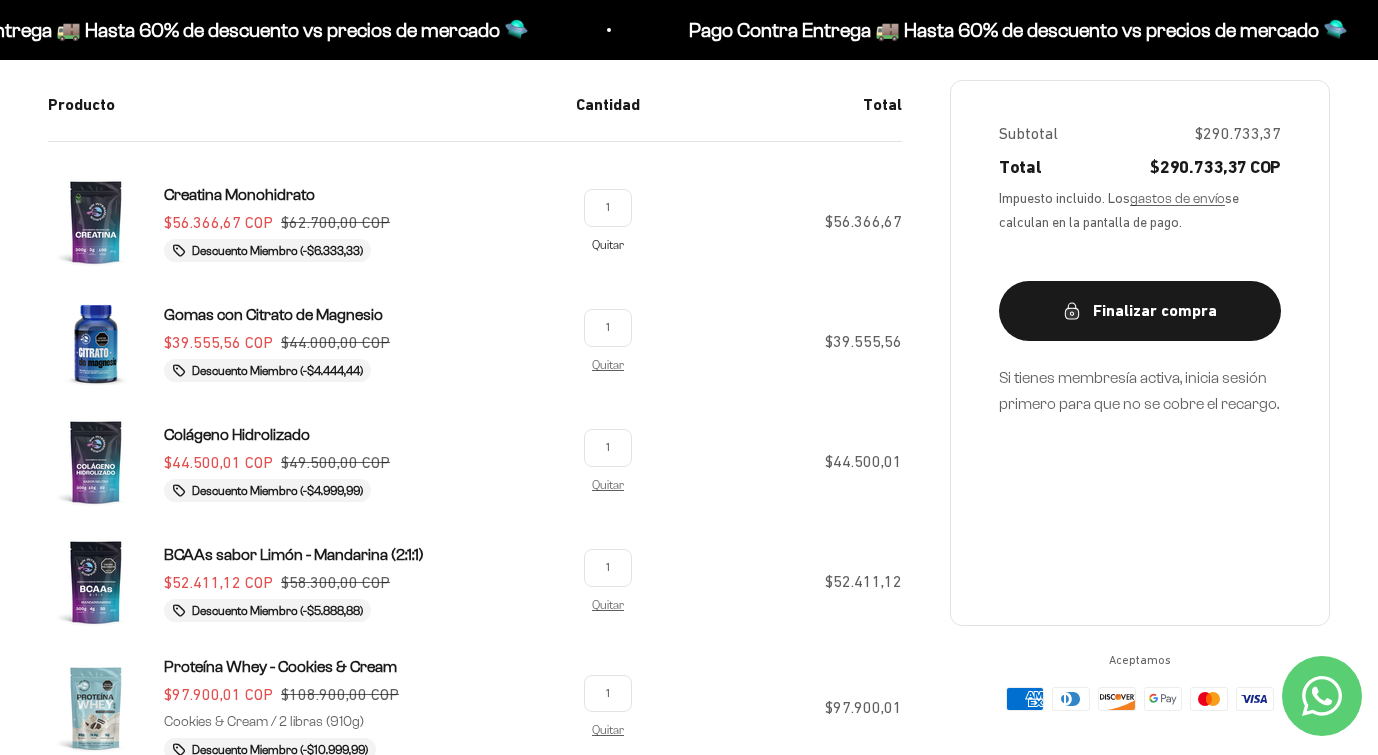click on "Quitar" at bounding box center (608, 244) 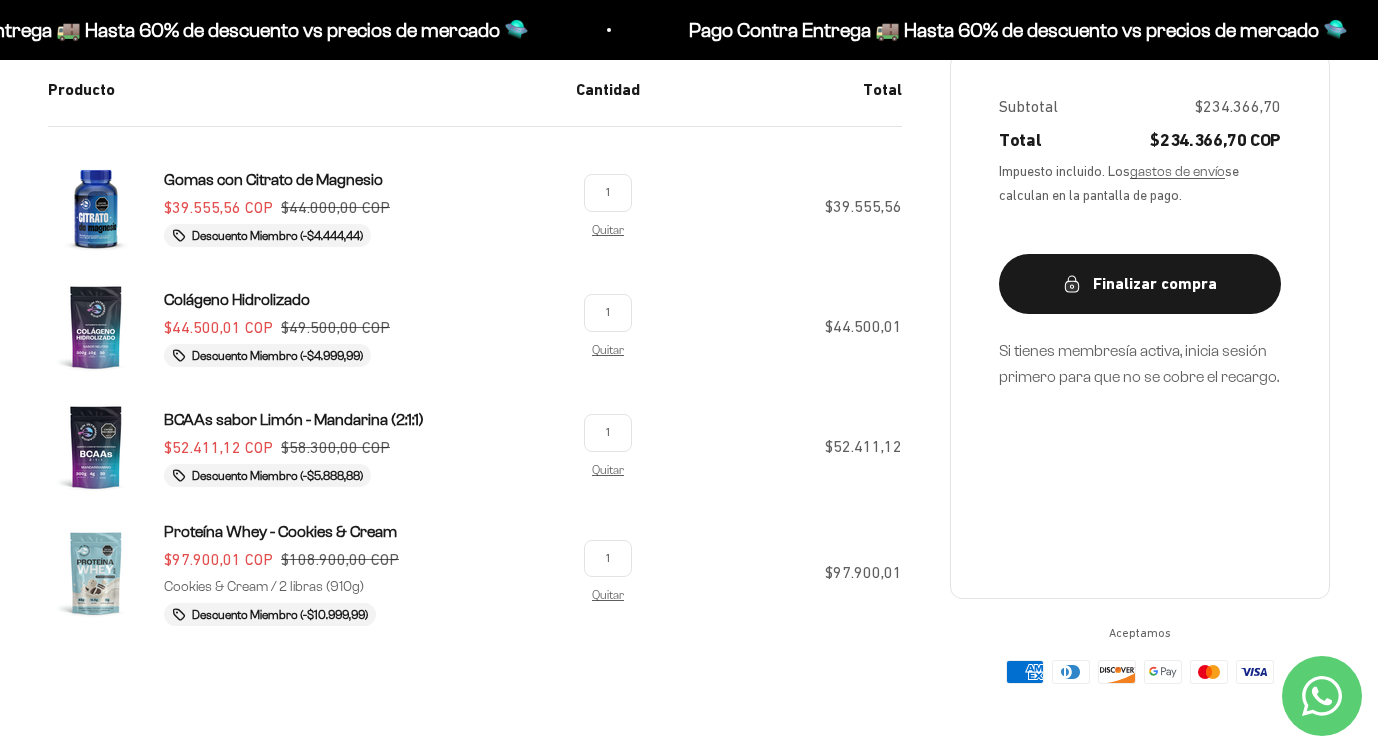 scroll, scrollTop: 379, scrollLeft: 0, axis: vertical 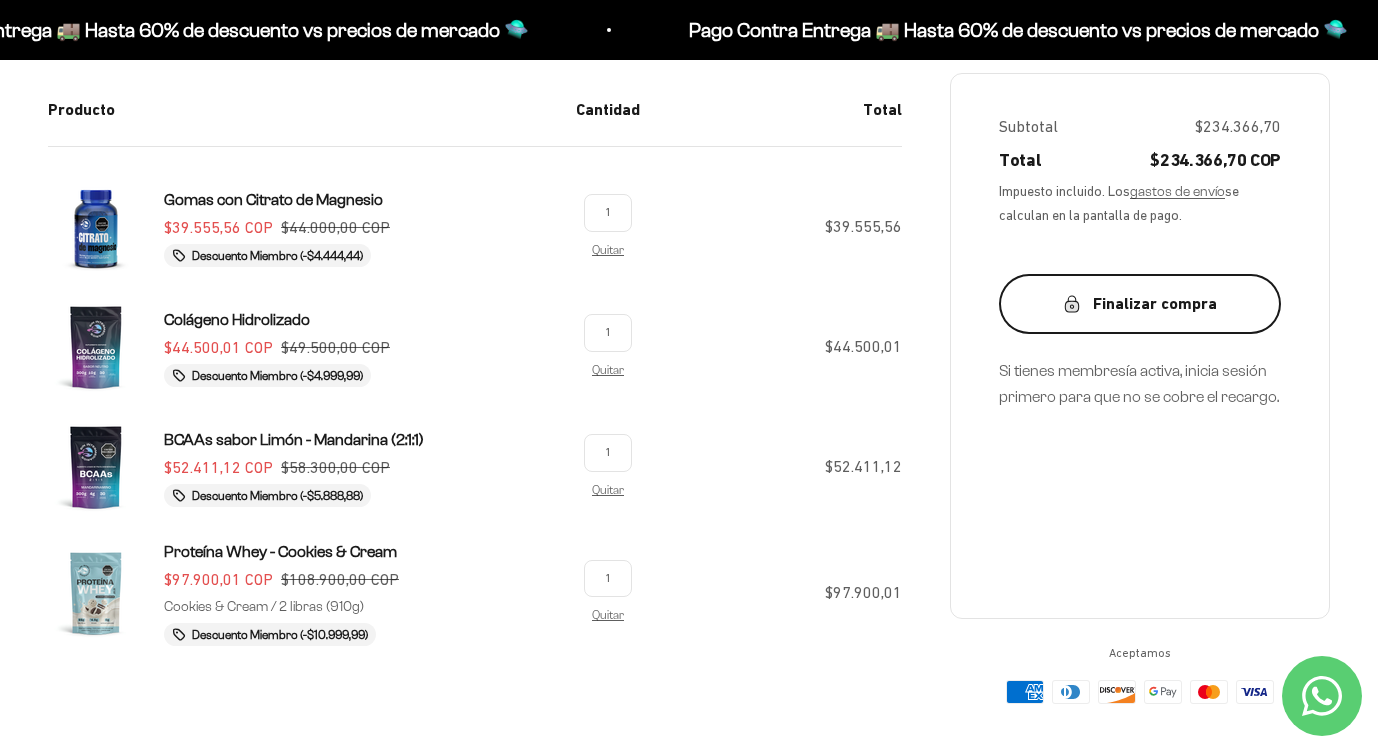 click on "Finalizar compra" at bounding box center (1140, 304) 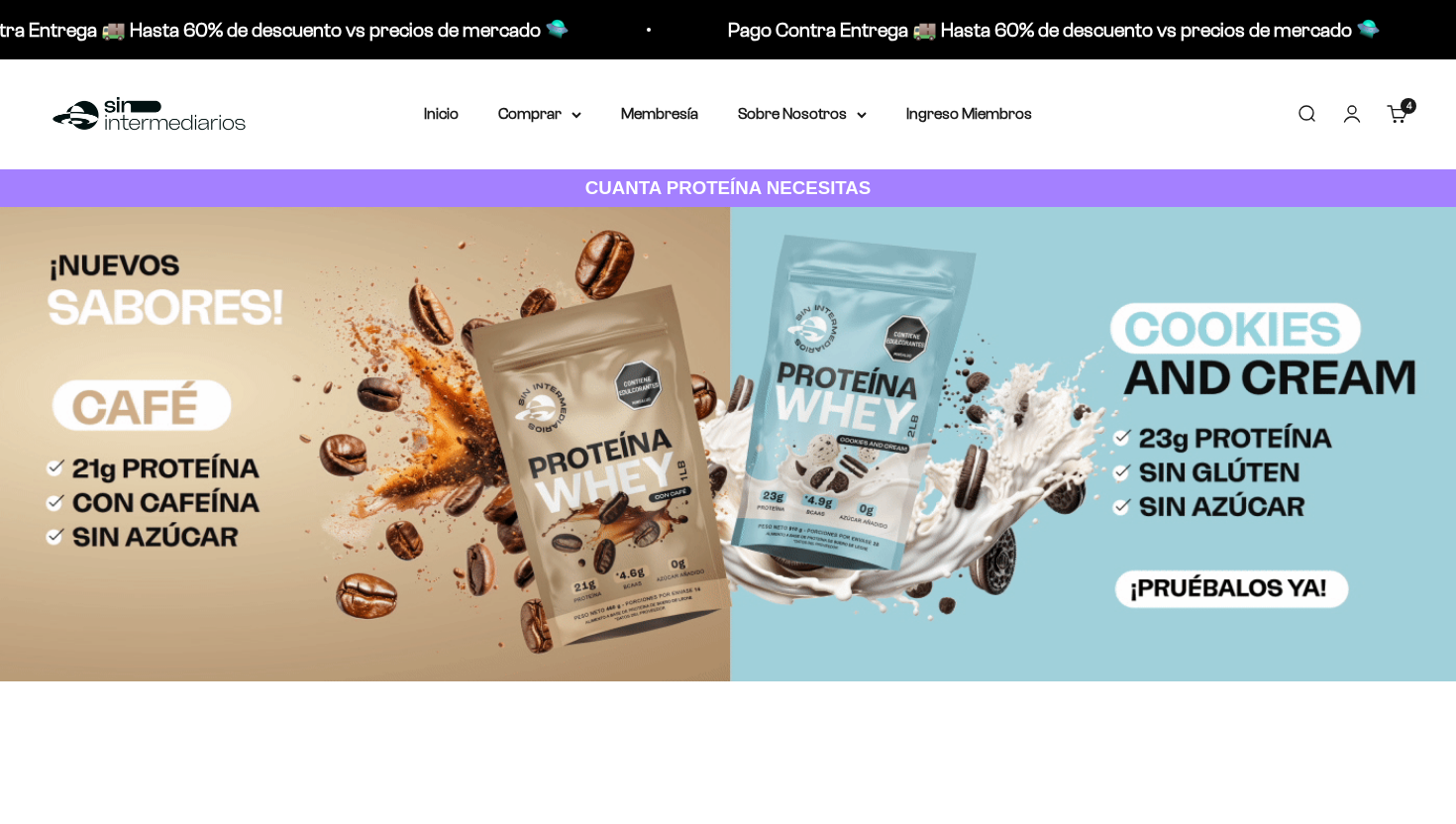 scroll, scrollTop: 0, scrollLeft: 0, axis: both 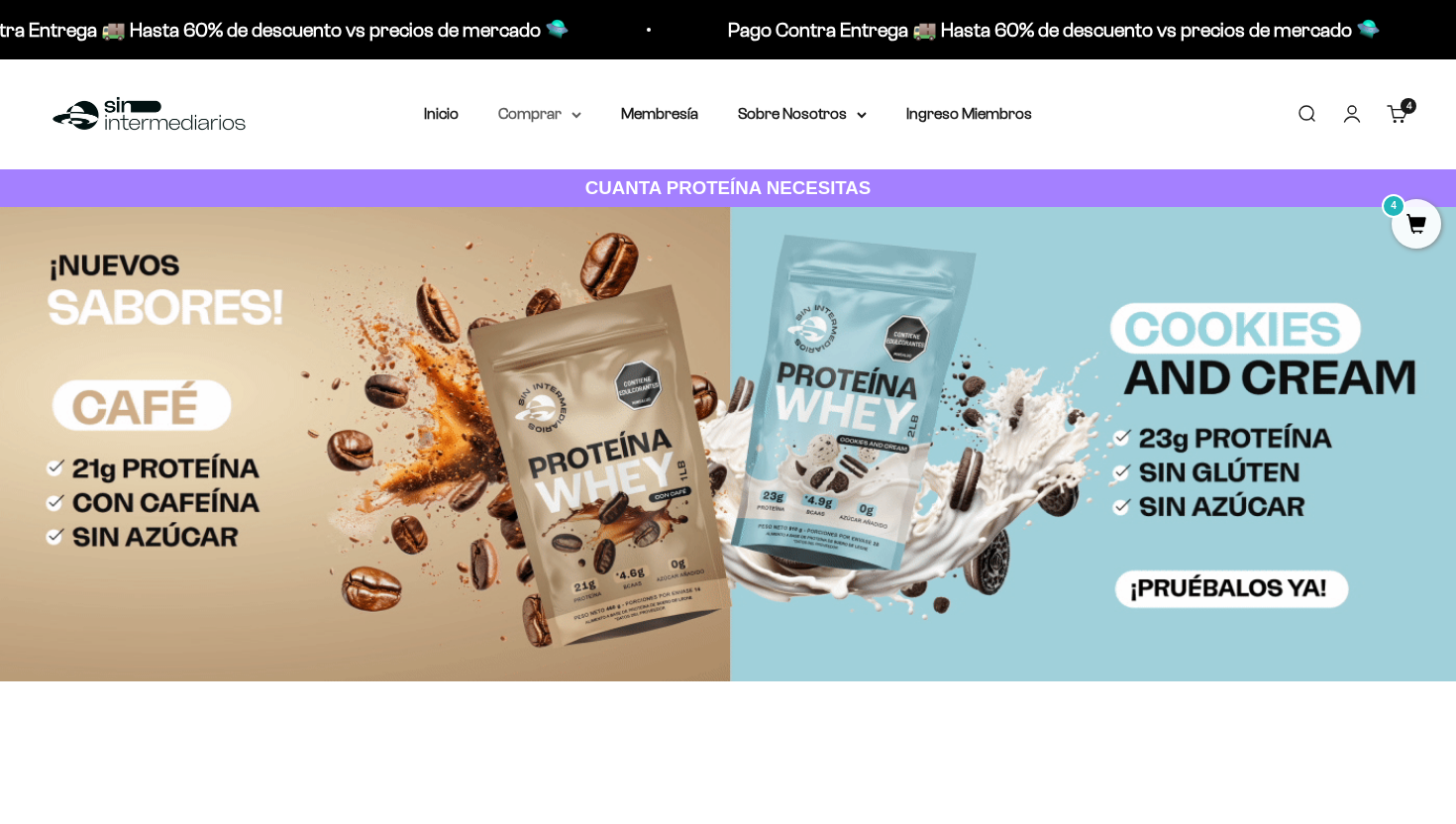 click on "Comprar" at bounding box center [540, 114] 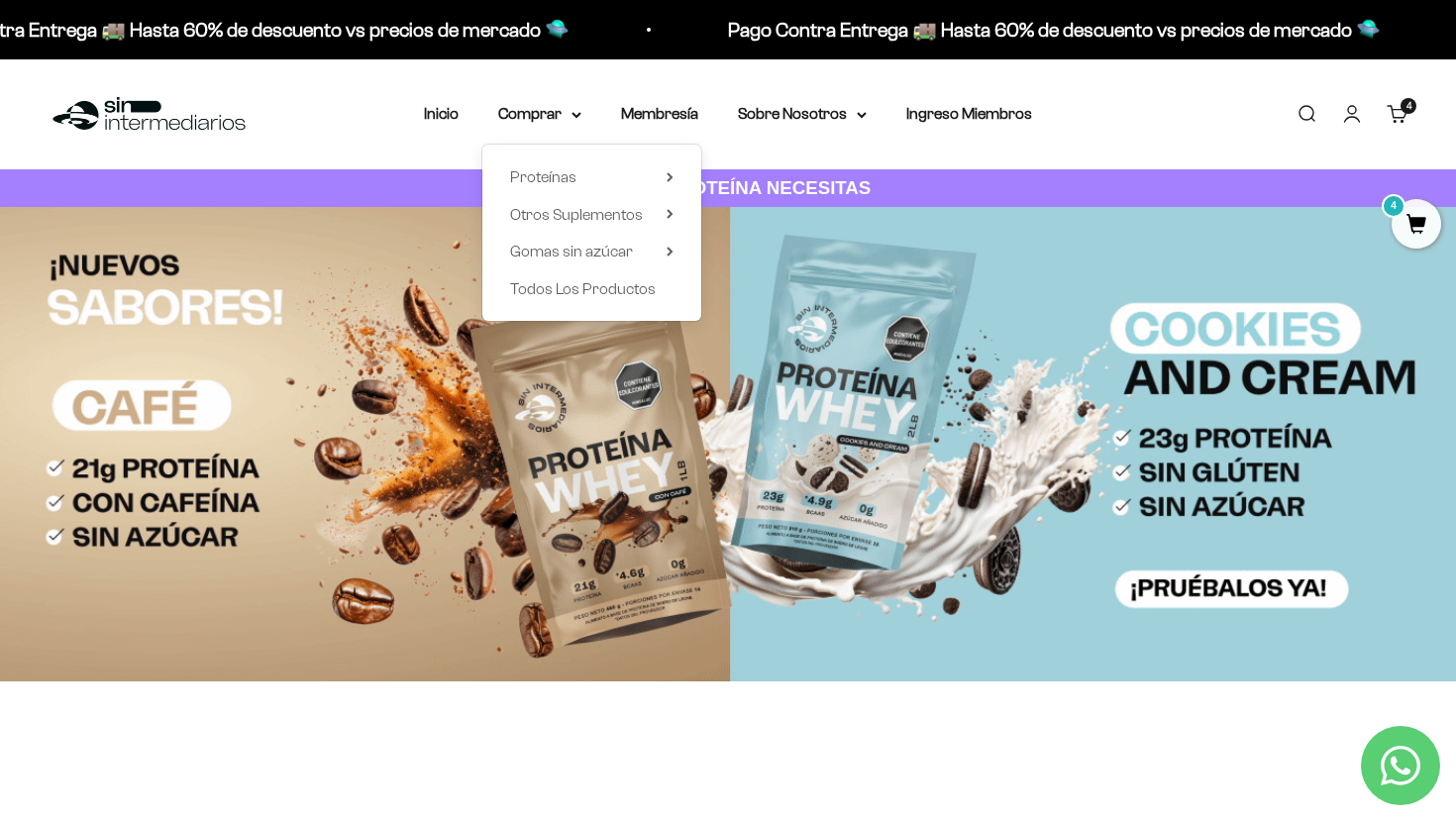 click on "Proteínas
Ver Todos
Whey
Iso
Vegan
Shaker" at bounding box center [591, 233] 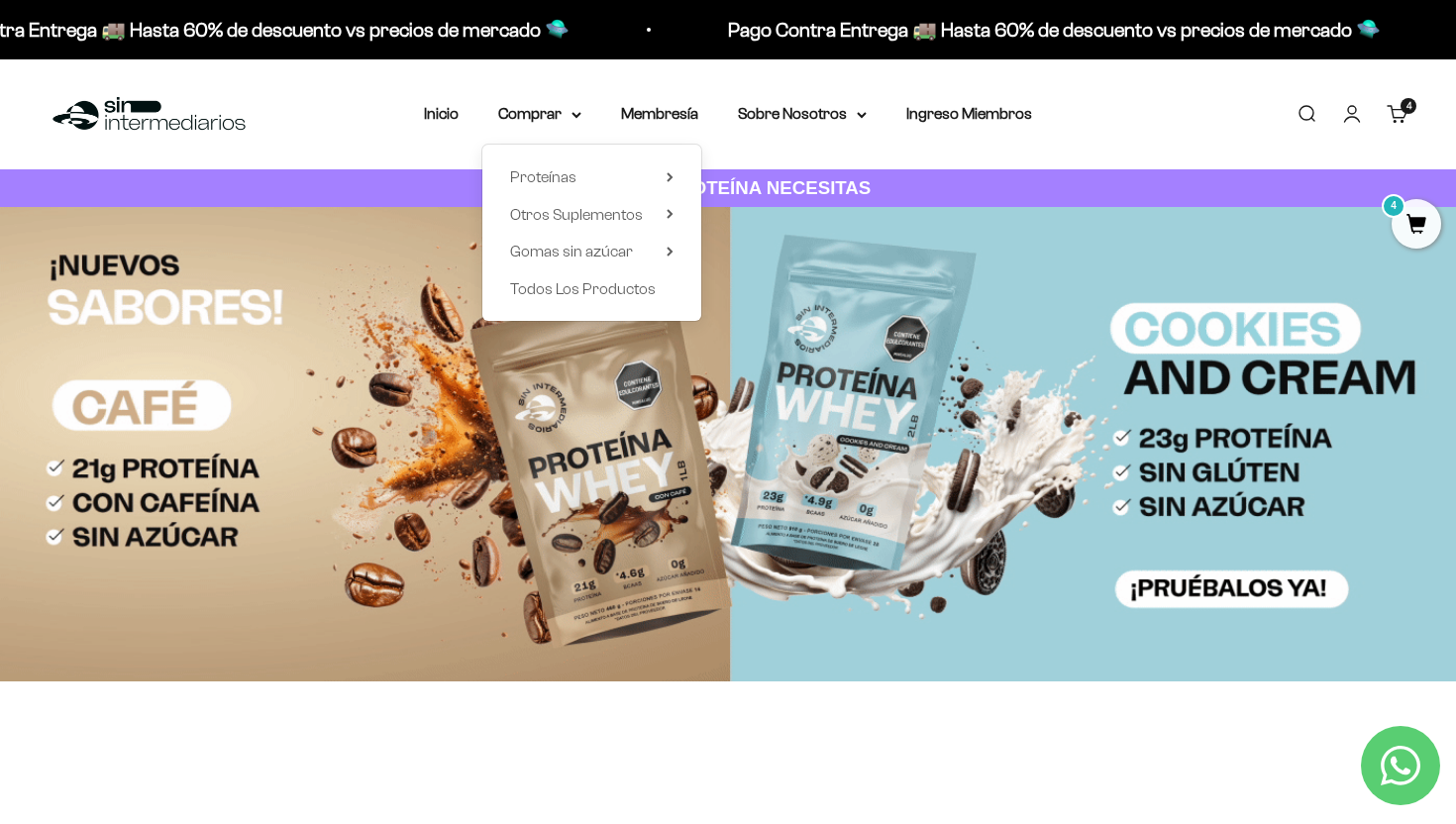 click on "Proteínas
Ver Todos
Whey
Iso
Vegan
Shaker" at bounding box center (591, 233) 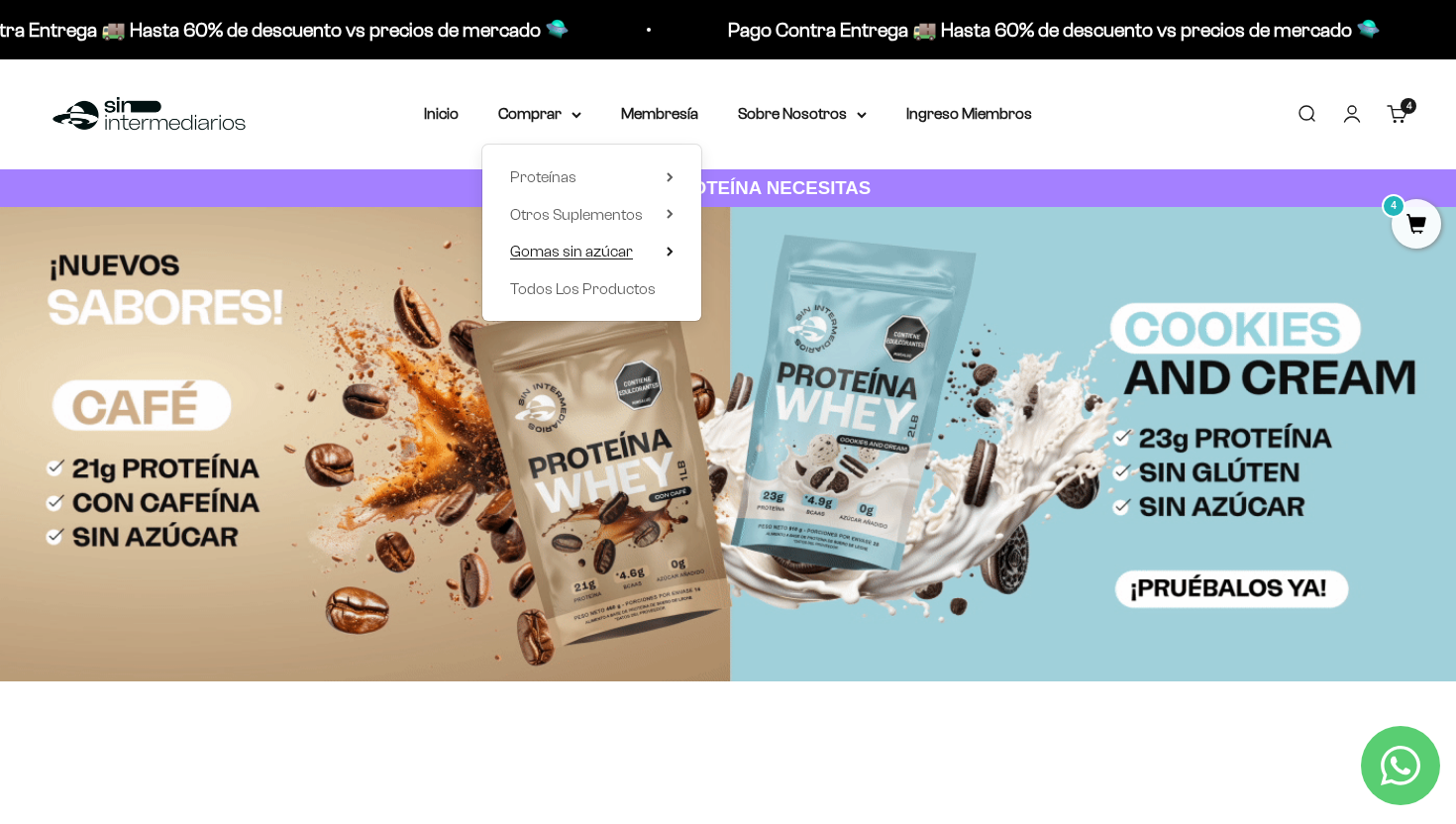 click on "Gomas sin azúcar" at bounding box center (572, 251) 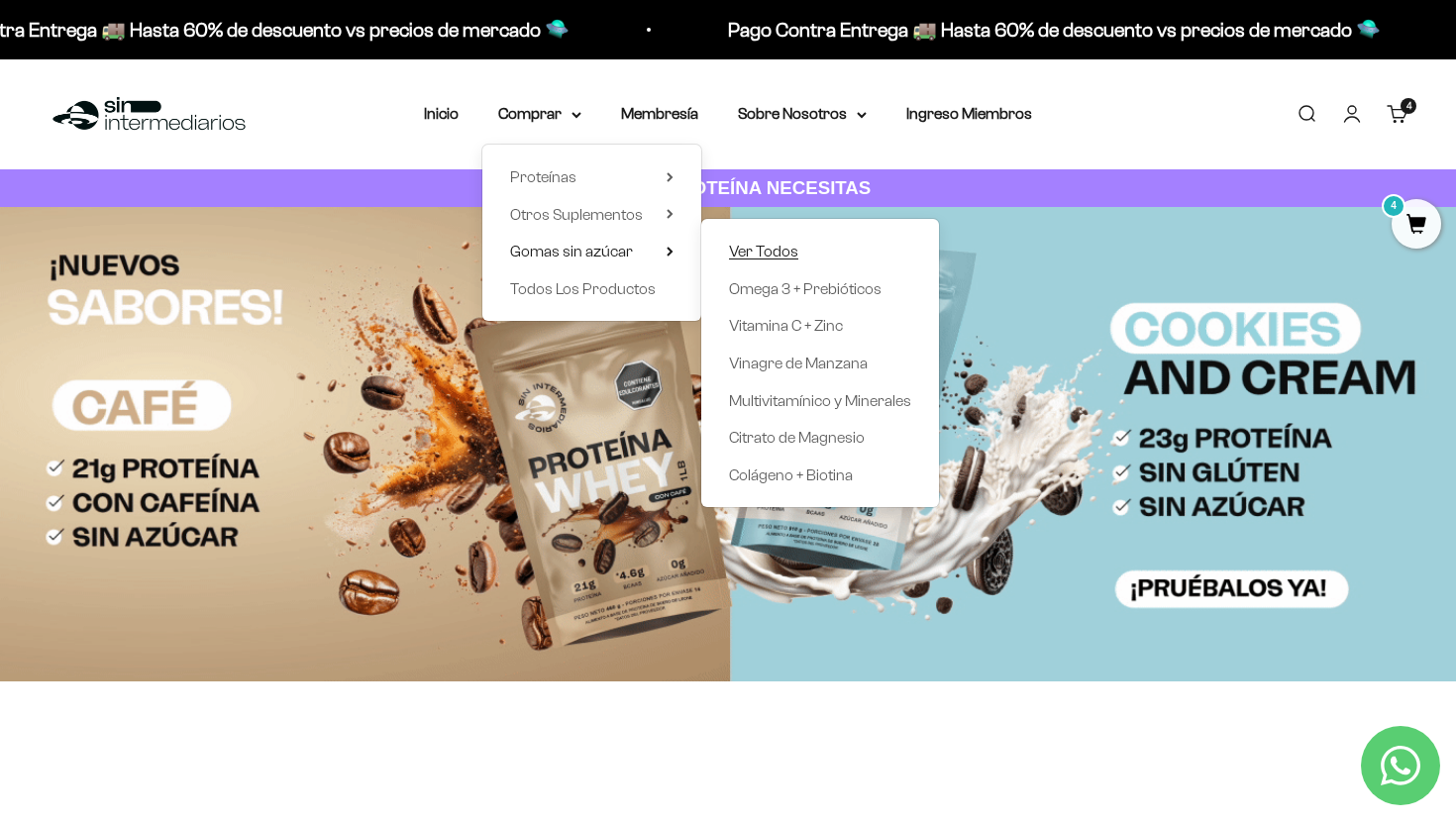 click on "Ver Todos" at bounding box center [764, 251] 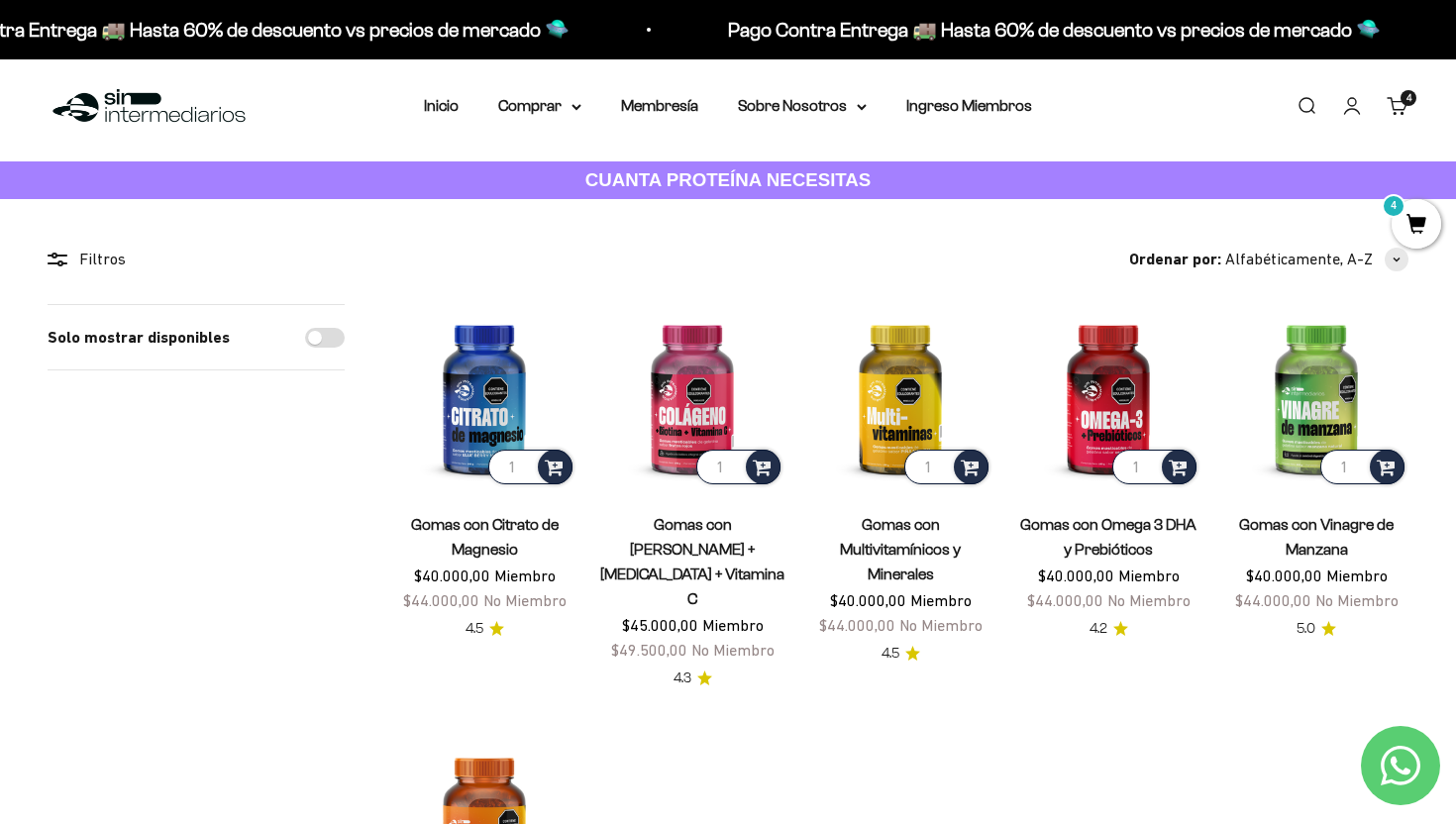 scroll, scrollTop: 0, scrollLeft: 0, axis: both 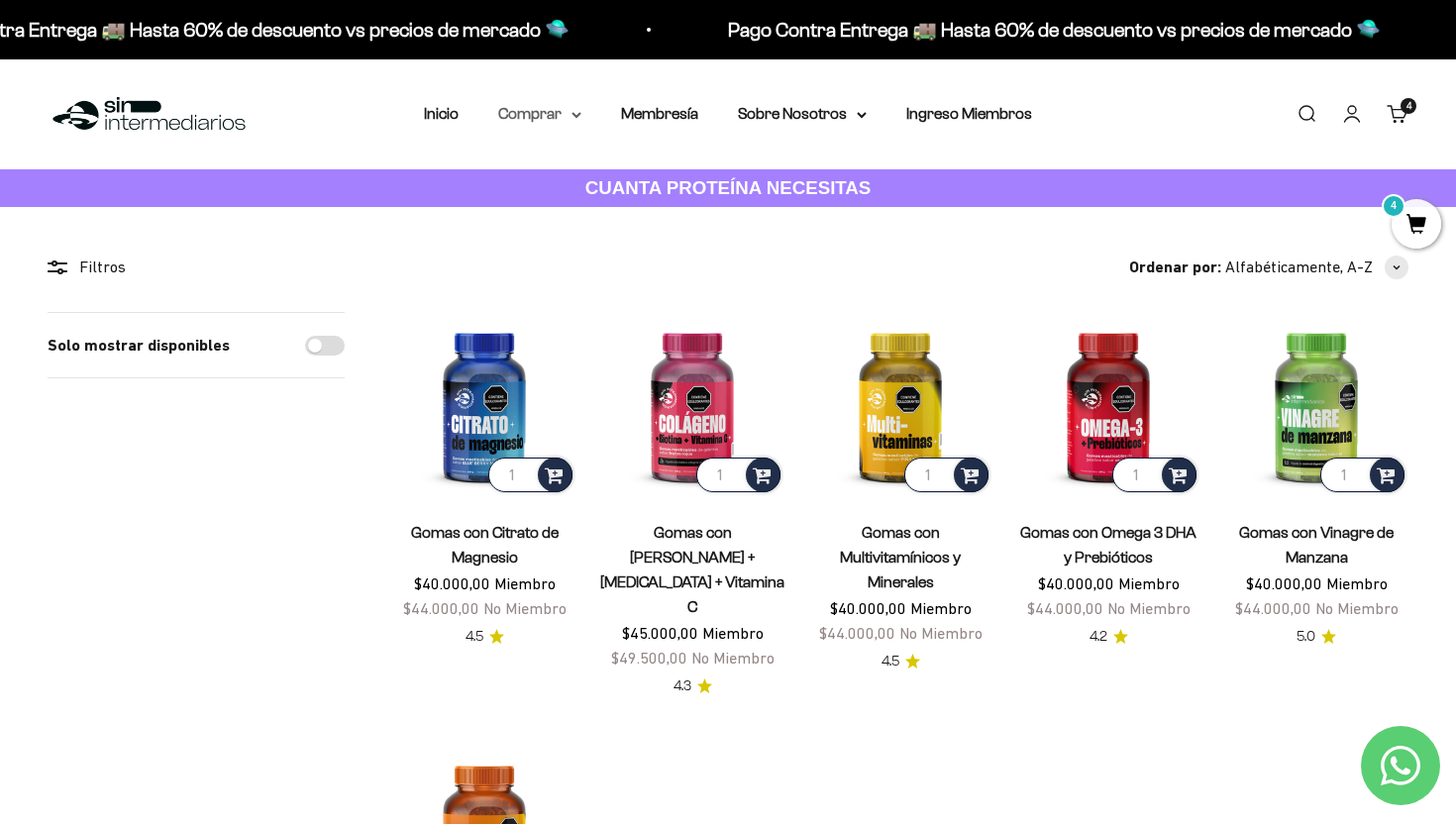 click on "Comprar" at bounding box center (540, 114) 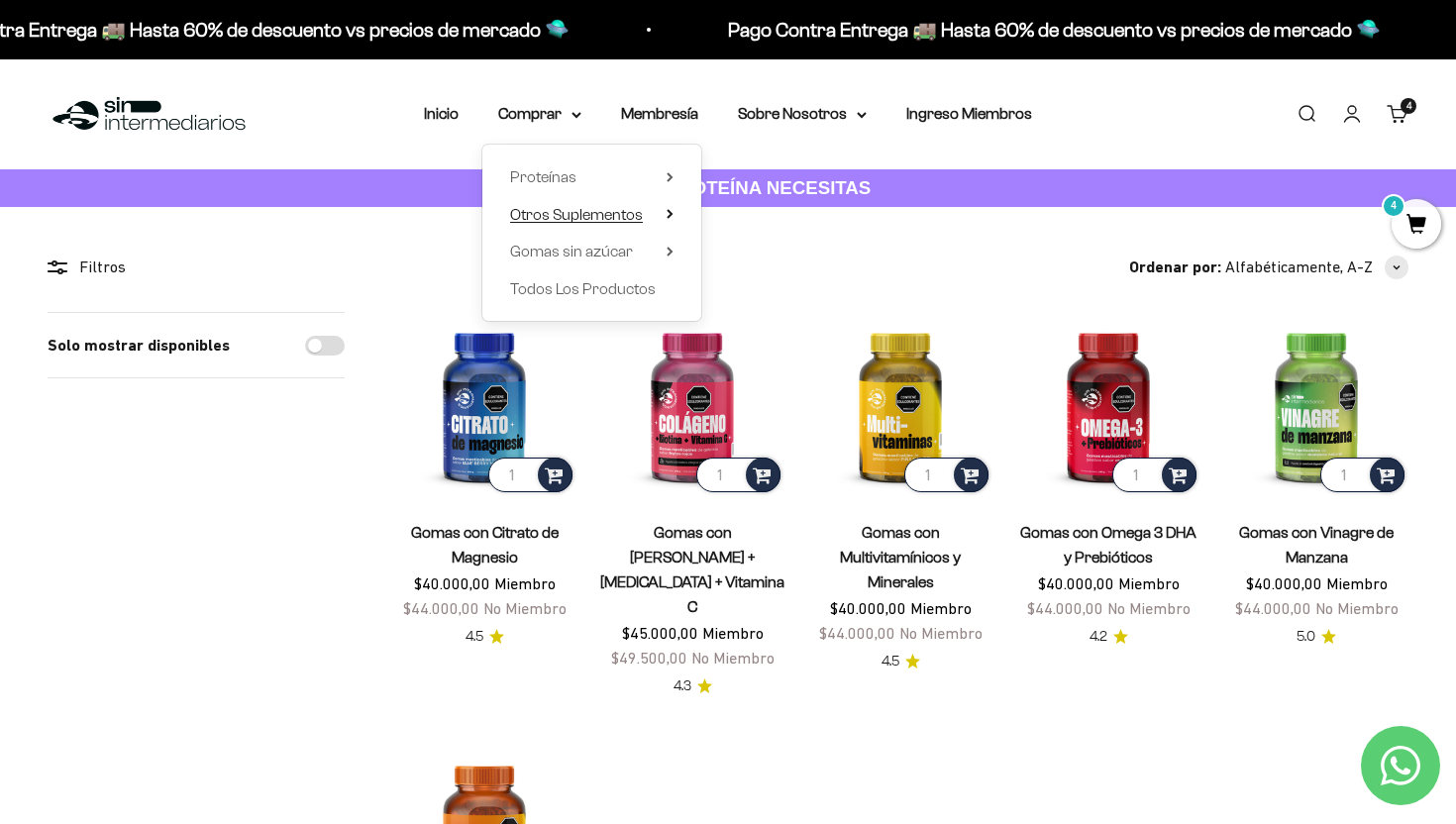 click on "Otros Suplementos" at bounding box center (576, 214) 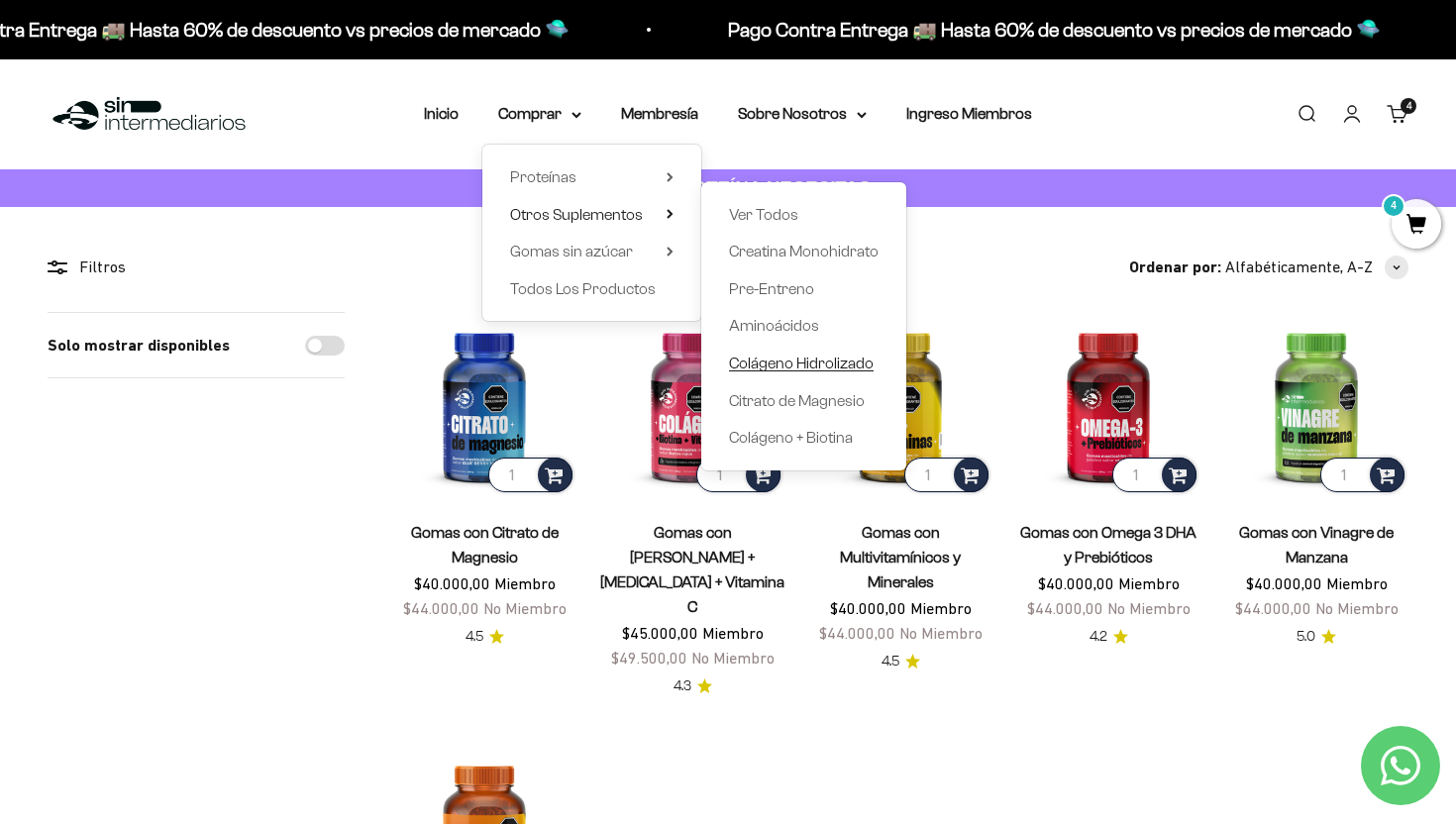 click on "Colágeno Hidrolizado" at bounding box center (801, 363) 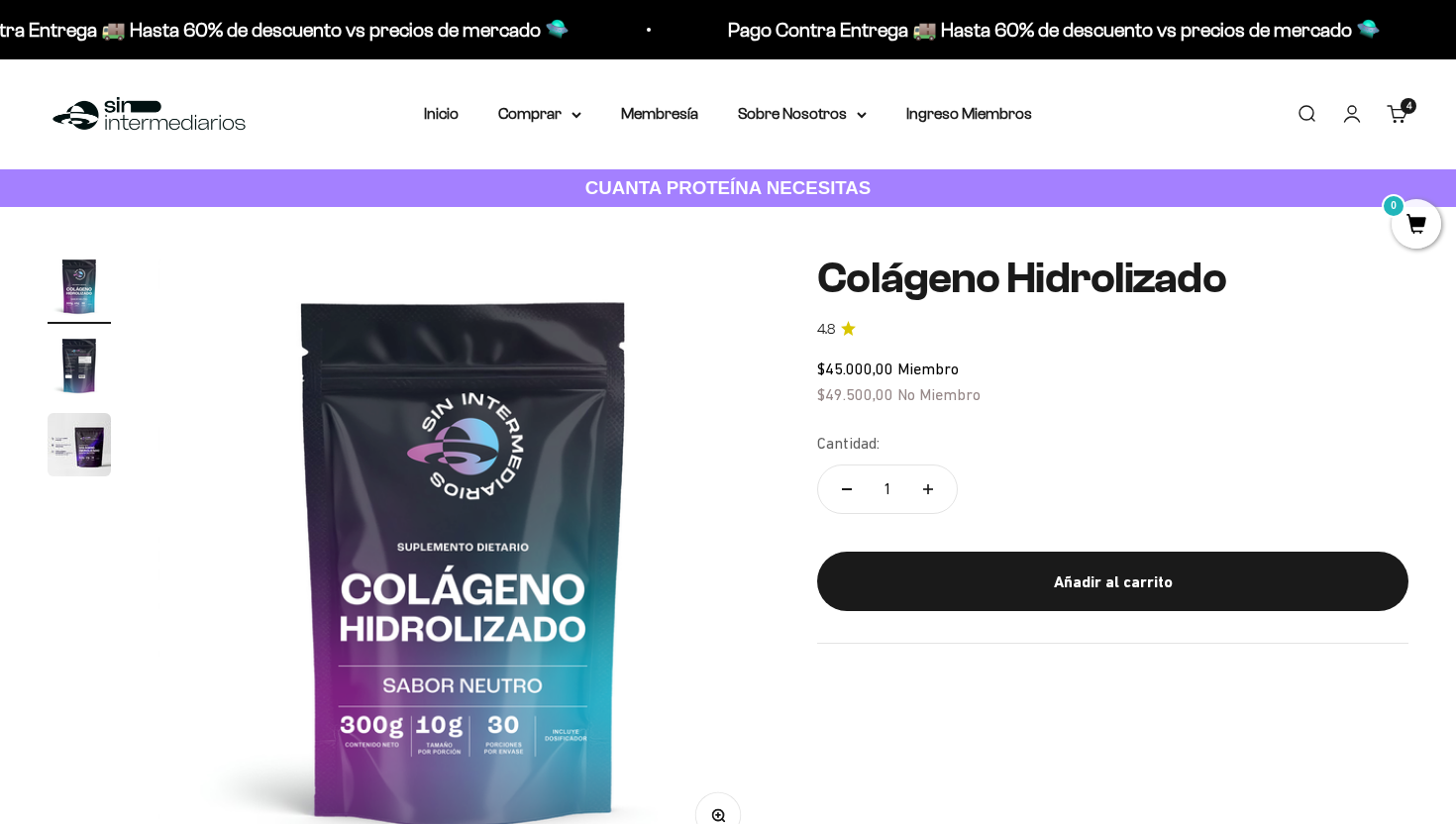 scroll, scrollTop: 86, scrollLeft: 0, axis: vertical 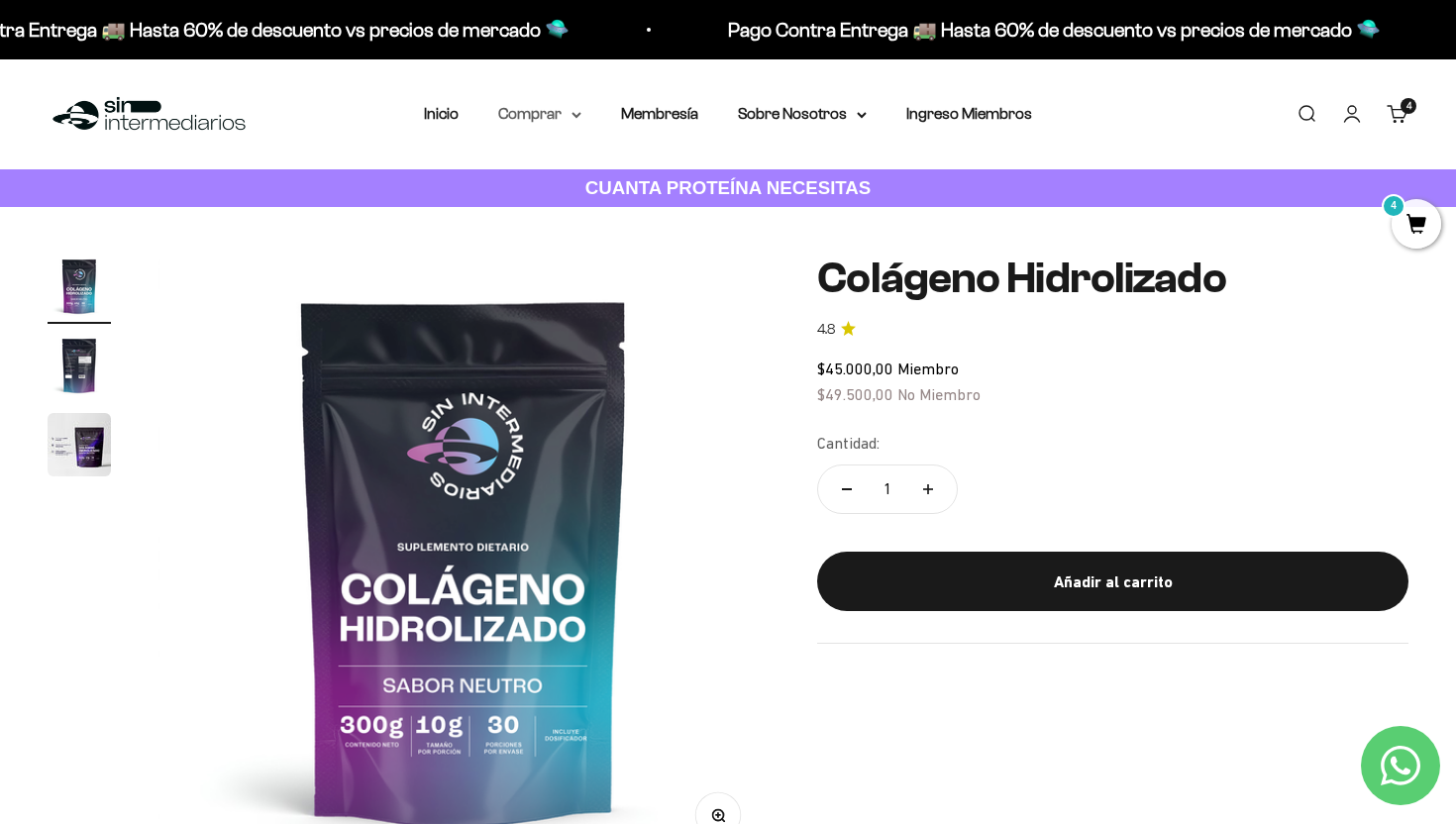 click on "Comprar" at bounding box center (540, 114) 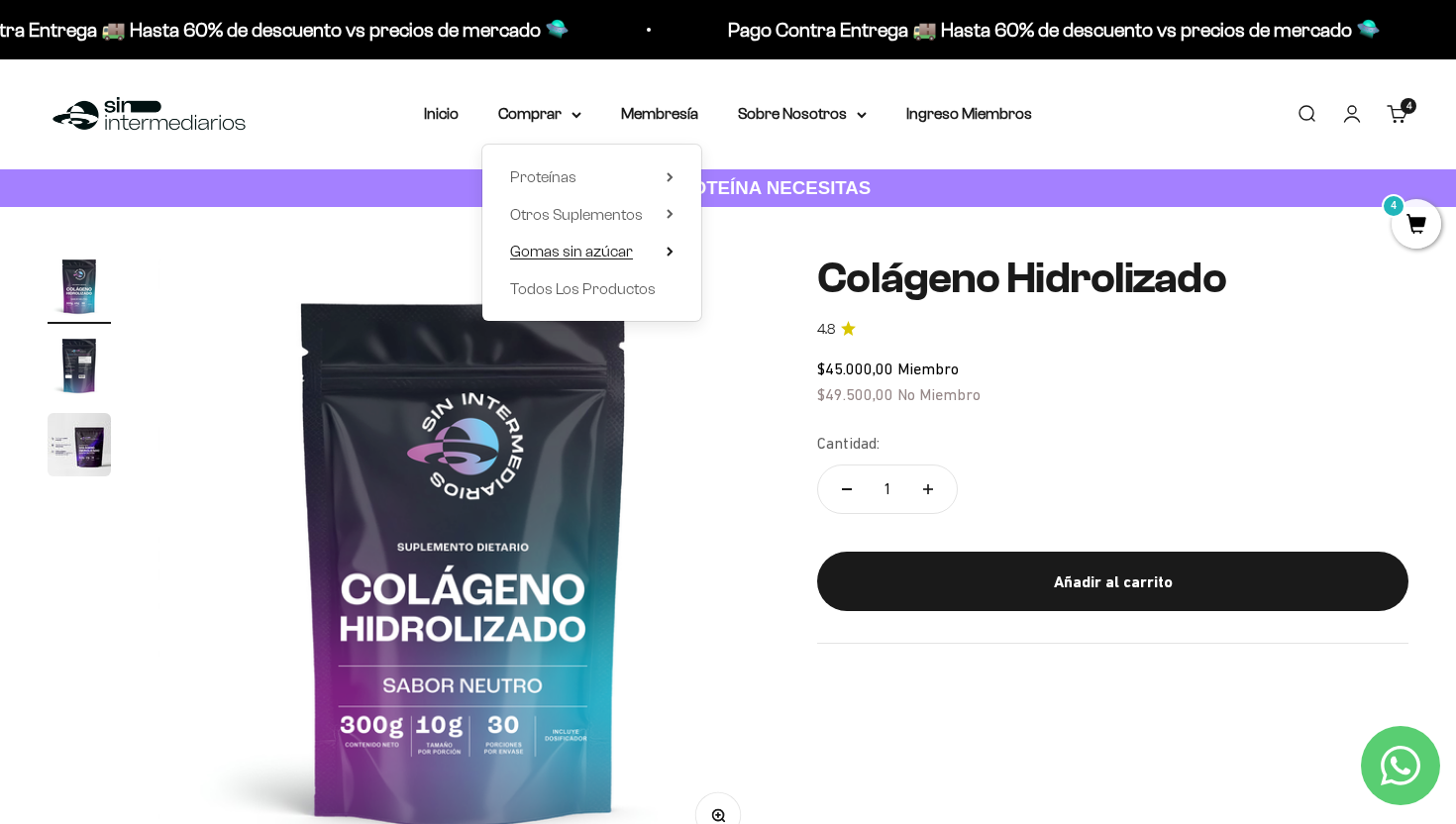 click on "Gomas sin azúcar" at bounding box center [572, 251] 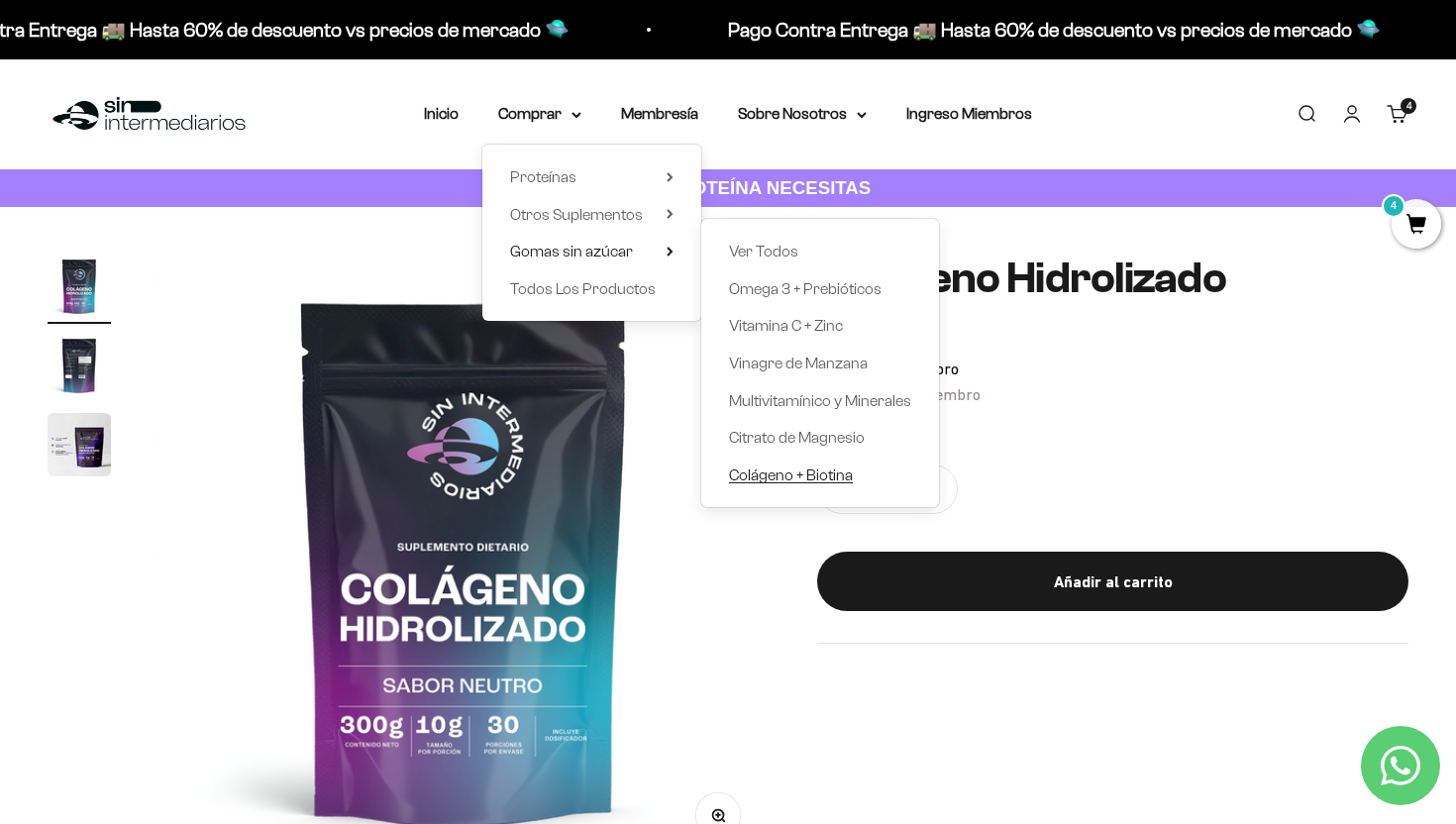 click on "Colágeno + Biotina" at bounding box center [790, 474] 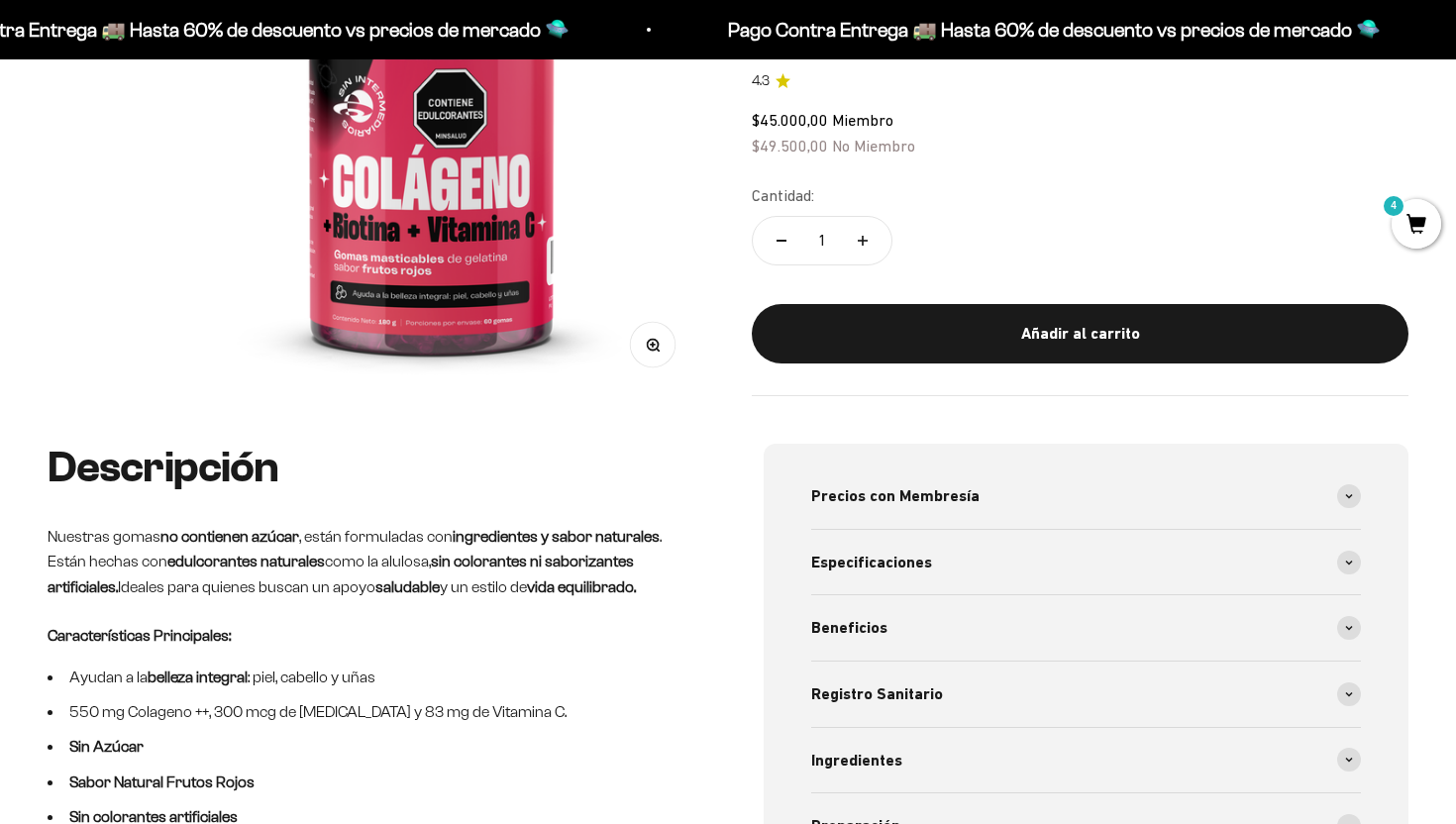 scroll, scrollTop: 496, scrollLeft: 0, axis: vertical 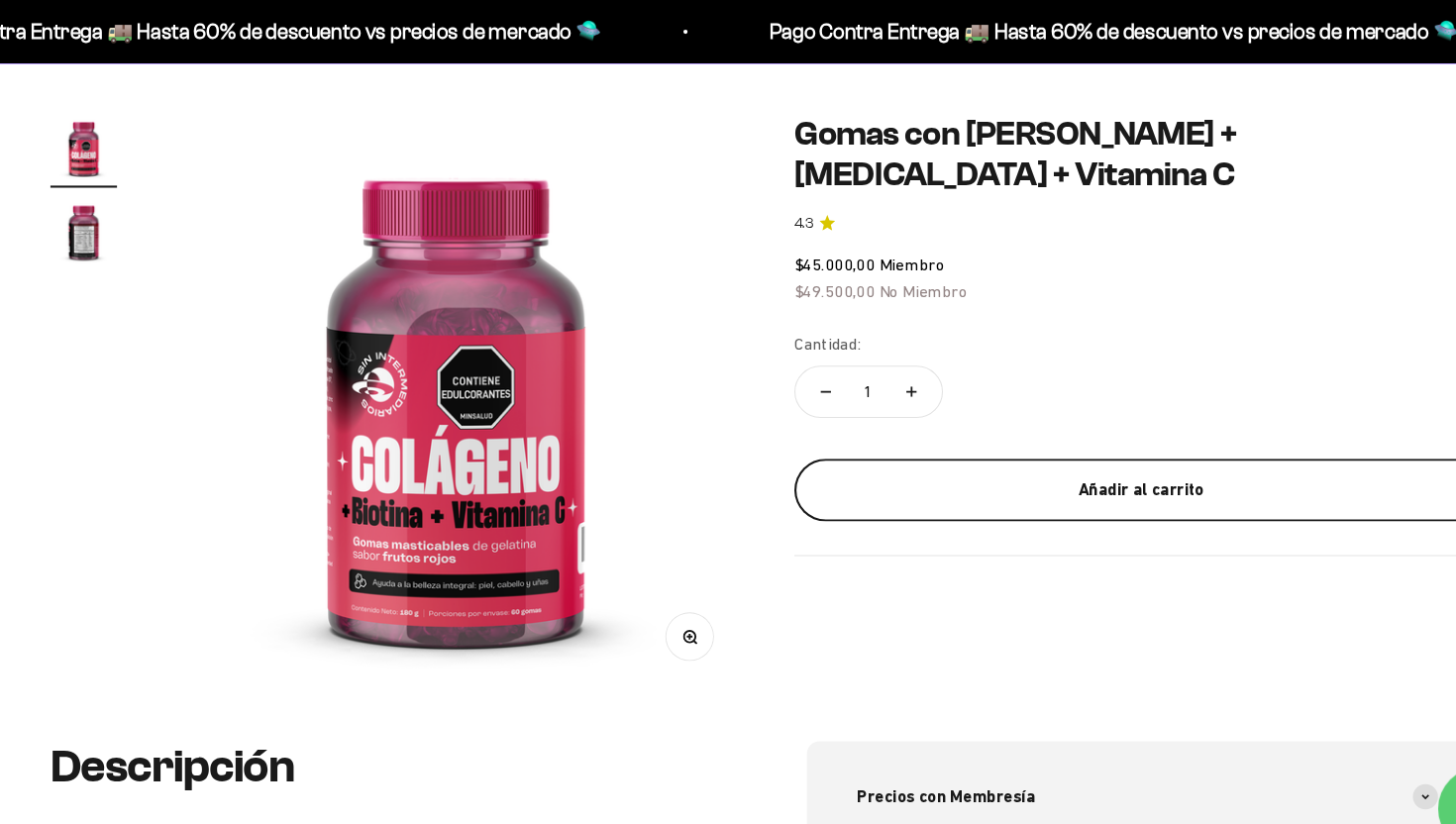 click on "Añadir al carrito" at bounding box center (1080, 464) 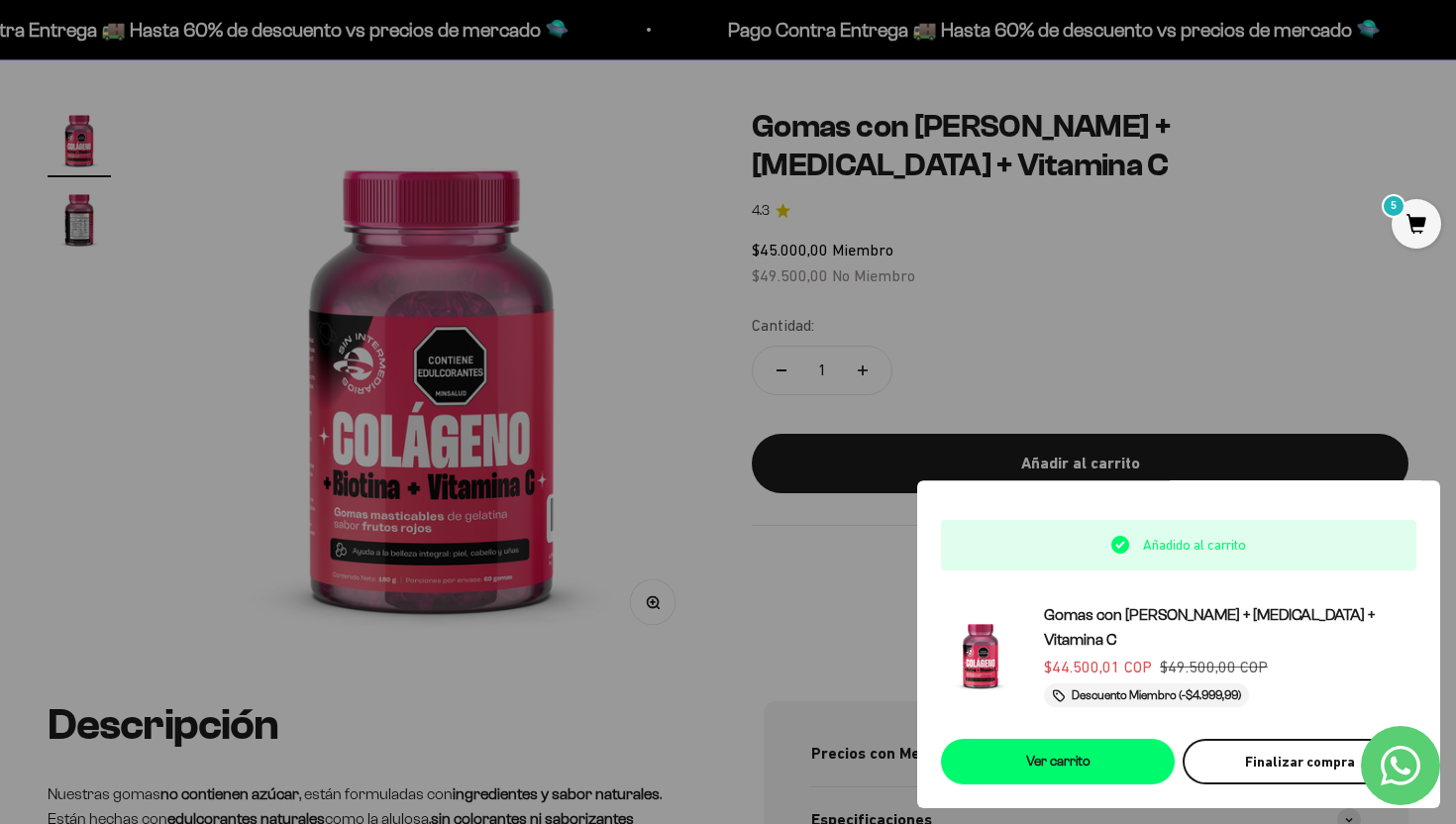 click on "Finalizar compra" at bounding box center [1300, 762] 